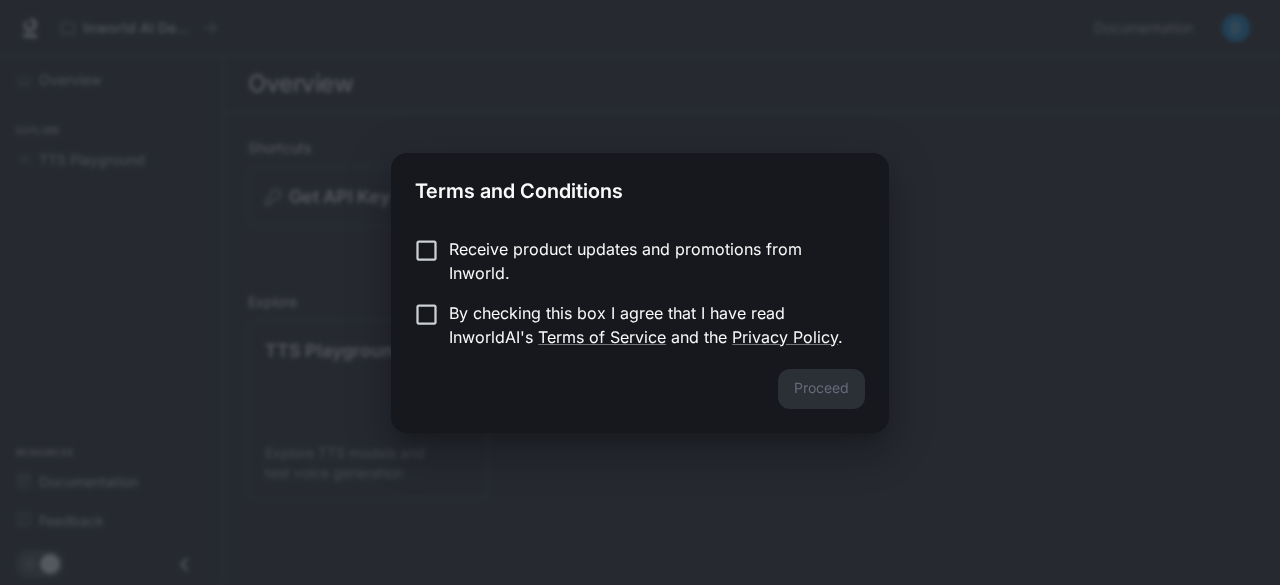 scroll, scrollTop: 0, scrollLeft: 0, axis: both 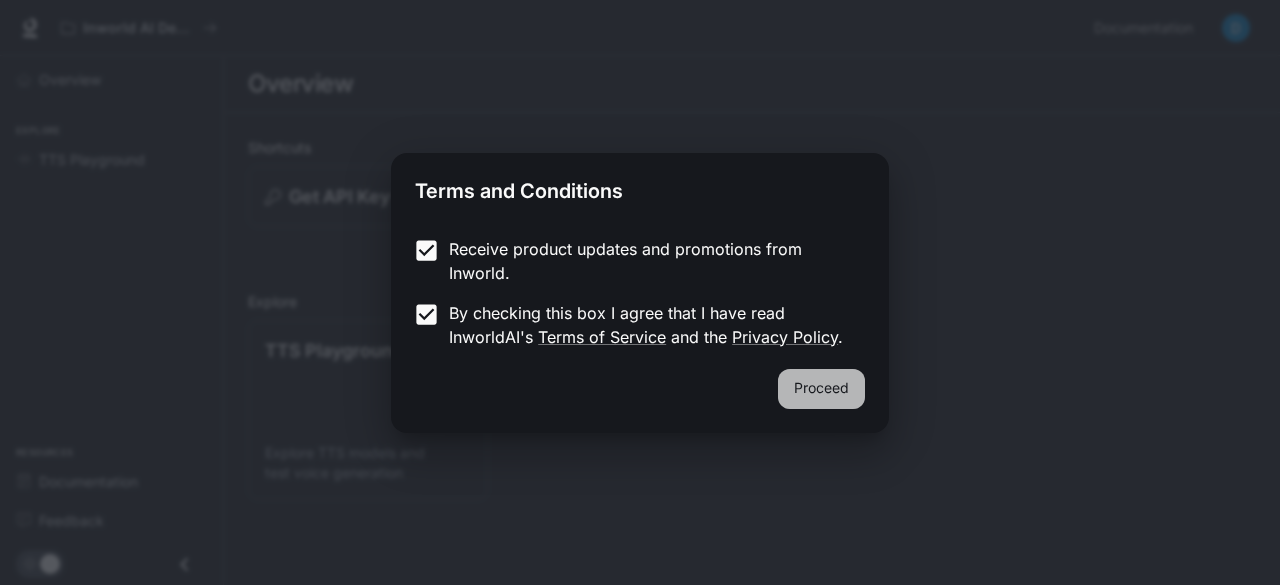 click on "Proceed" at bounding box center (821, 389) 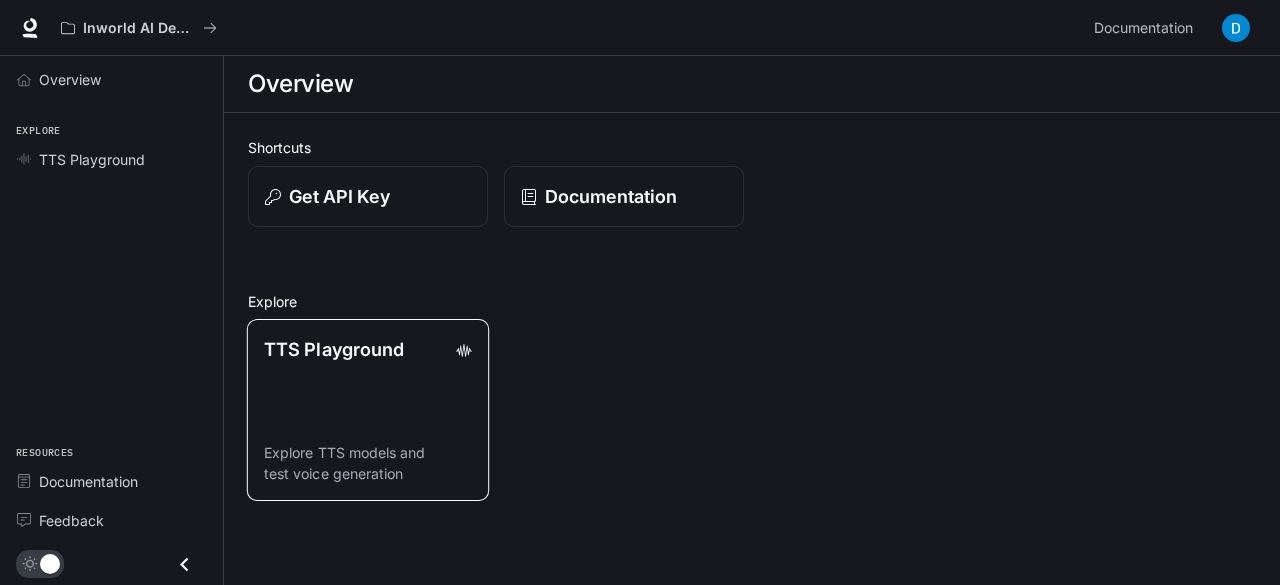 click on "TTS Playground Explore TTS models and test voice generation" at bounding box center (368, 410) 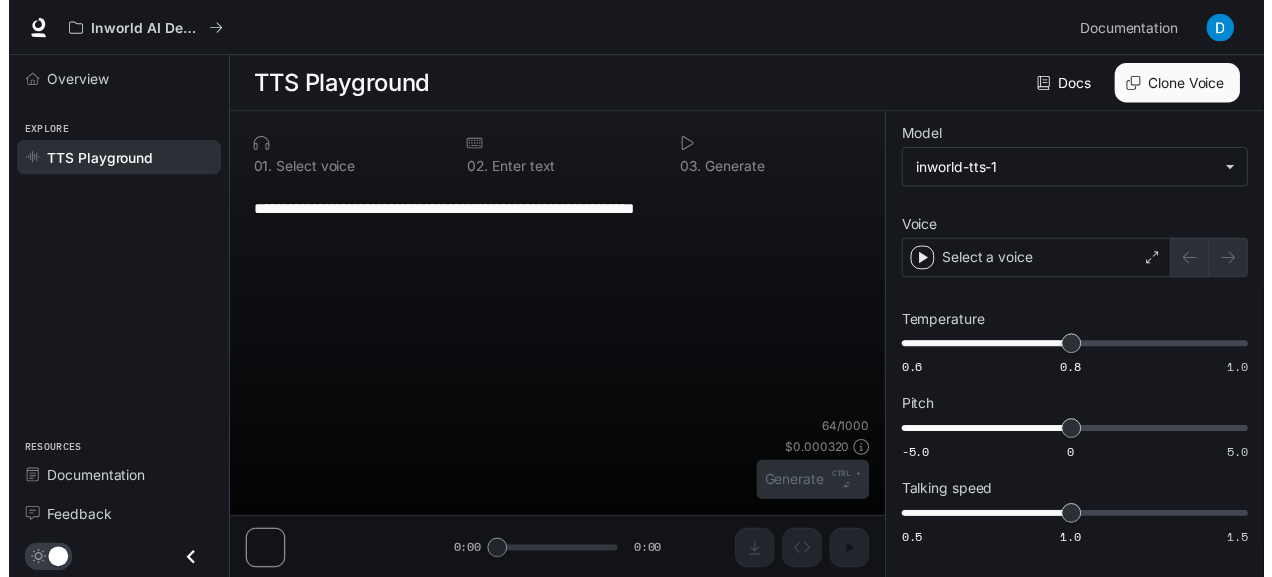 scroll, scrollTop: 0, scrollLeft: 0, axis: both 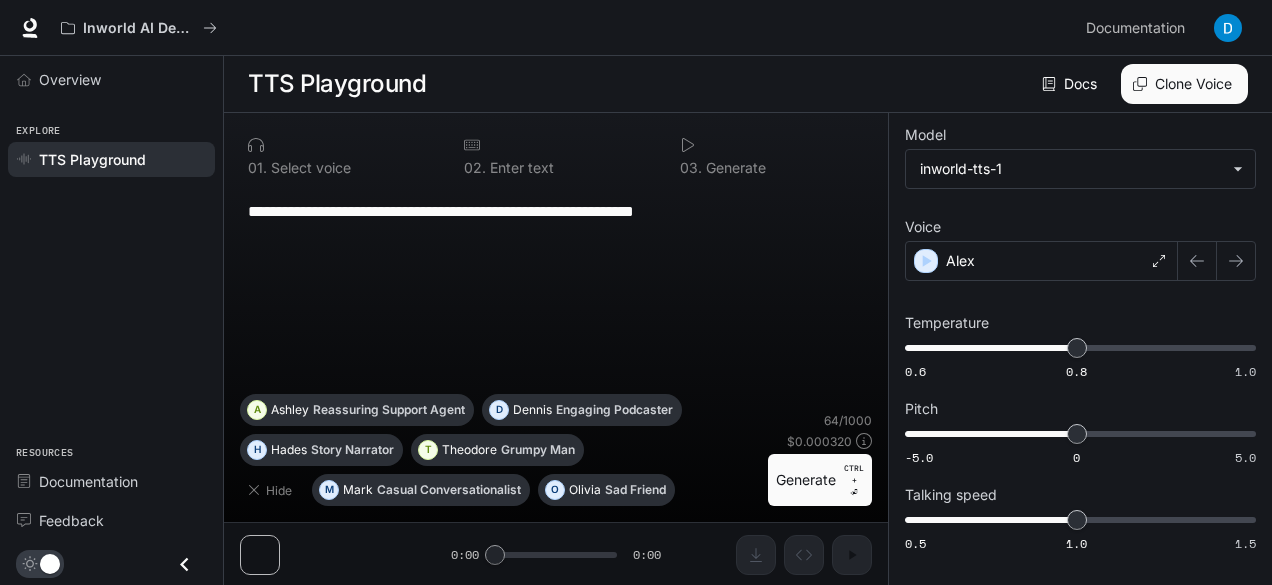 drag, startPoint x: 749, startPoint y: 215, endPoint x: 232, endPoint y: 227, distance: 517.1392 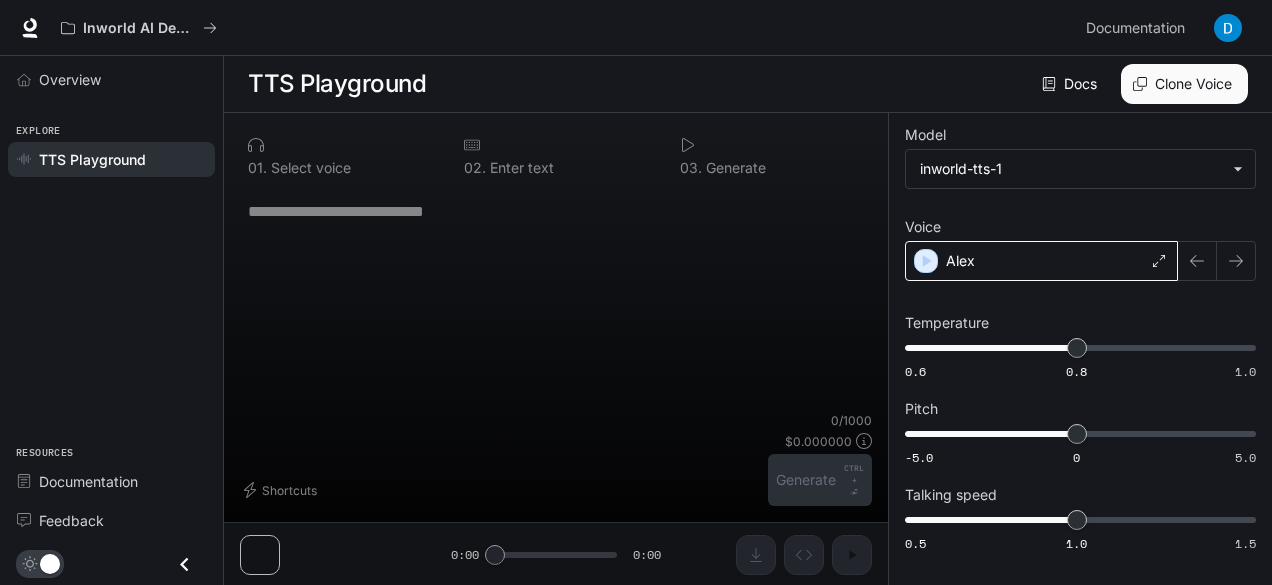 type 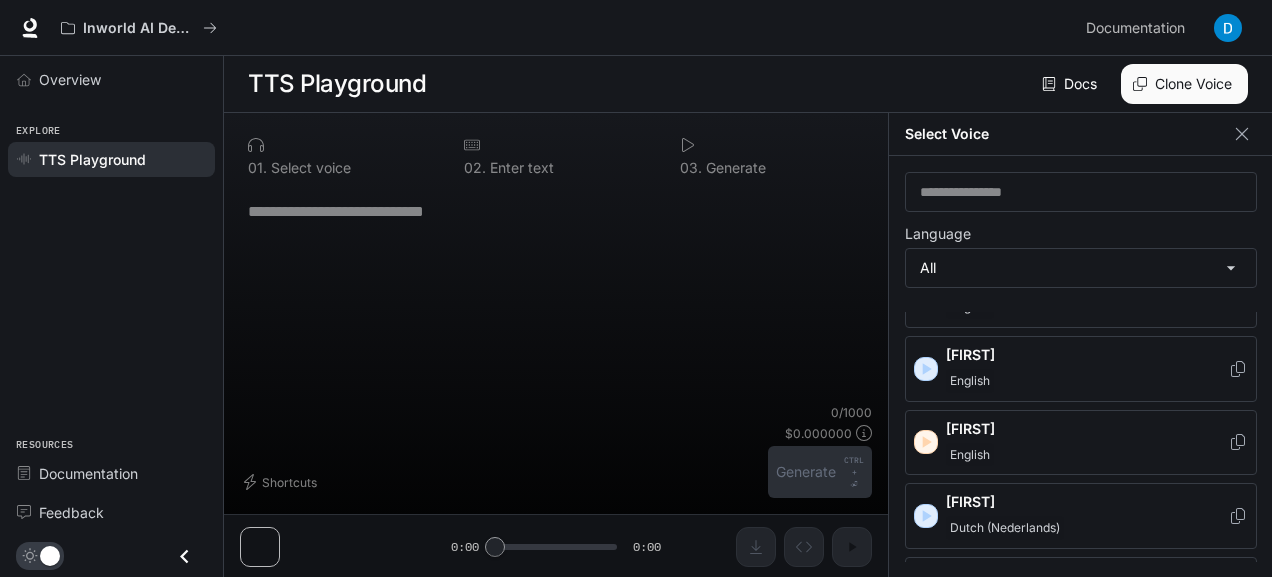 scroll, scrollTop: 681, scrollLeft: 0, axis: vertical 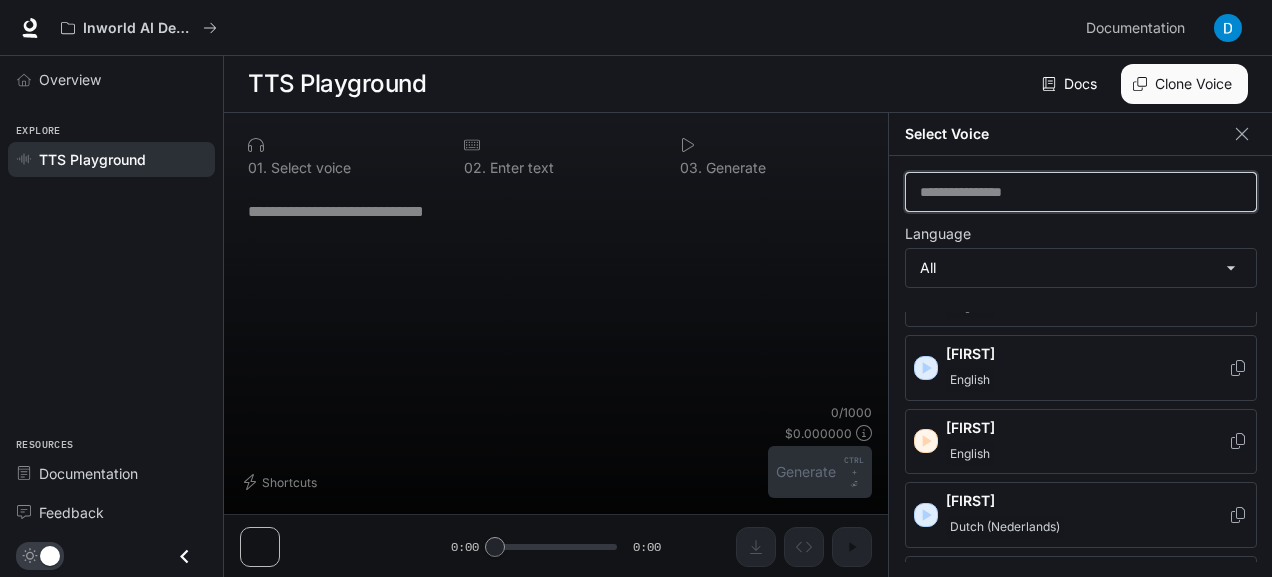 click at bounding box center (1081, 192) 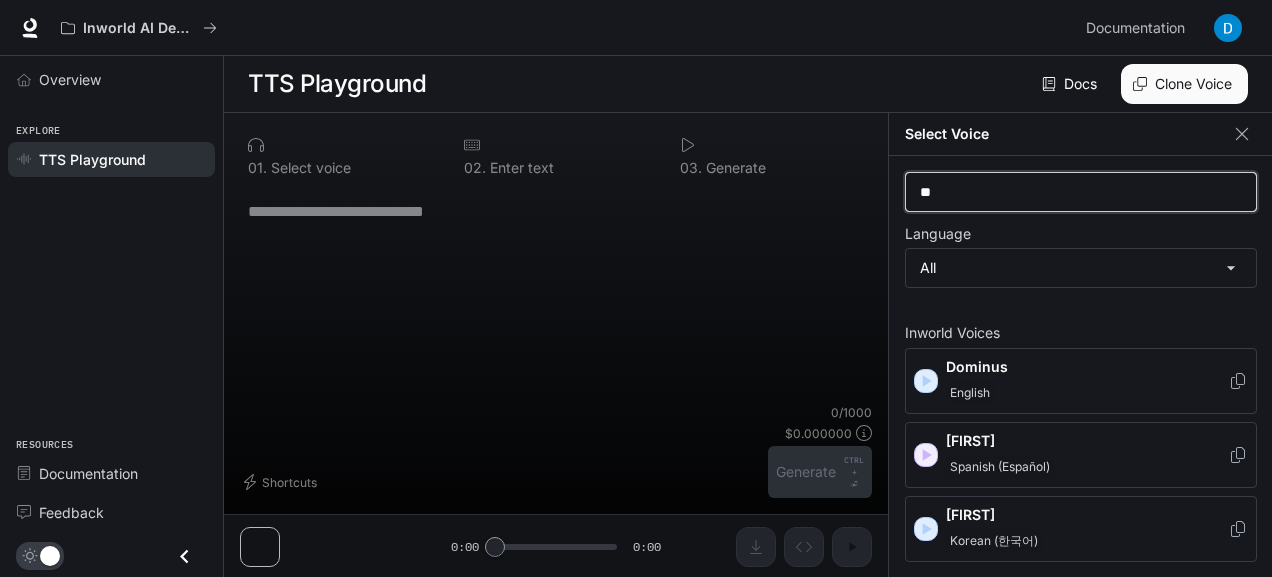 scroll, scrollTop: 0, scrollLeft: 0, axis: both 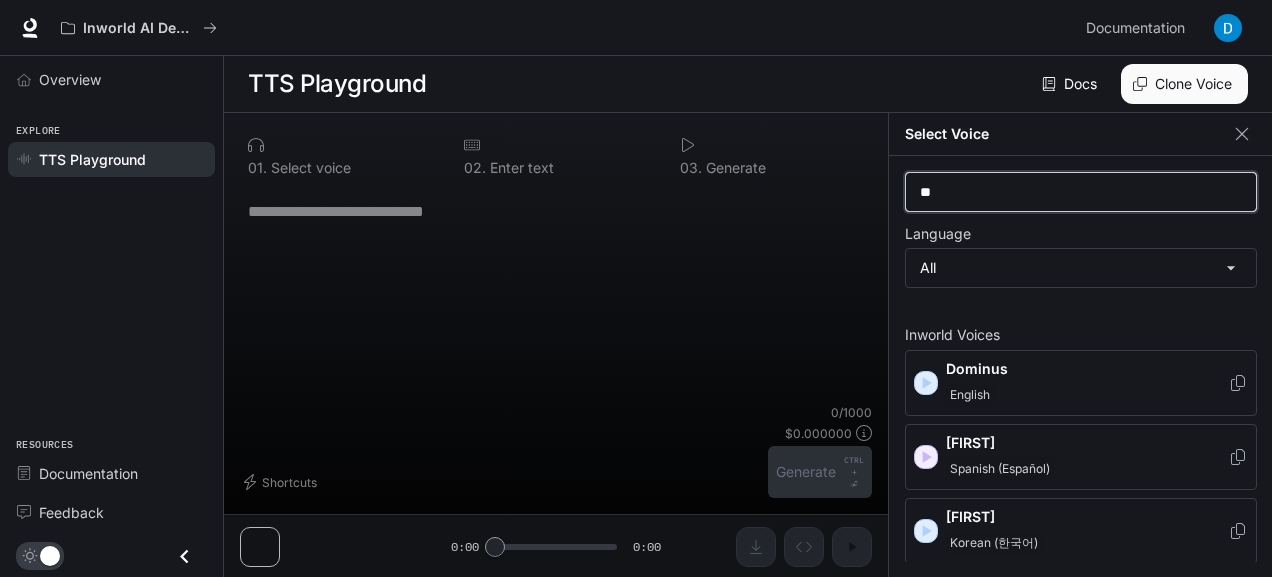 type on "*" 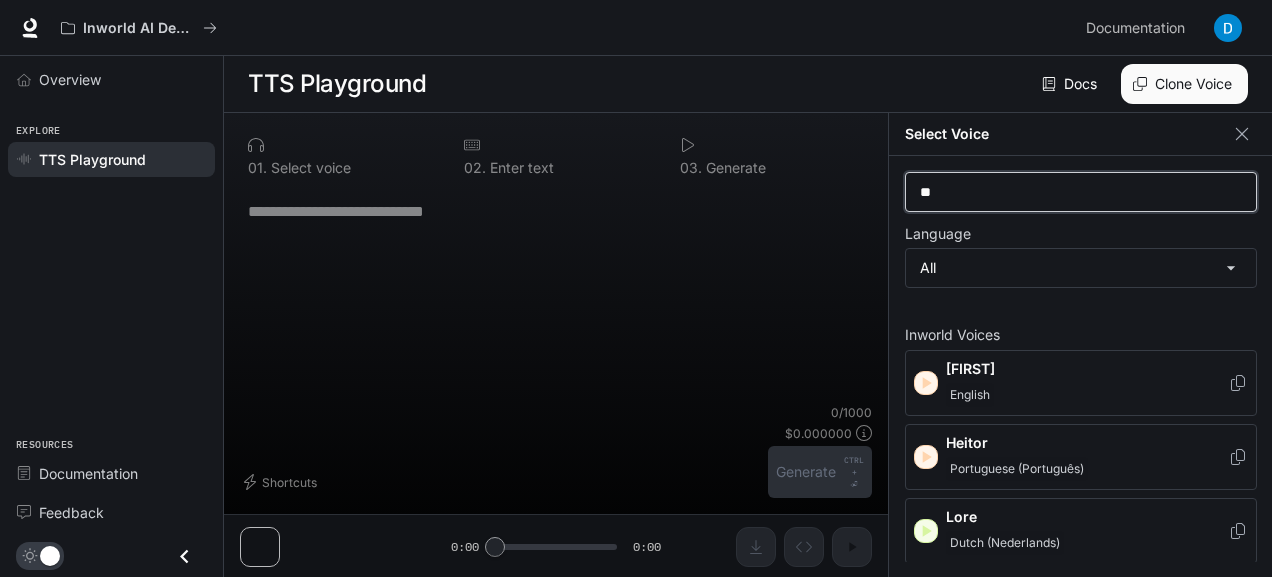 type on "*" 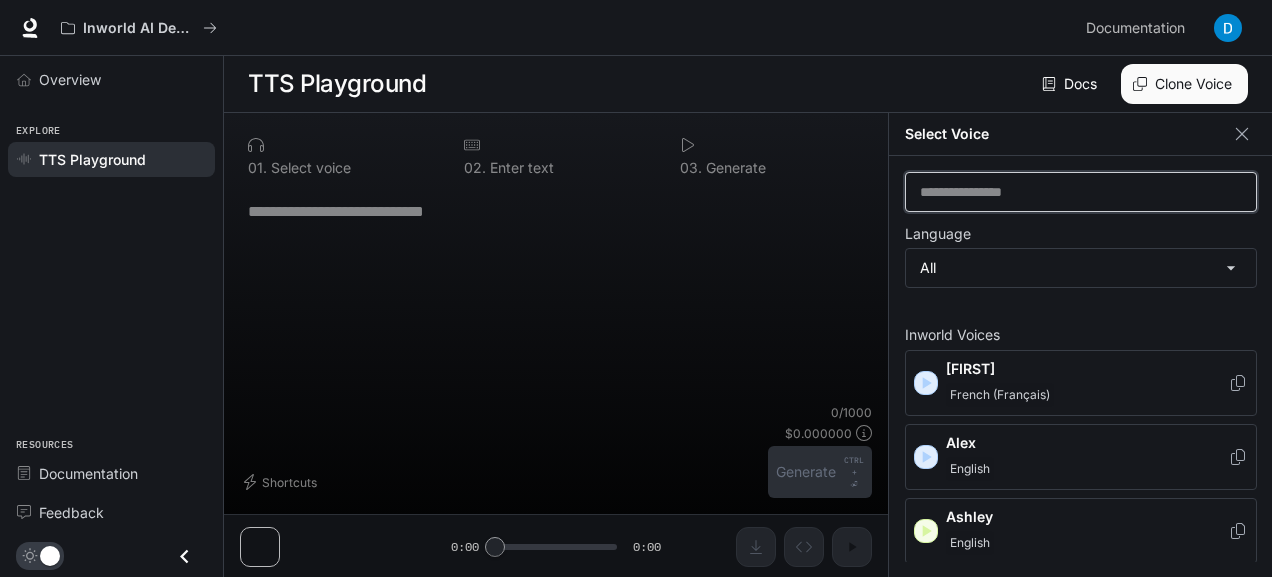 type on "*" 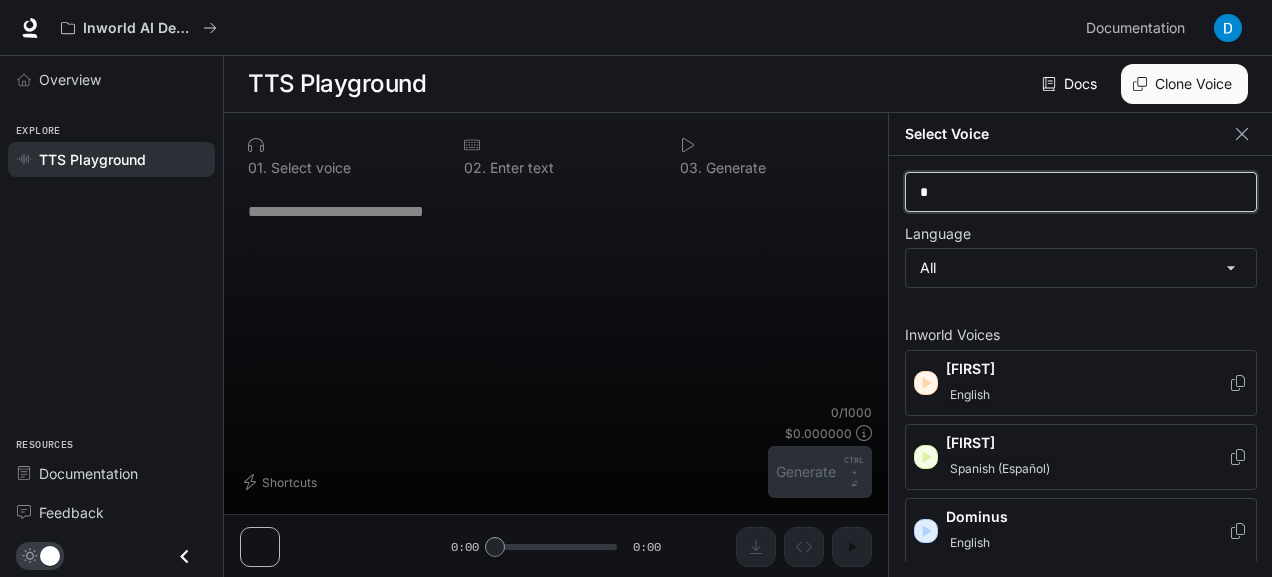 type 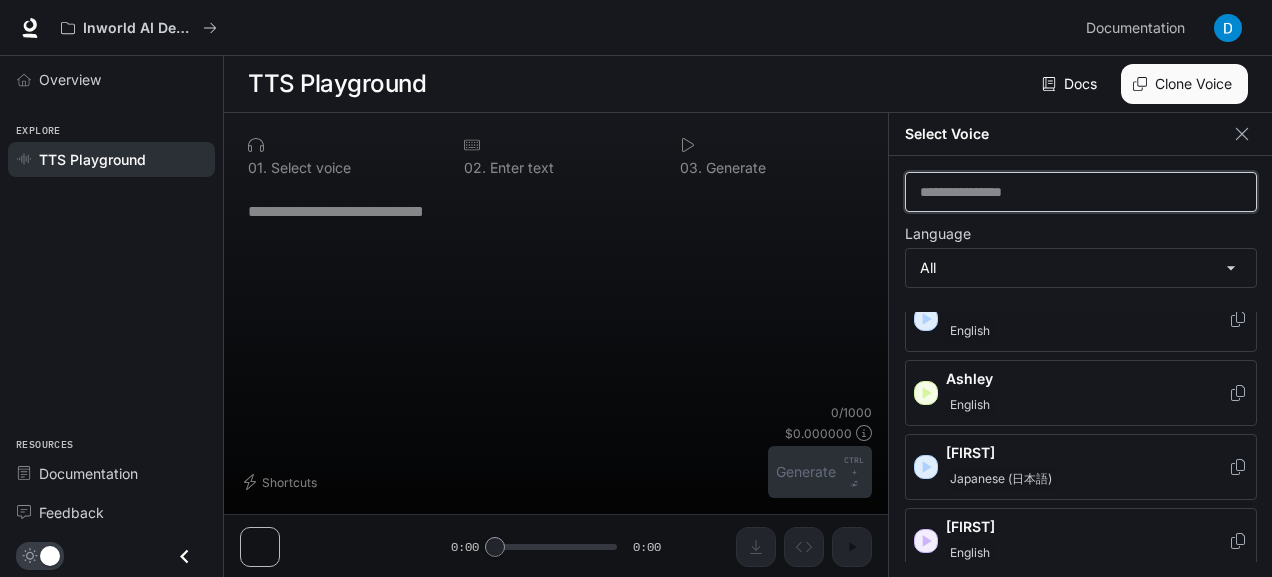 scroll, scrollTop: 252, scrollLeft: 0, axis: vertical 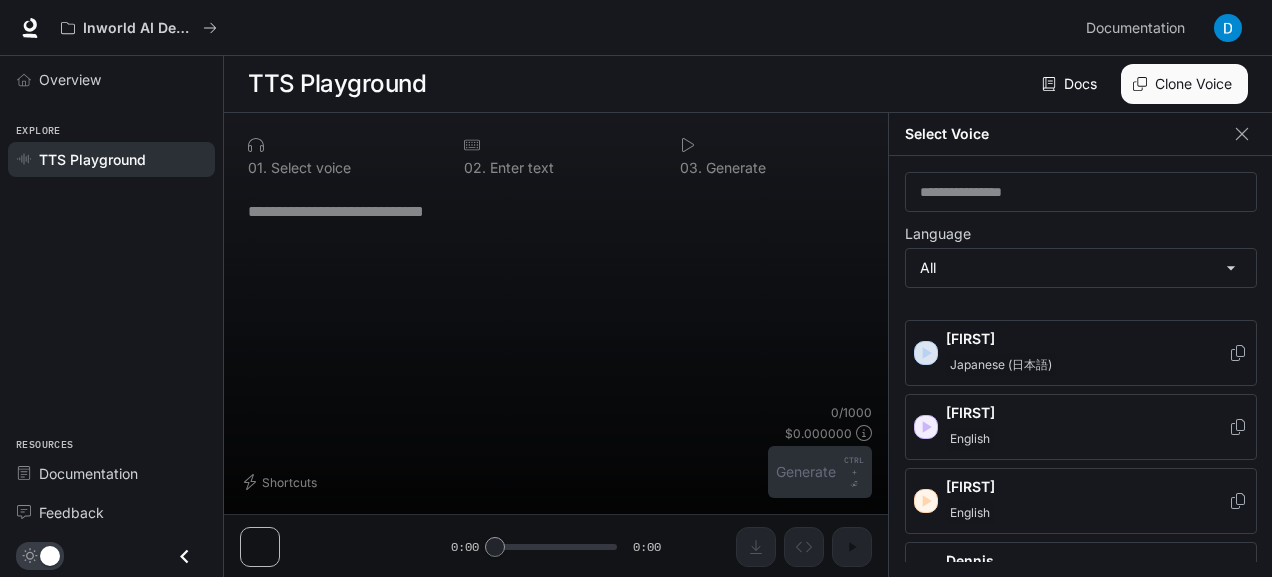 click 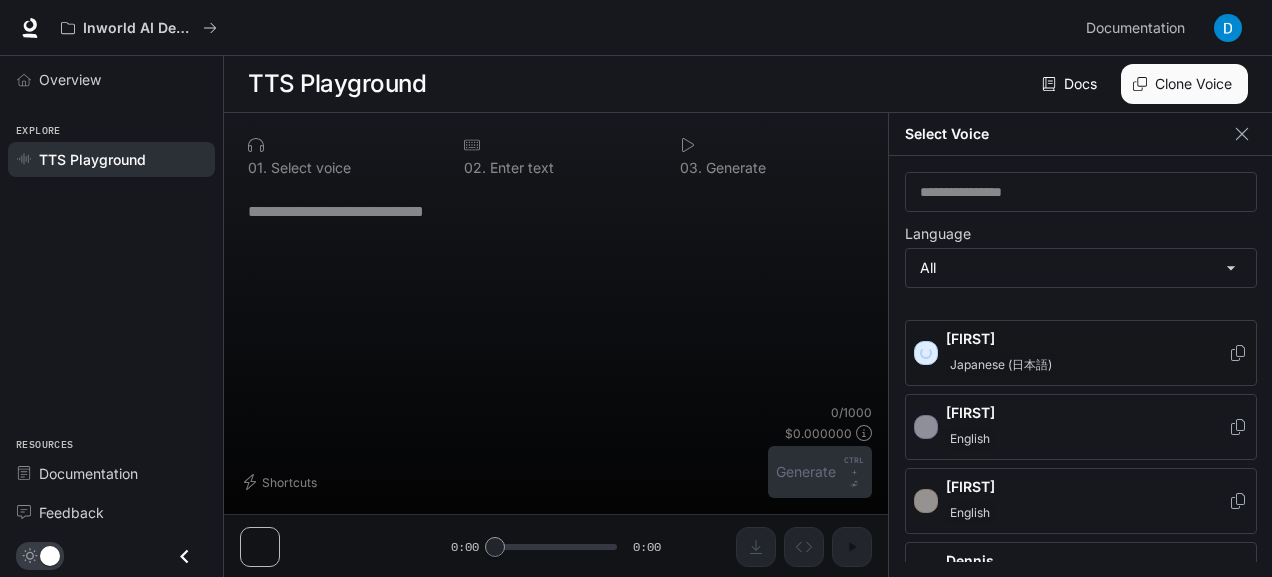 scroll, scrollTop: 210, scrollLeft: 0, axis: vertical 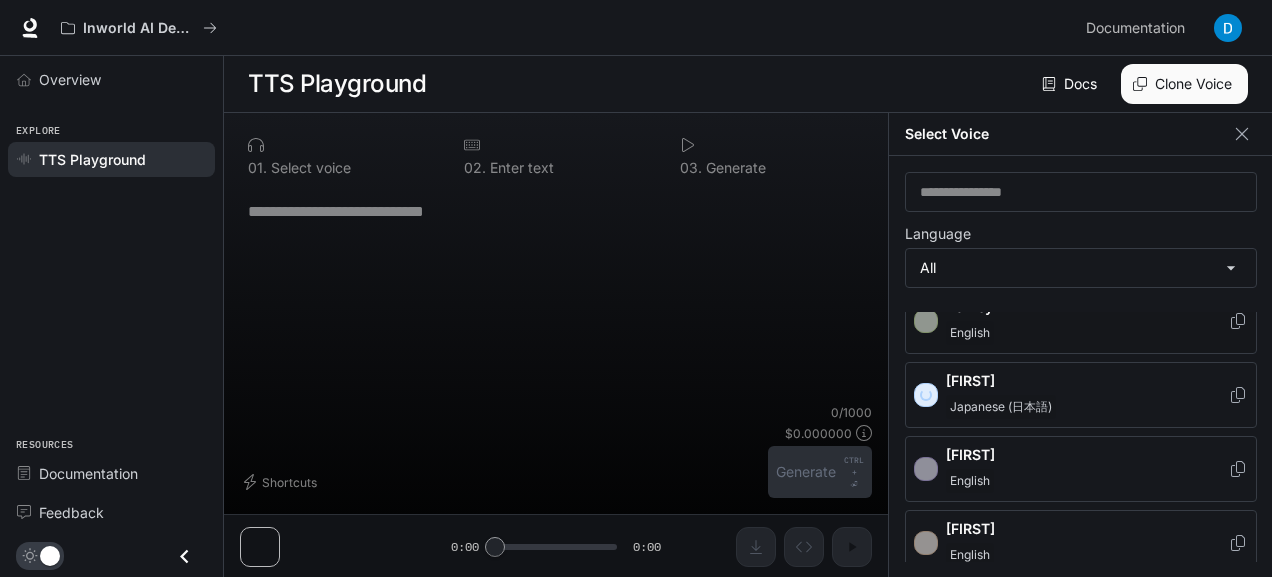 click on "[FIRST] [LAST]" at bounding box center [1081, 321] 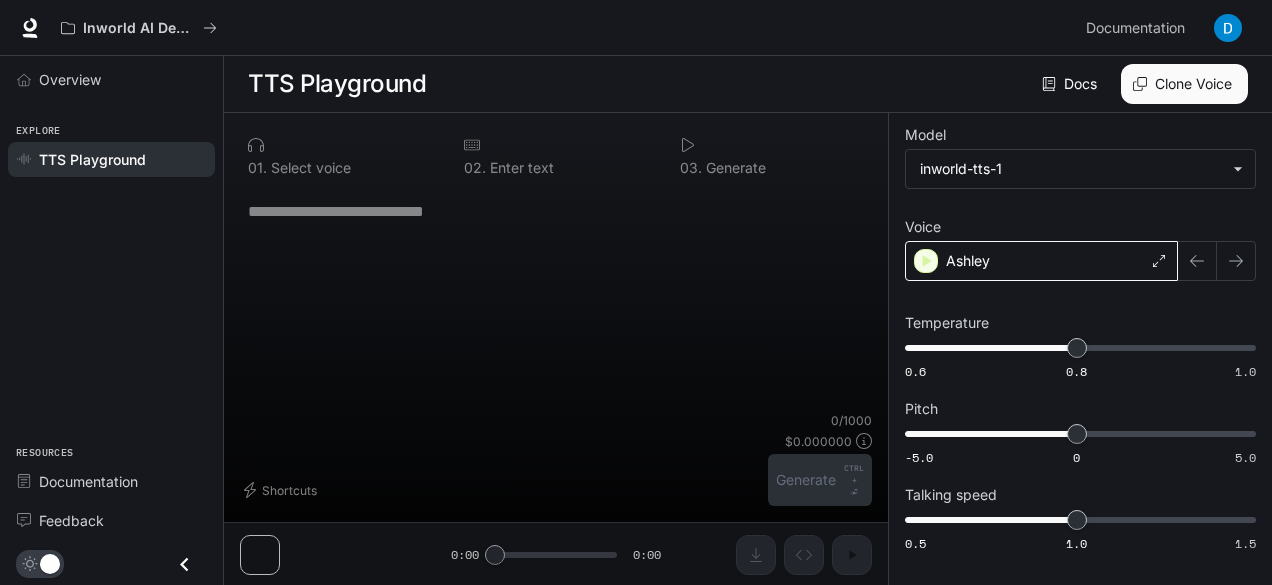 click 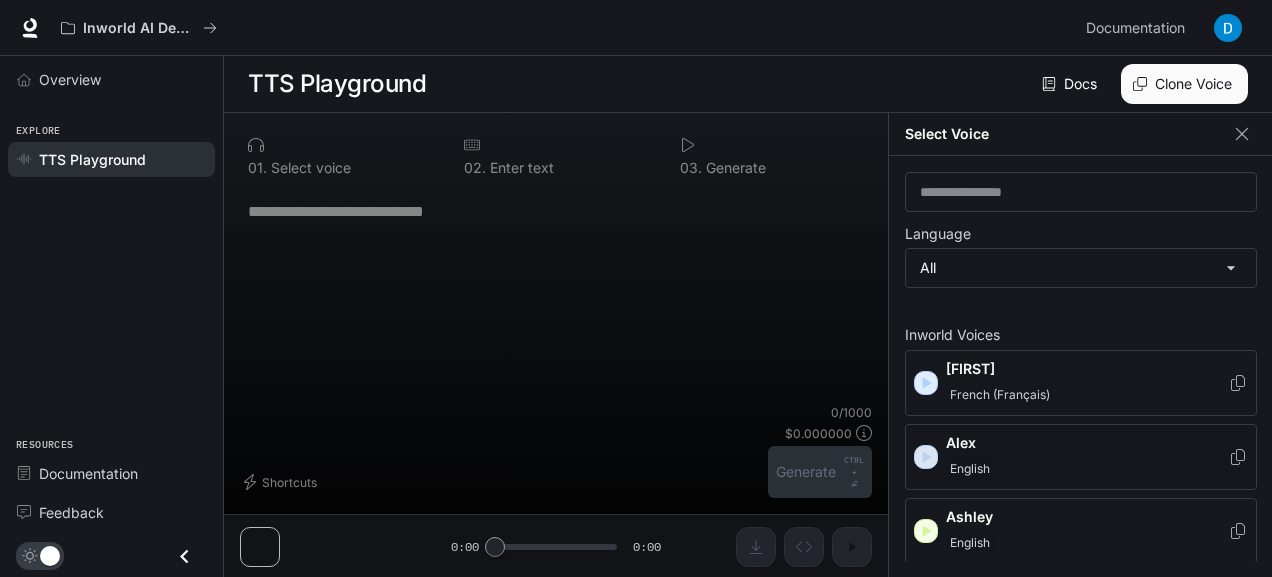click 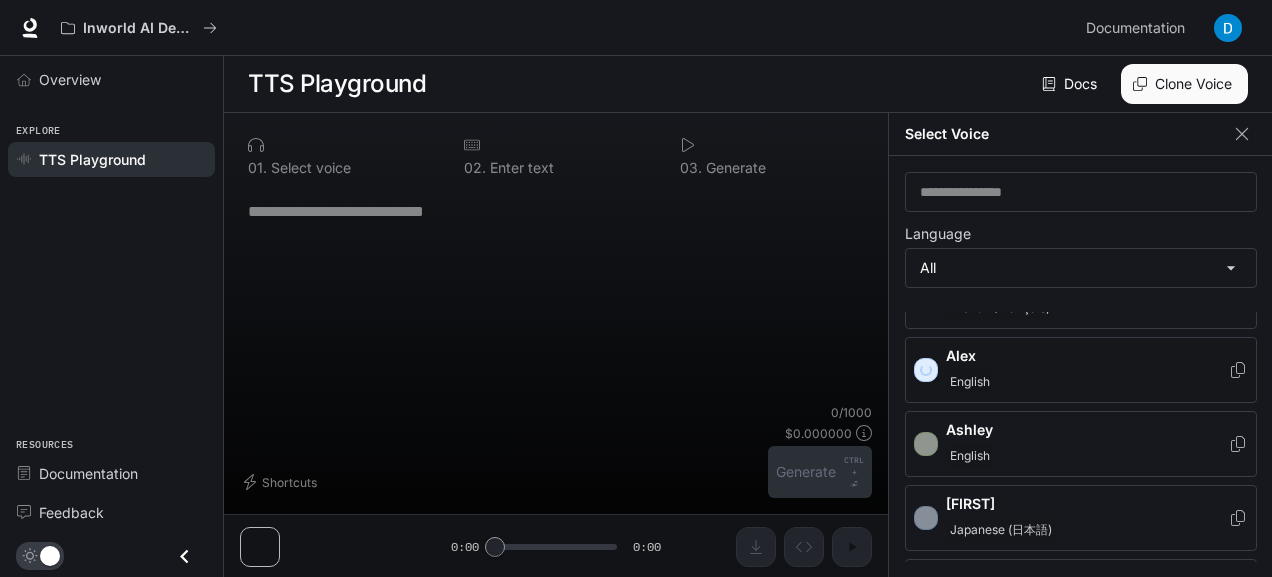 scroll, scrollTop: 90, scrollLeft: 0, axis: vertical 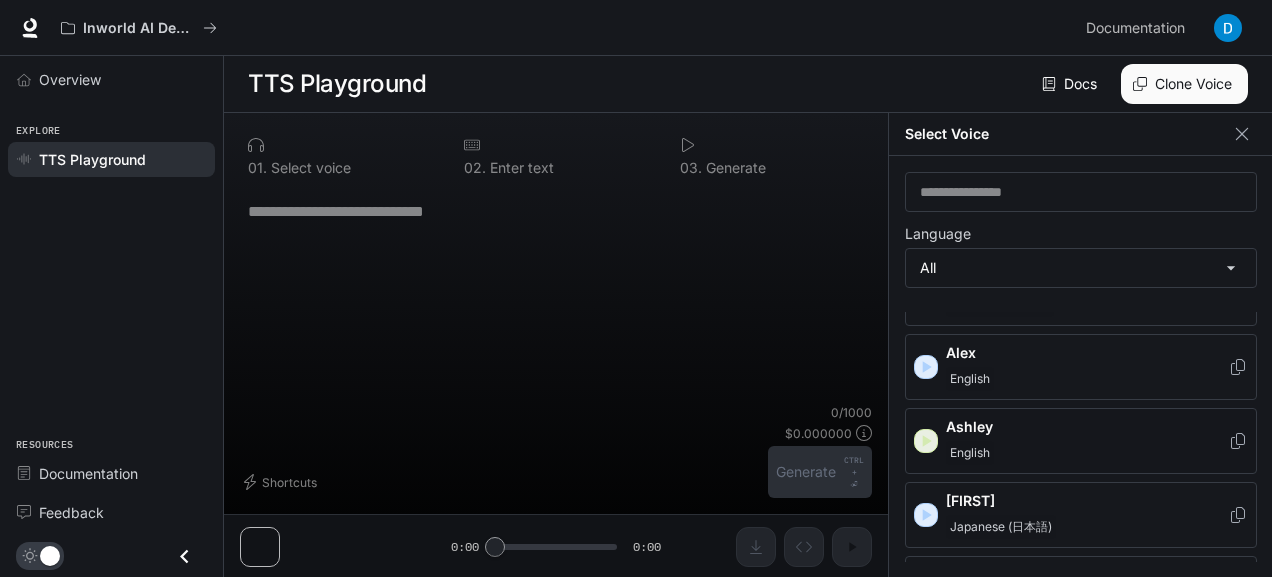 click 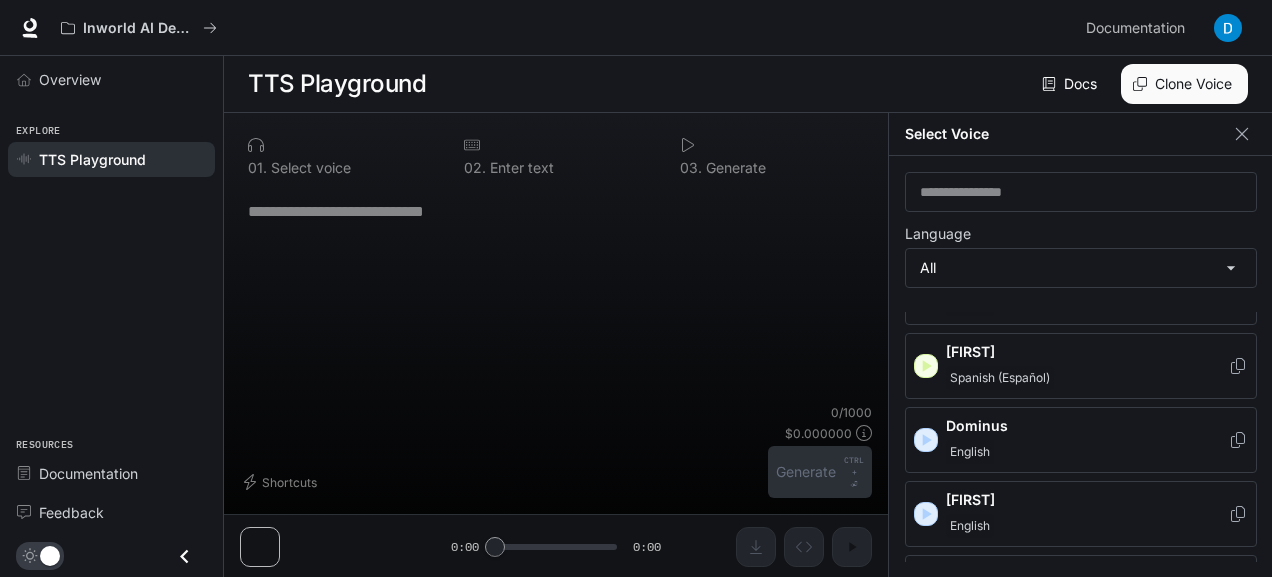 scroll, scrollTop: 536, scrollLeft: 0, axis: vertical 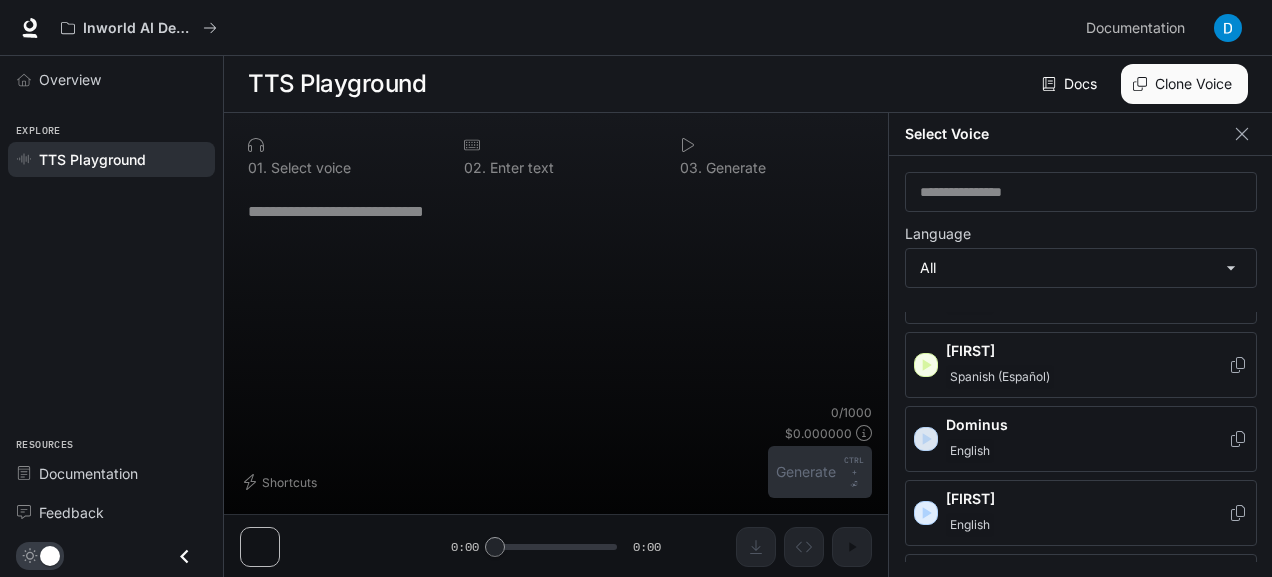 click 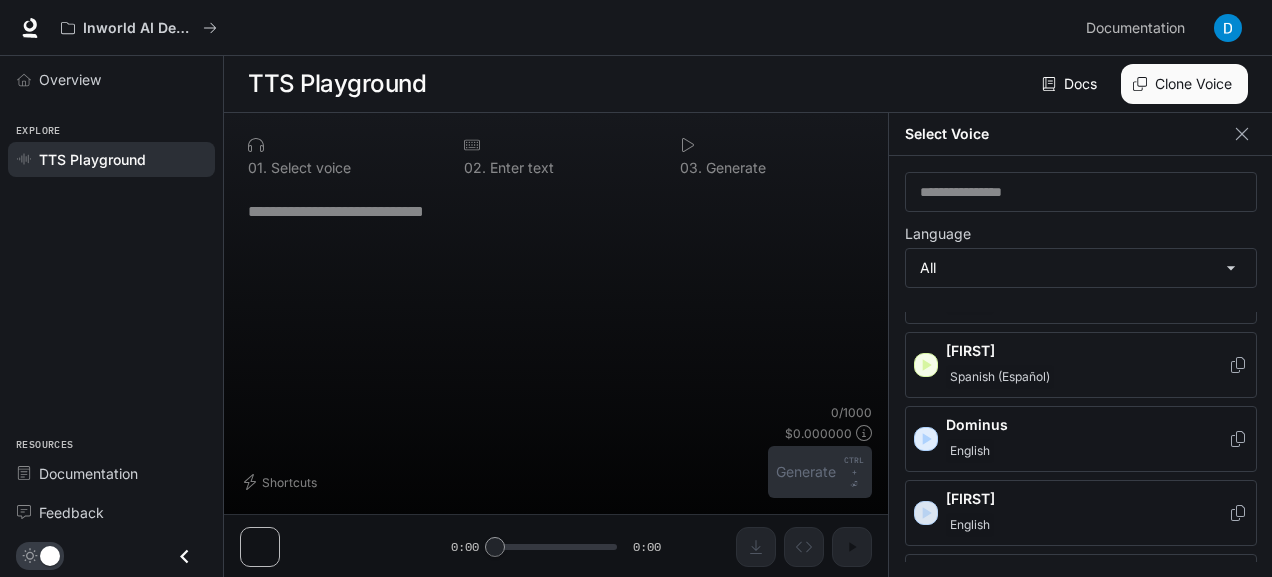 click 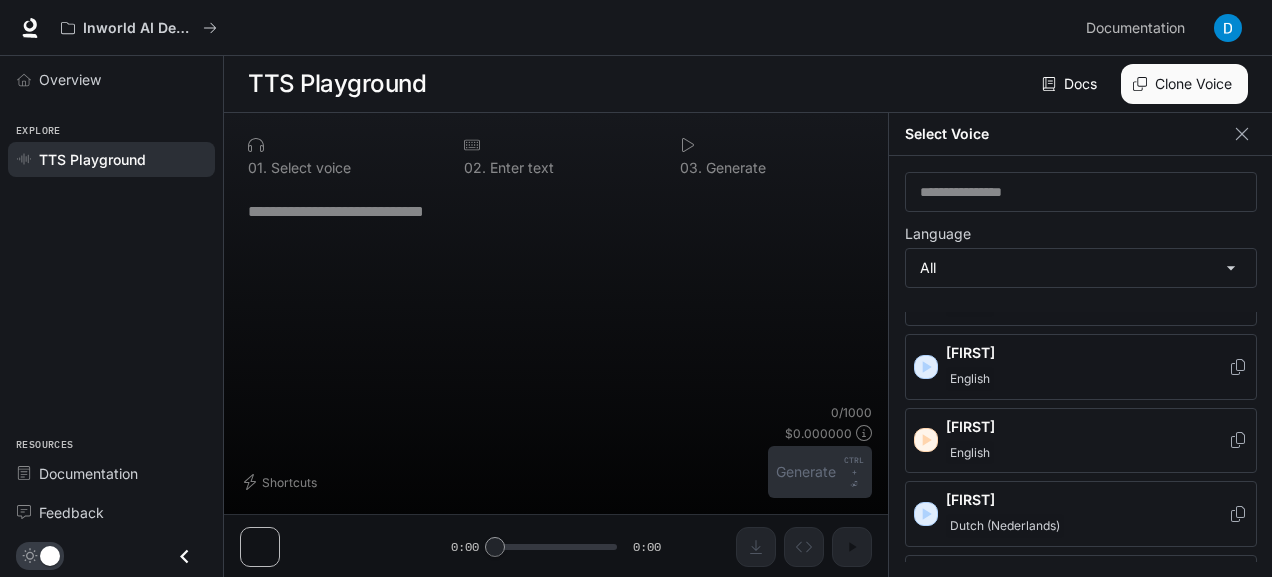 scroll, scrollTop: 683, scrollLeft: 0, axis: vertical 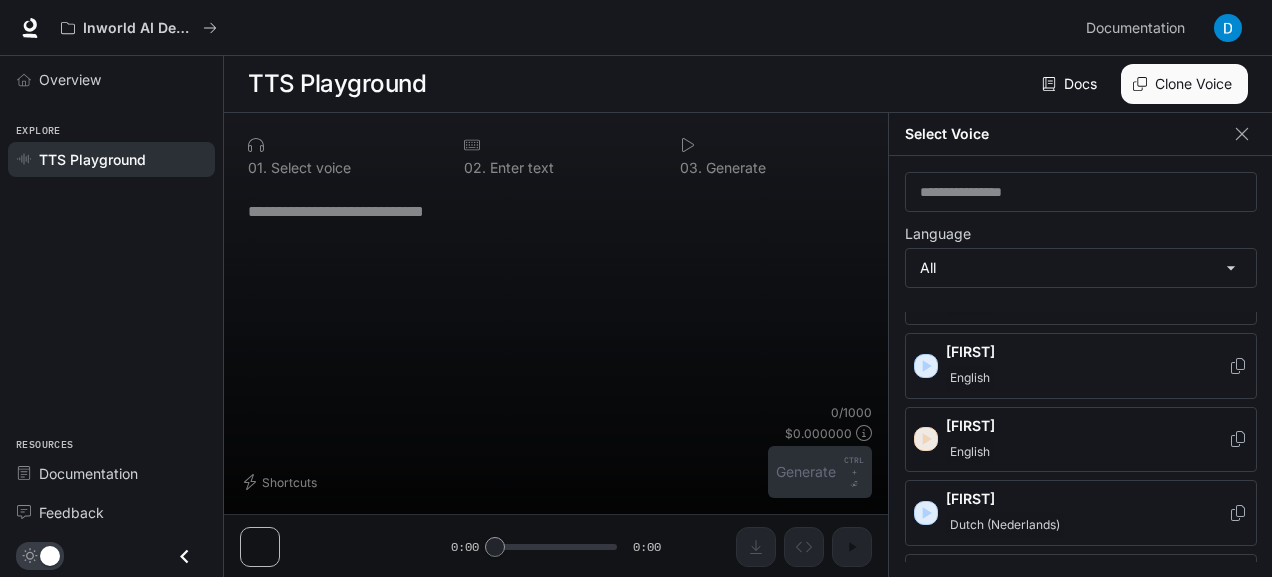click at bounding box center (926, 439) 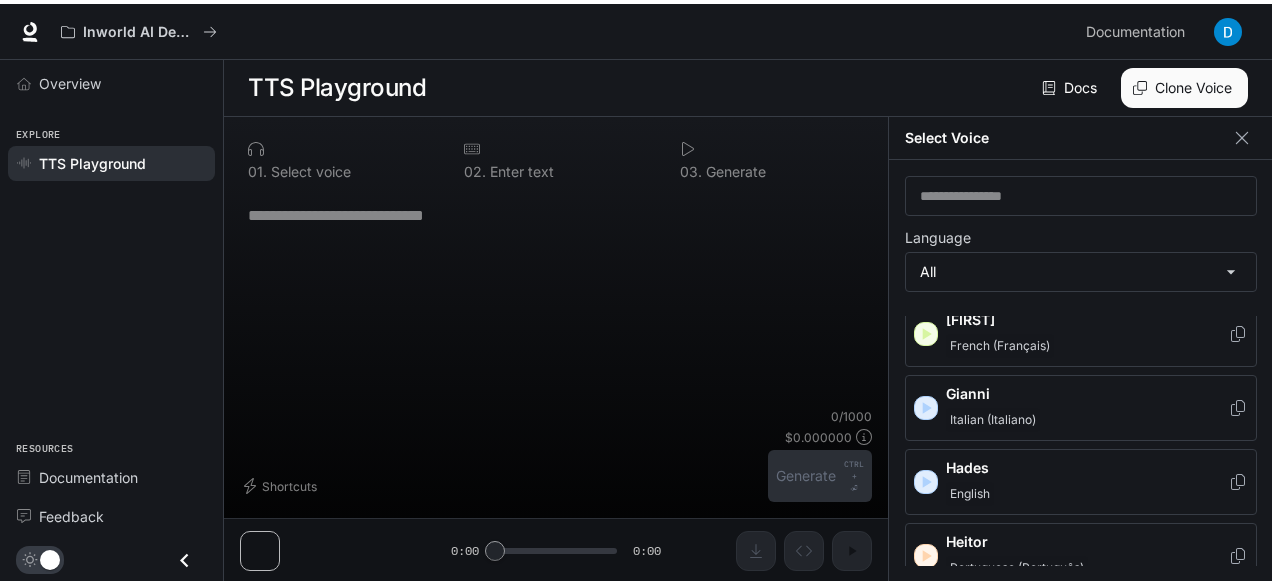scroll, scrollTop: 968, scrollLeft: 0, axis: vertical 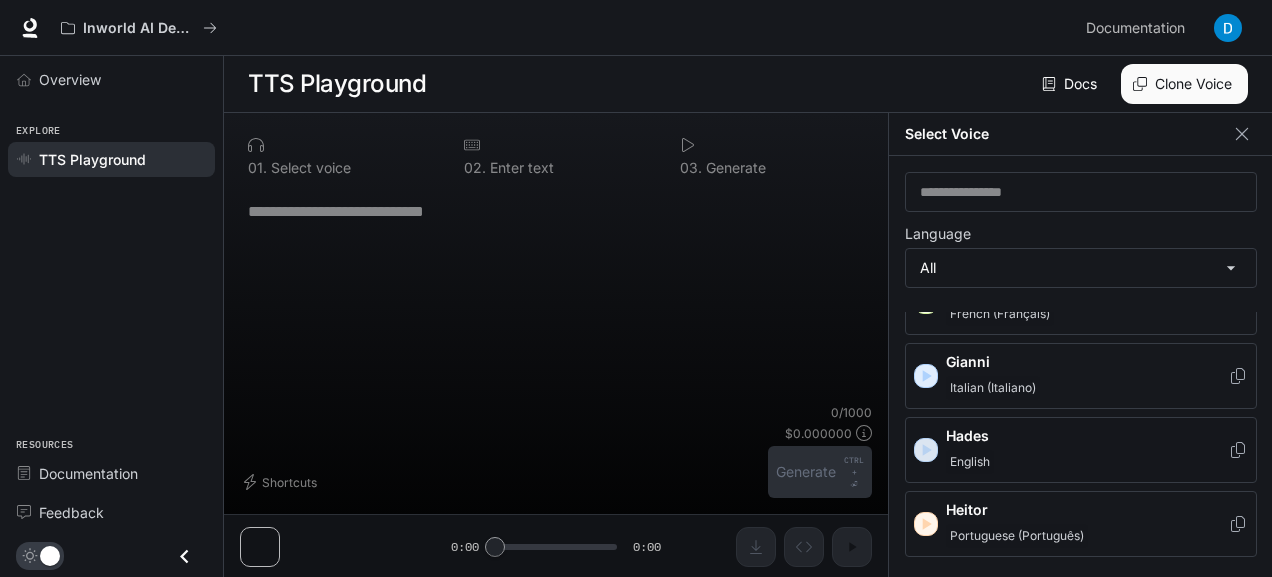 click 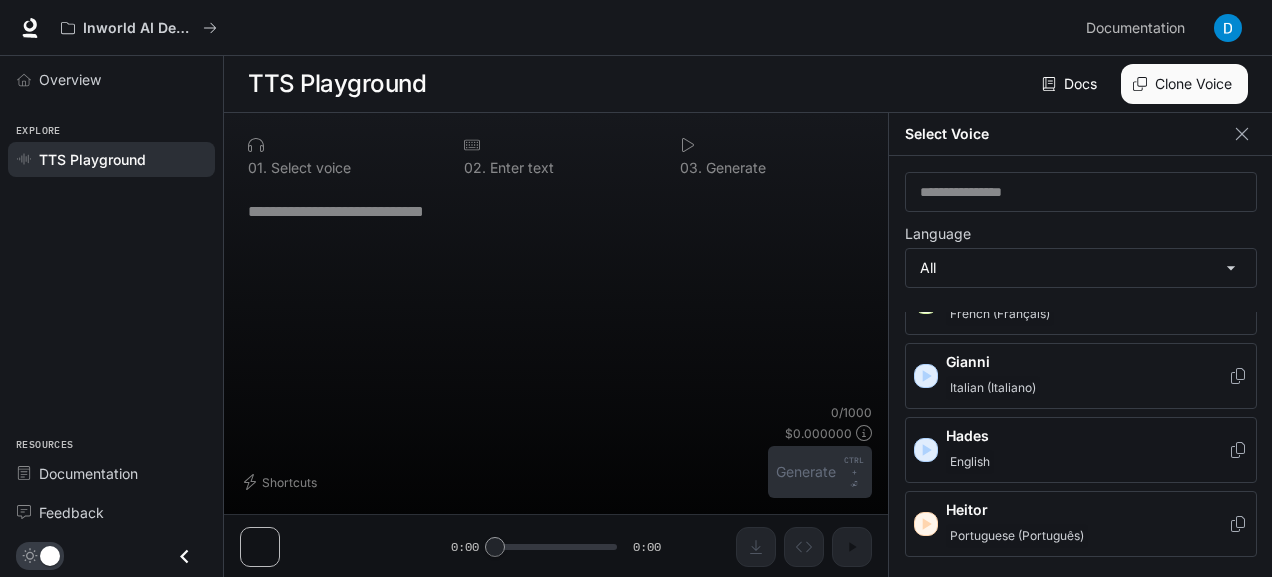 click on "Hades" at bounding box center (1087, 436) 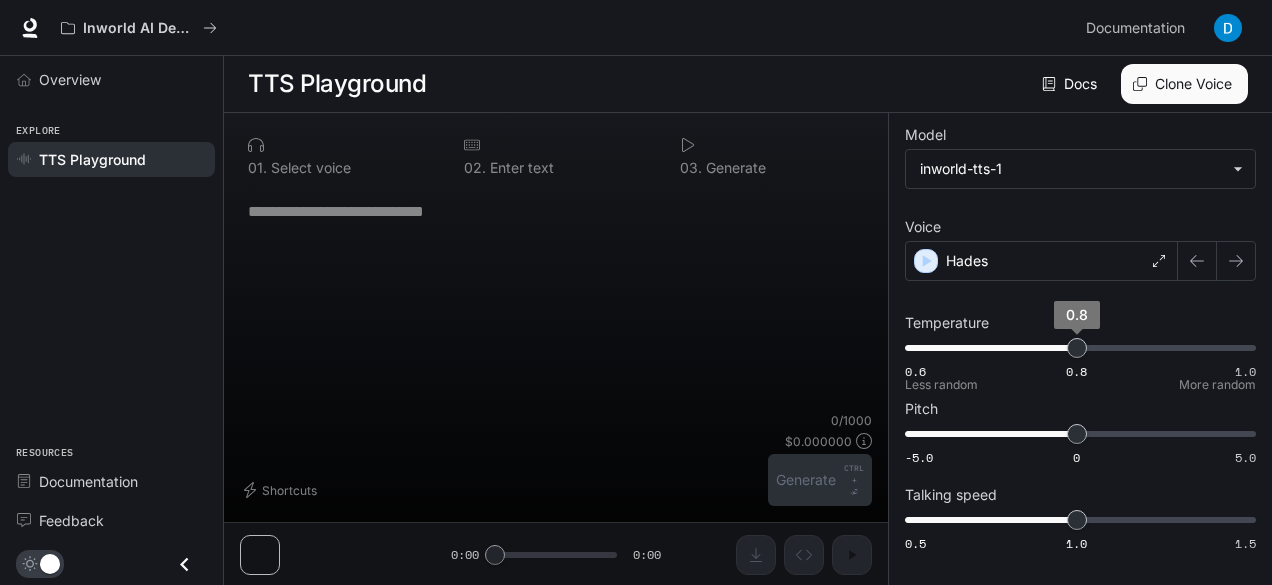 scroll, scrollTop: 0, scrollLeft: 0, axis: both 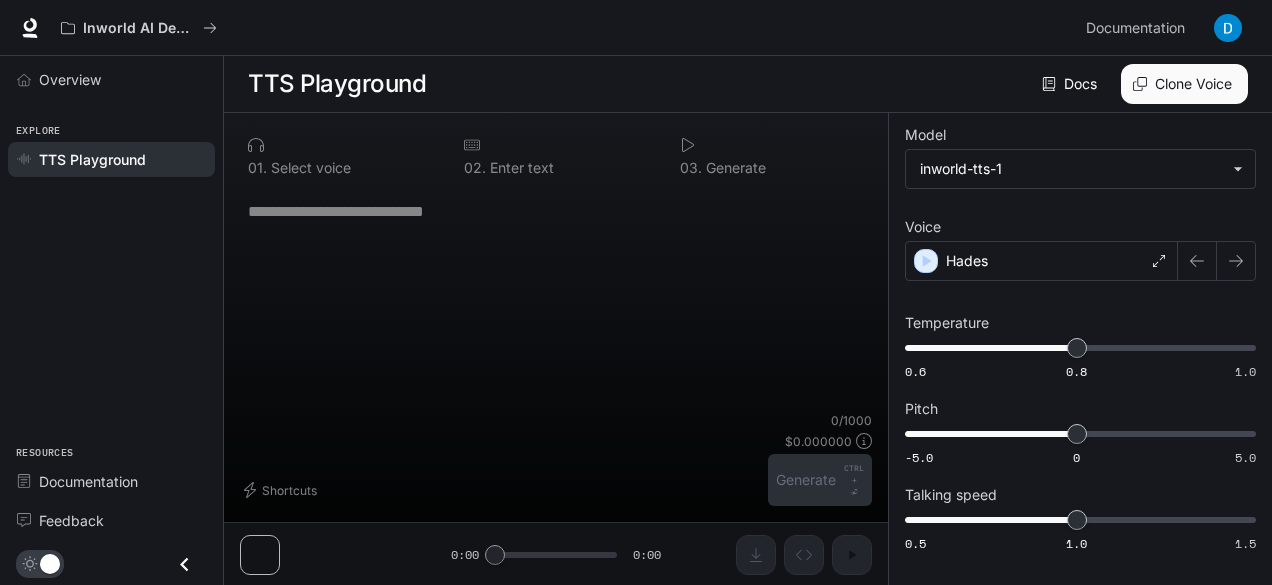 click on "**********" at bounding box center (1080, 342) 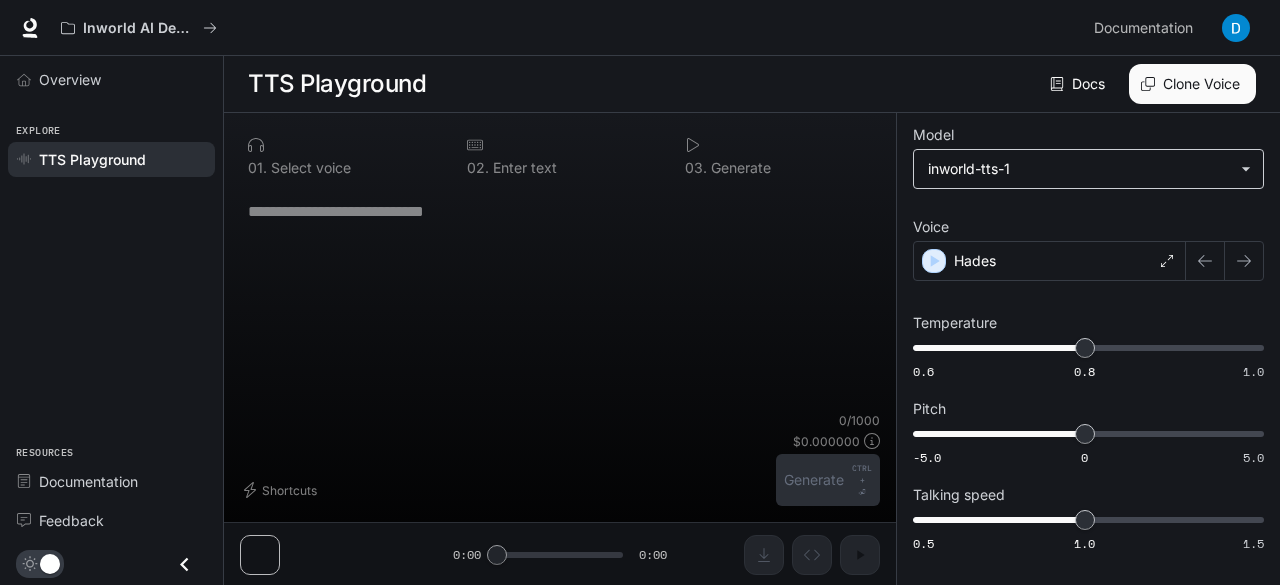 click on "**********" at bounding box center (640, 293) 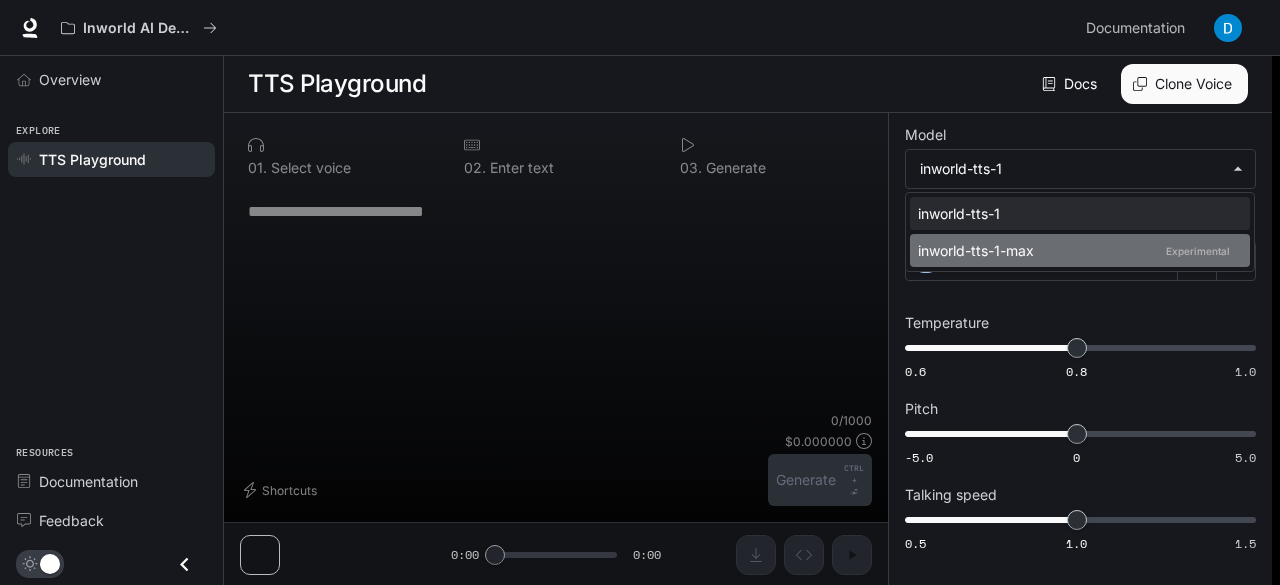 click on "inworld-tts-1-max Experimental" at bounding box center [1076, 250] 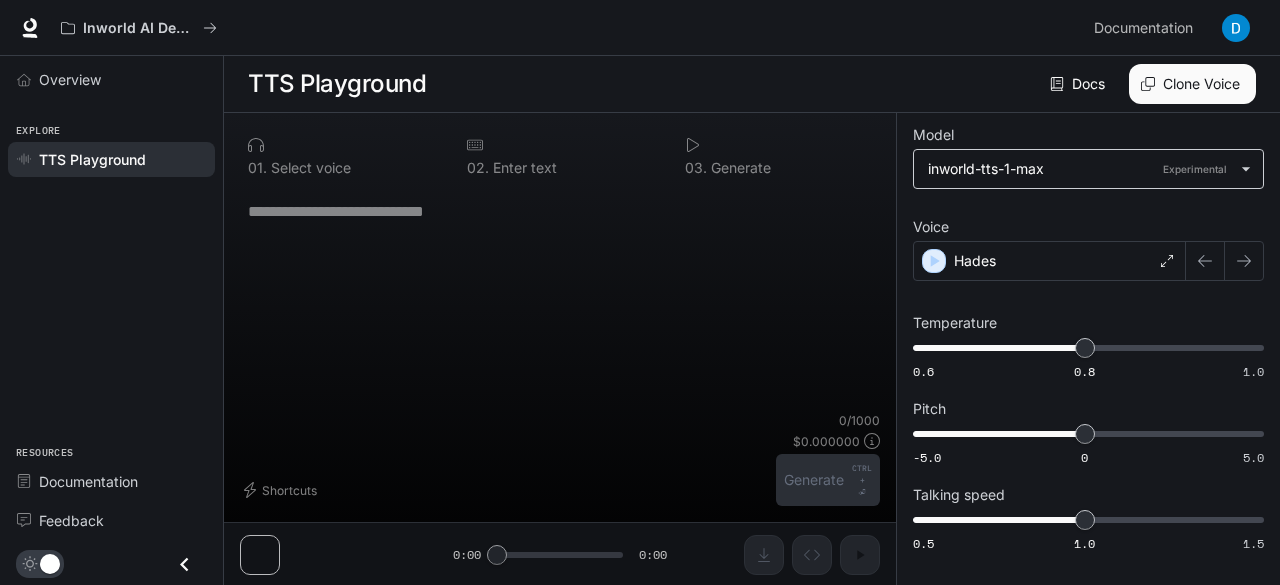 click on "**********" at bounding box center (640, 293) 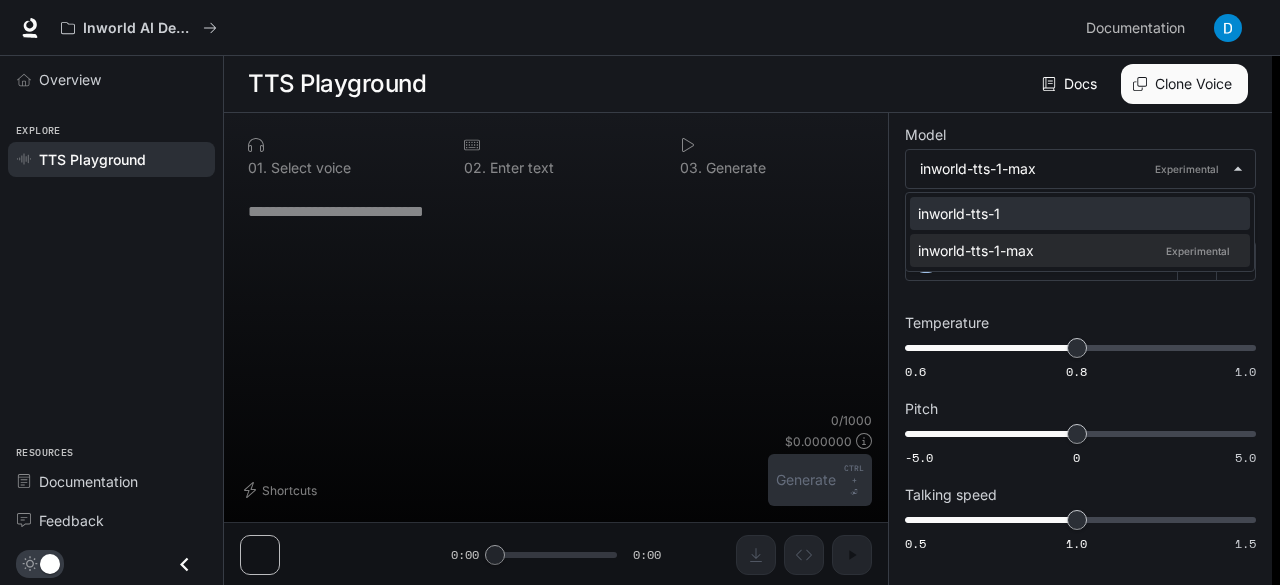 click on "inworld-tts-1" at bounding box center (1076, 213) 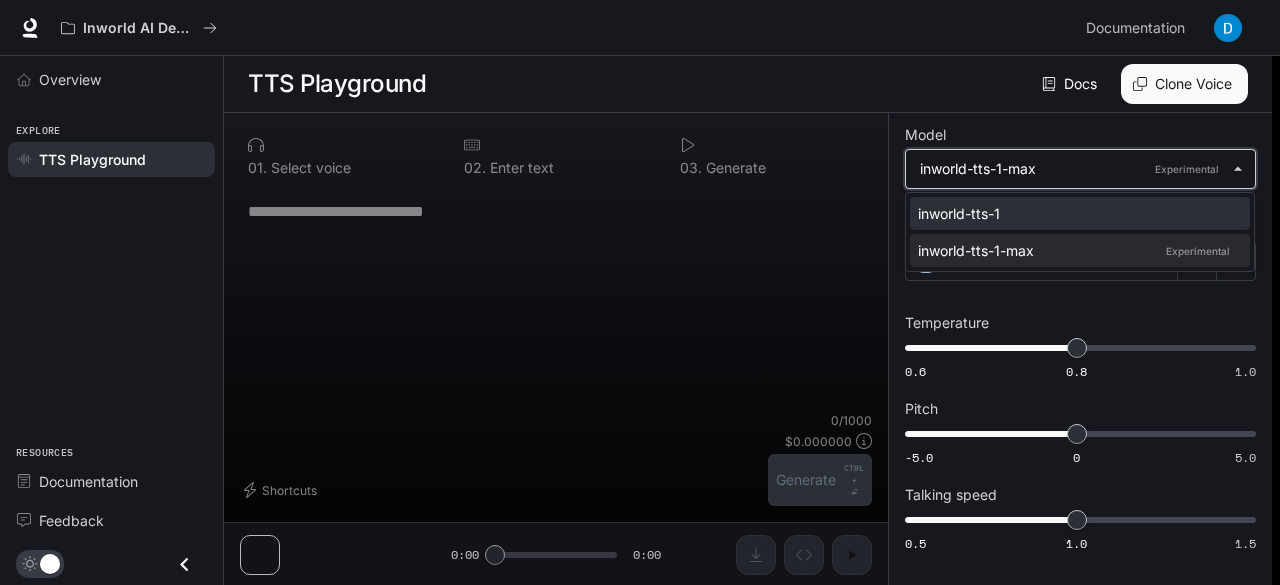 type on "**********" 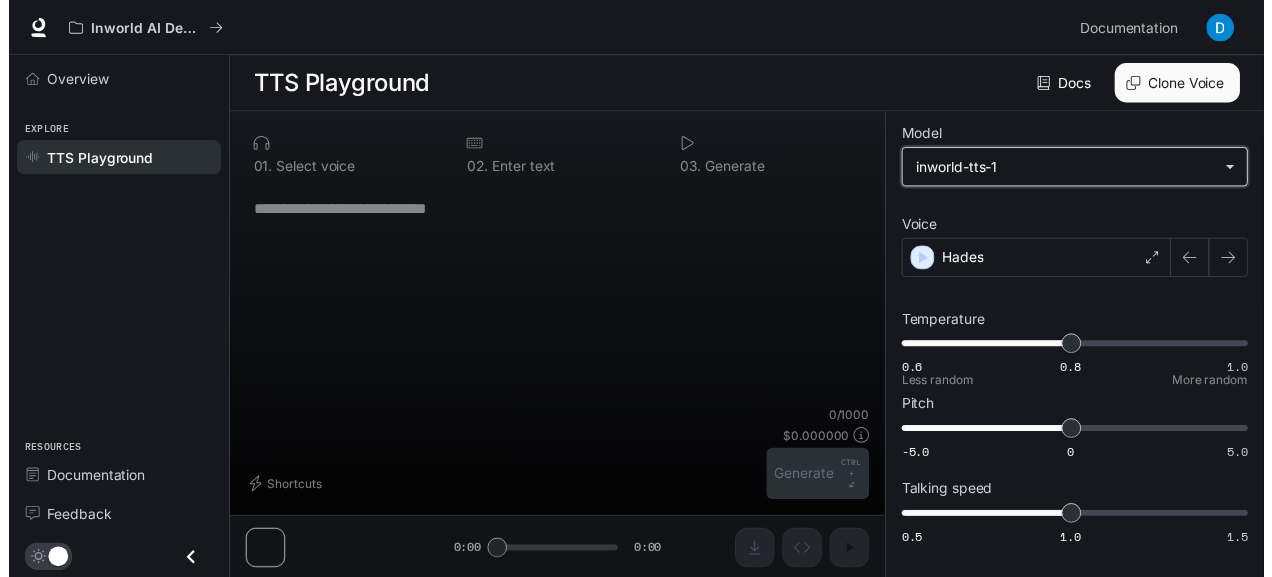 scroll, scrollTop: 0, scrollLeft: 0, axis: both 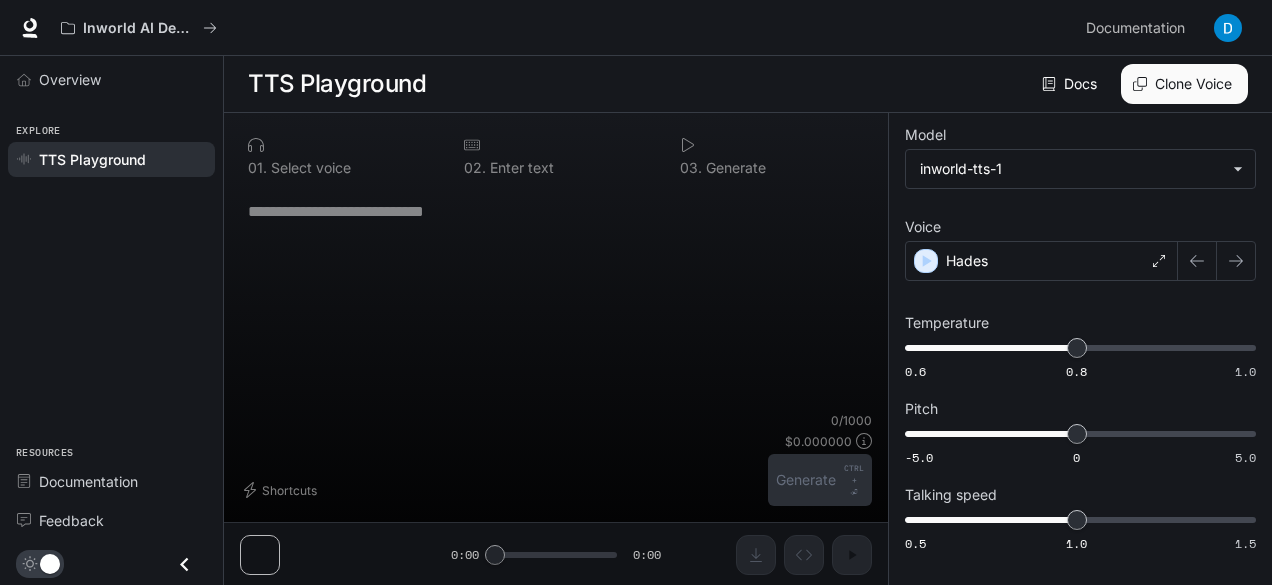 click on "* ​" at bounding box center [556, 299] 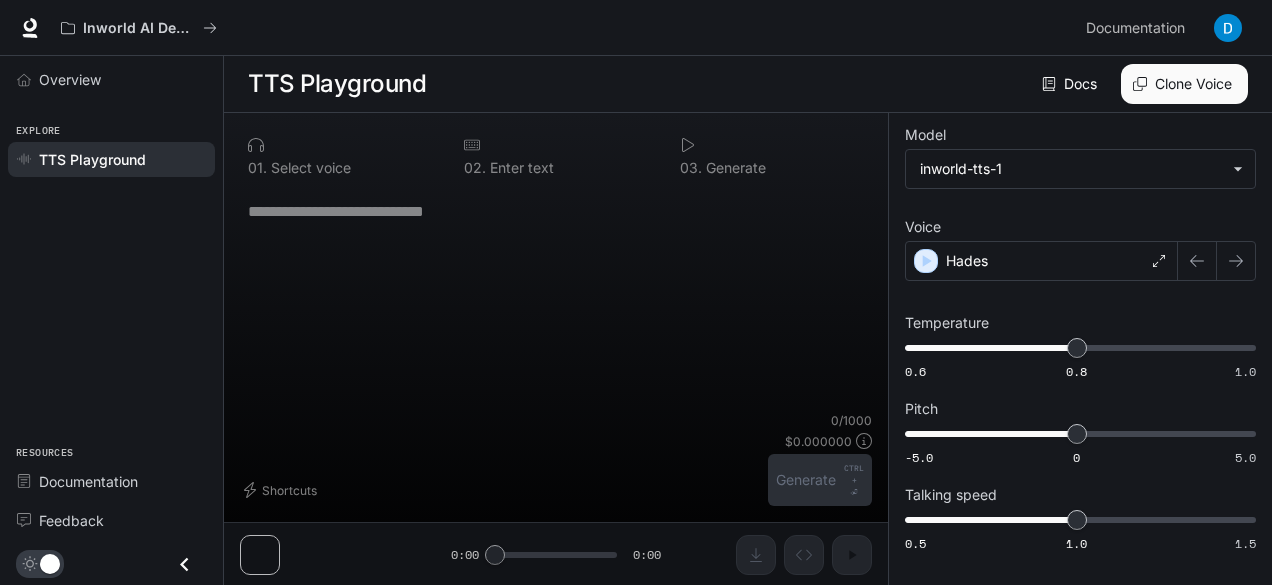 click at bounding box center (556, 211) 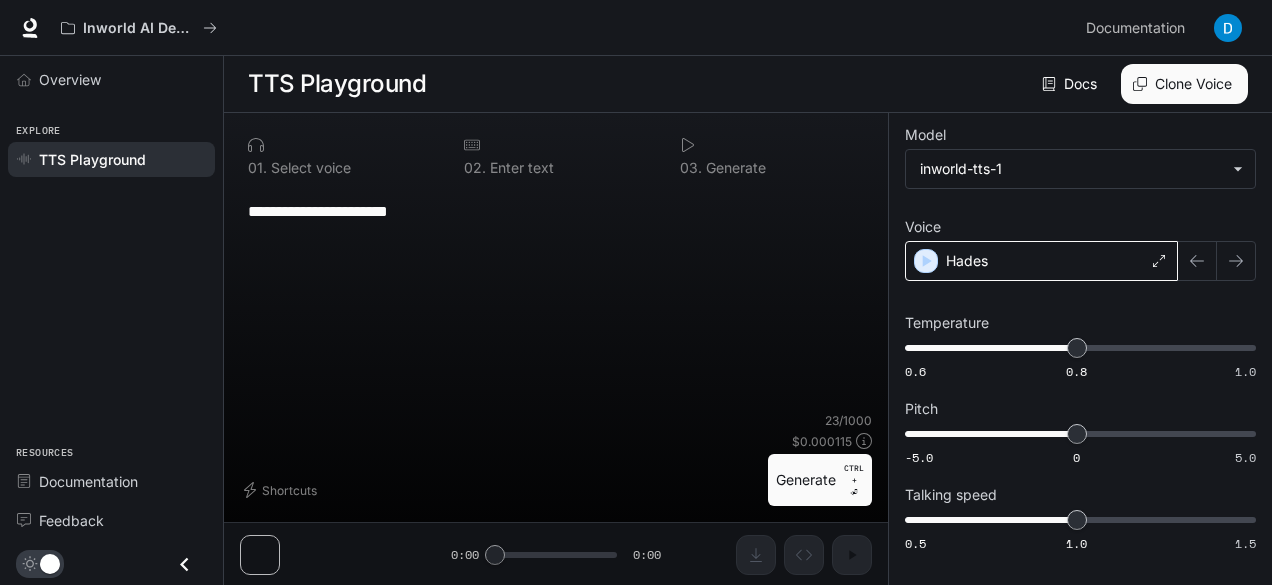 type on "**********" 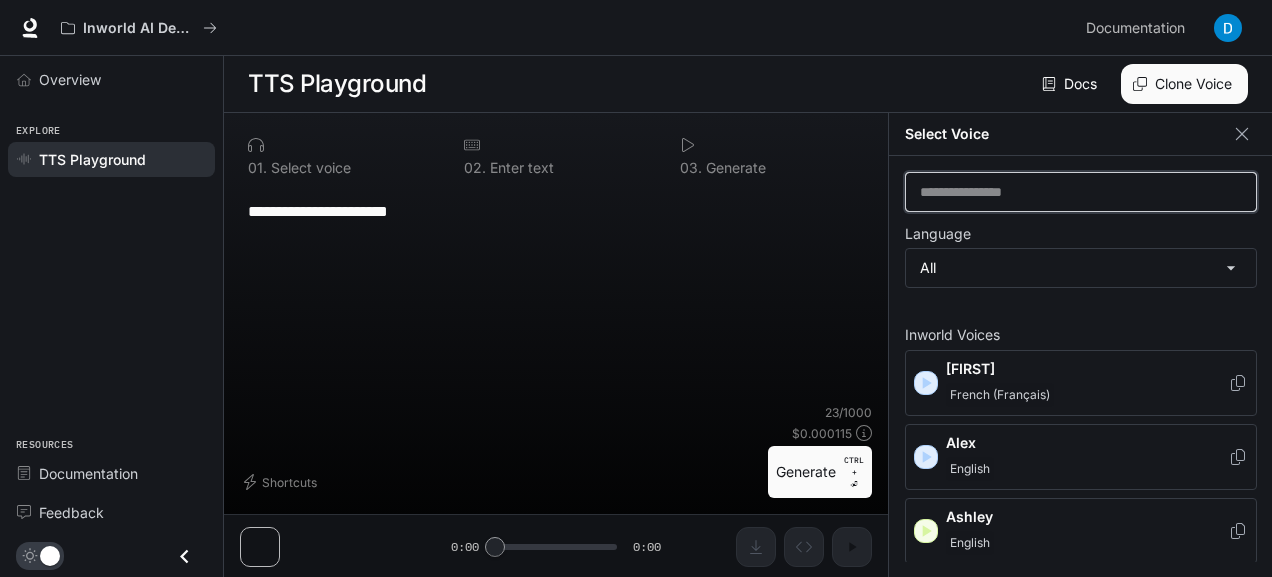 click at bounding box center (1081, 192) 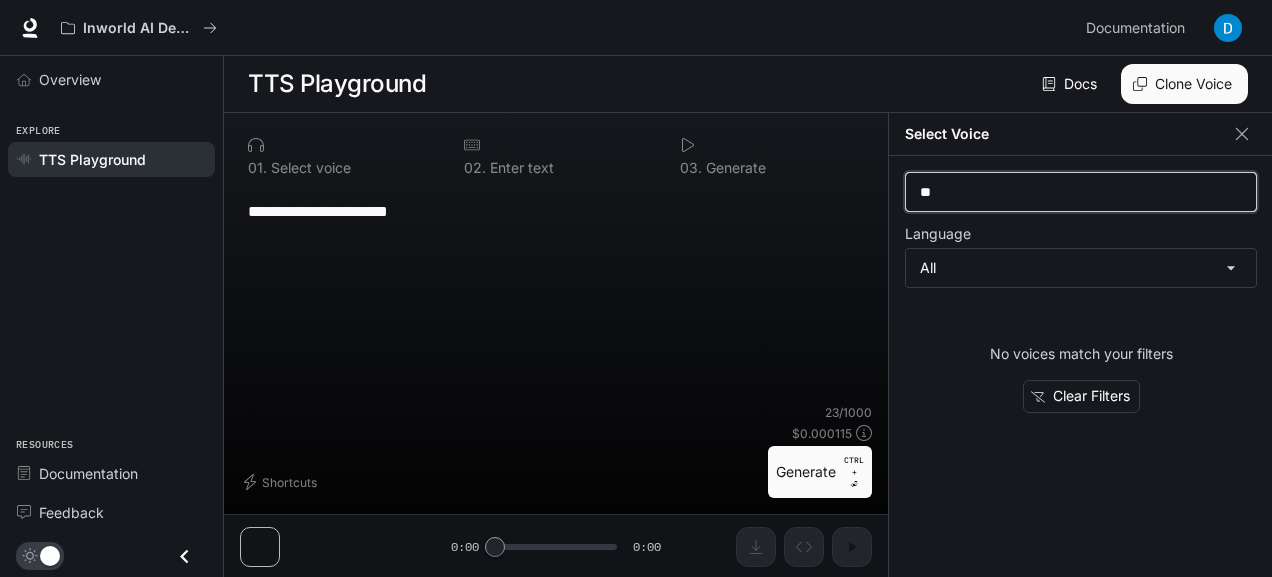 type on "*" 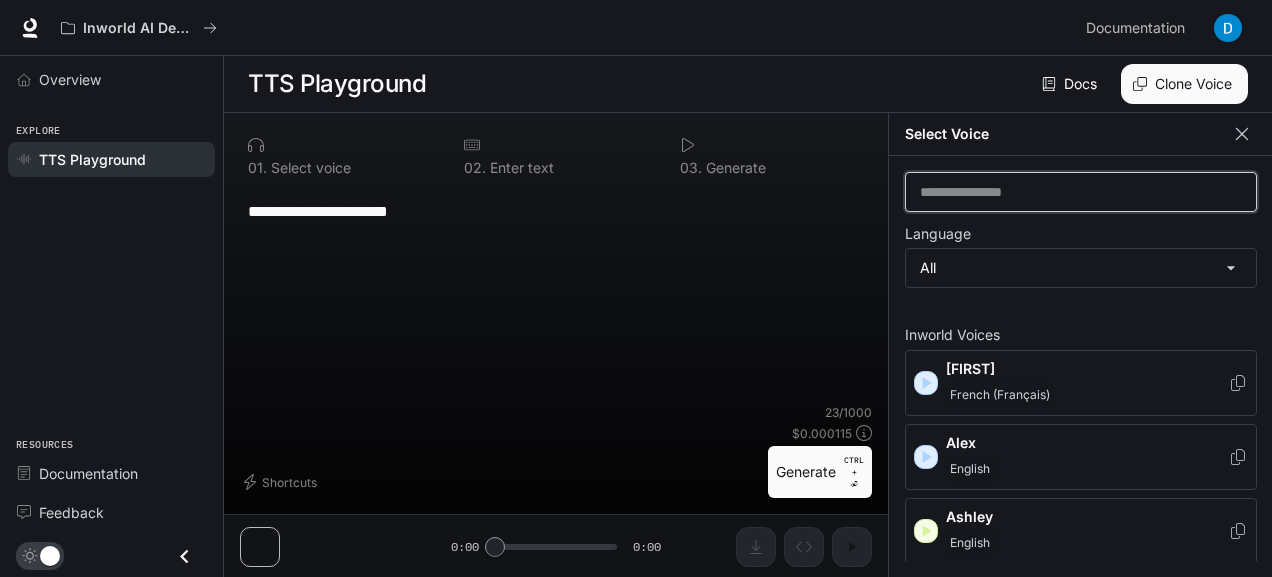 type 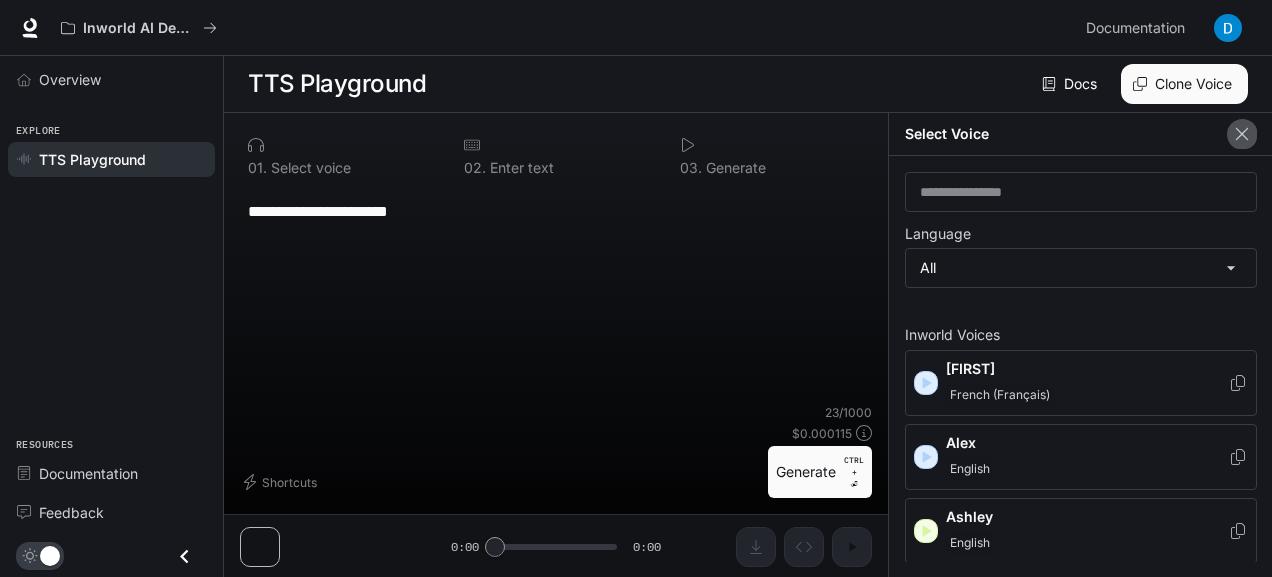 click at bounding box center [1242, 134] 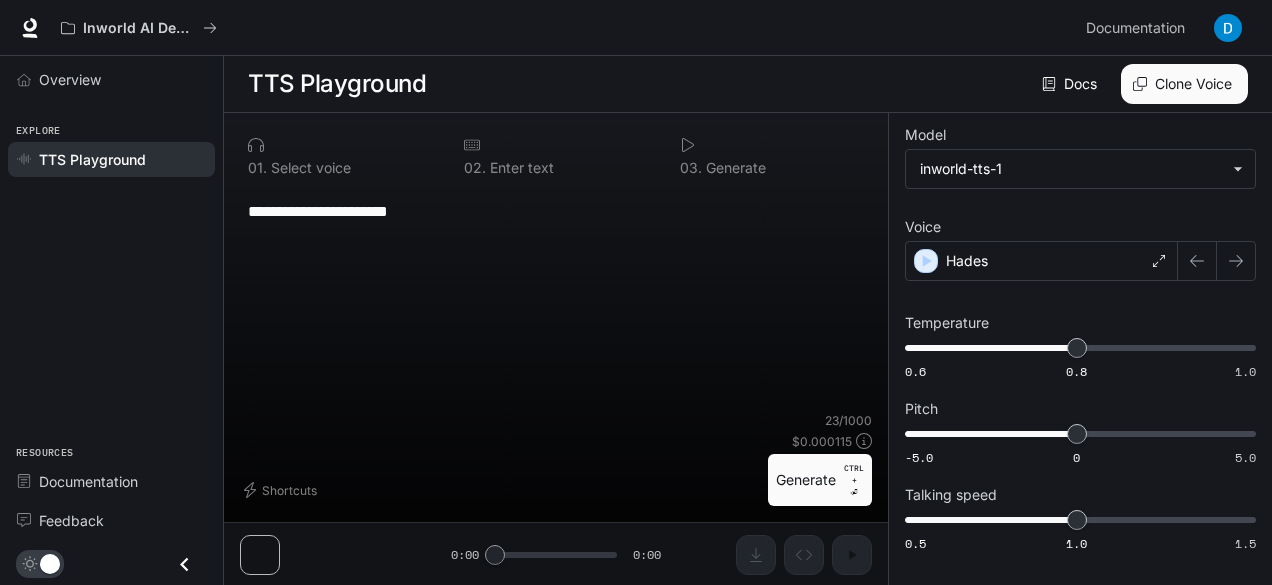 click on "**********" at bounding box center [556, 211] 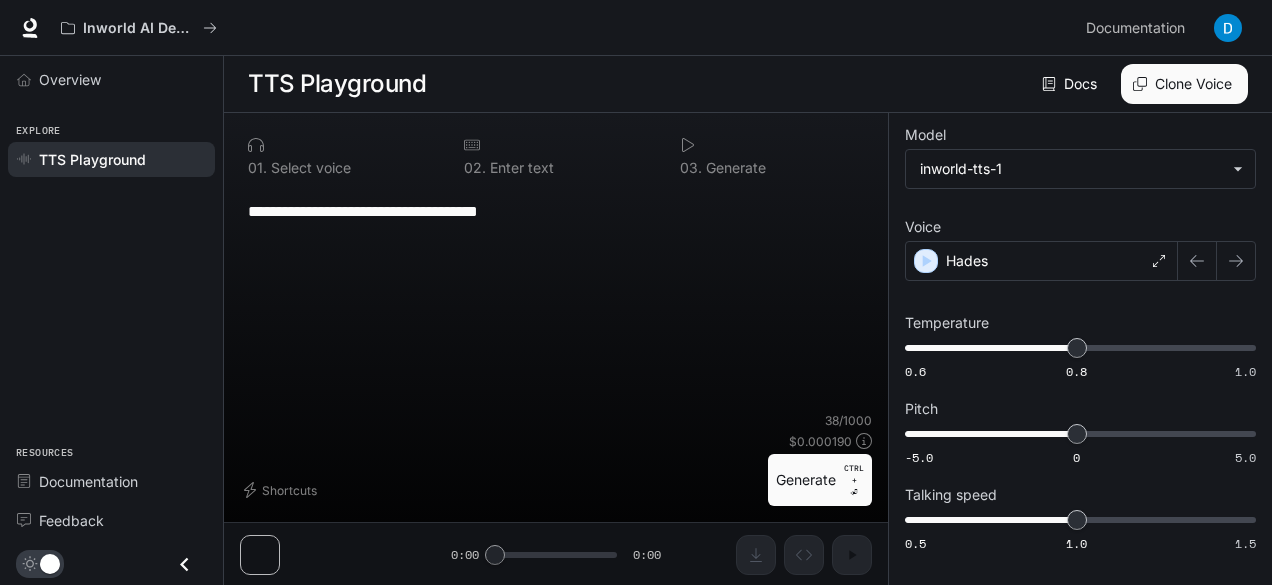 type on "**********" 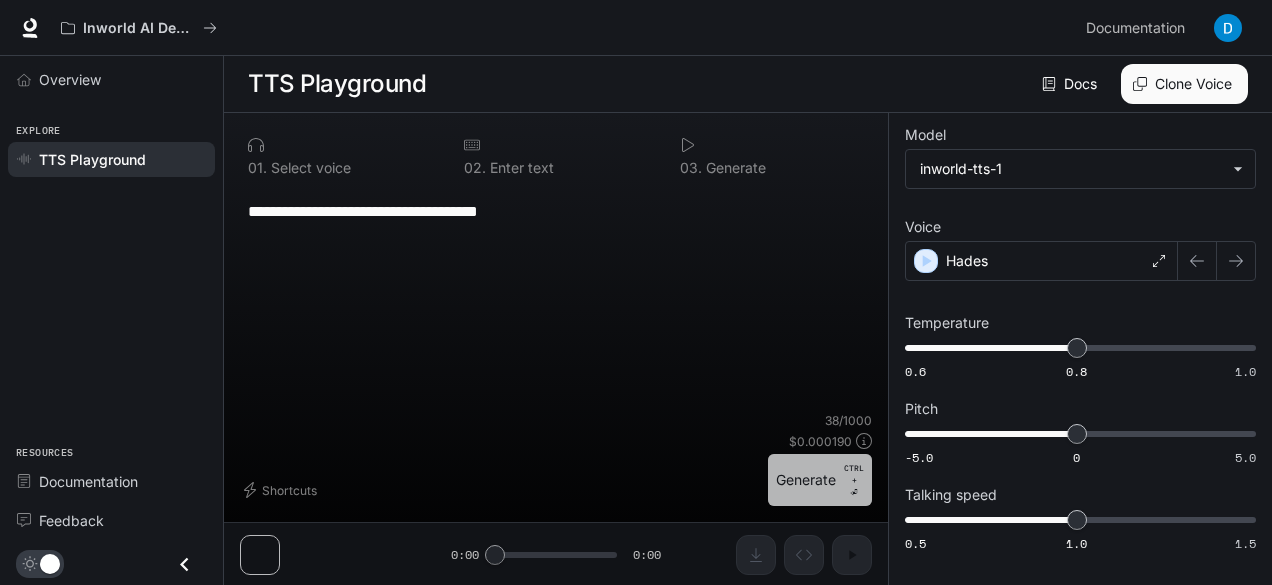 click on "Generate CTRL +  ⏎" at bounding box center [820, 480] 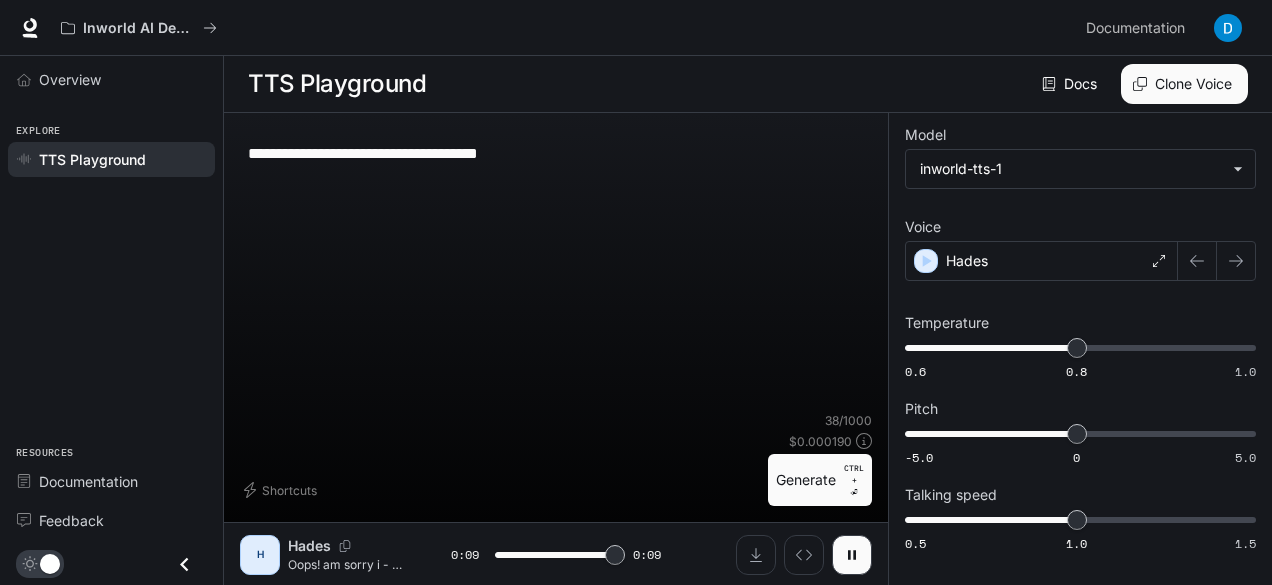 type on "*" 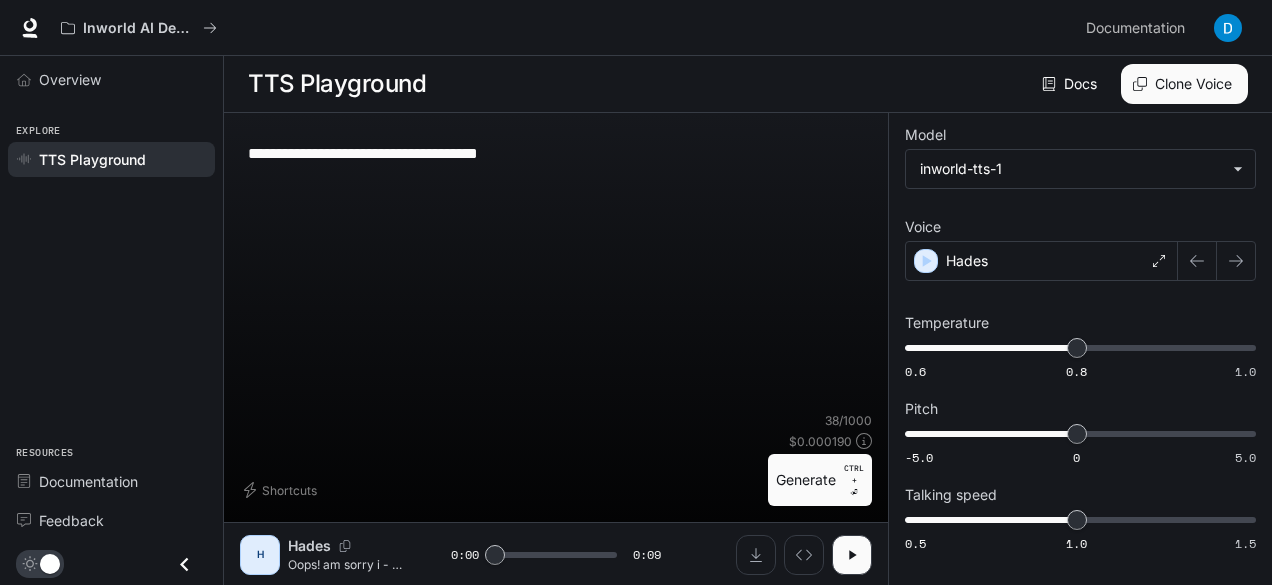 click on "**********" at bounding box center (556, 153) 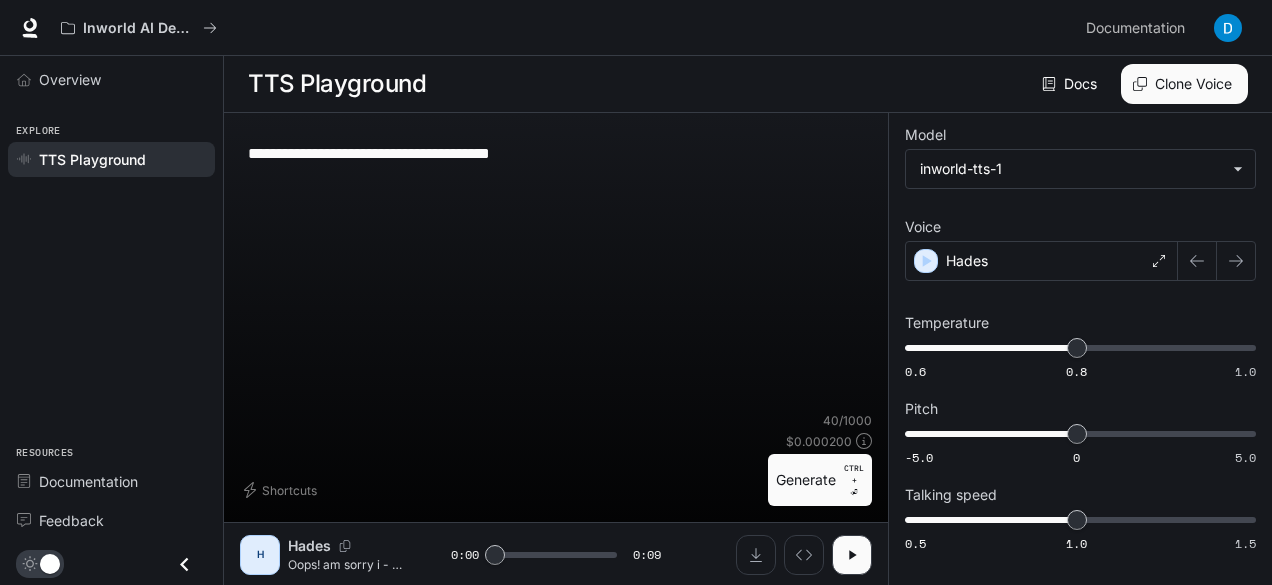 type on "**********" 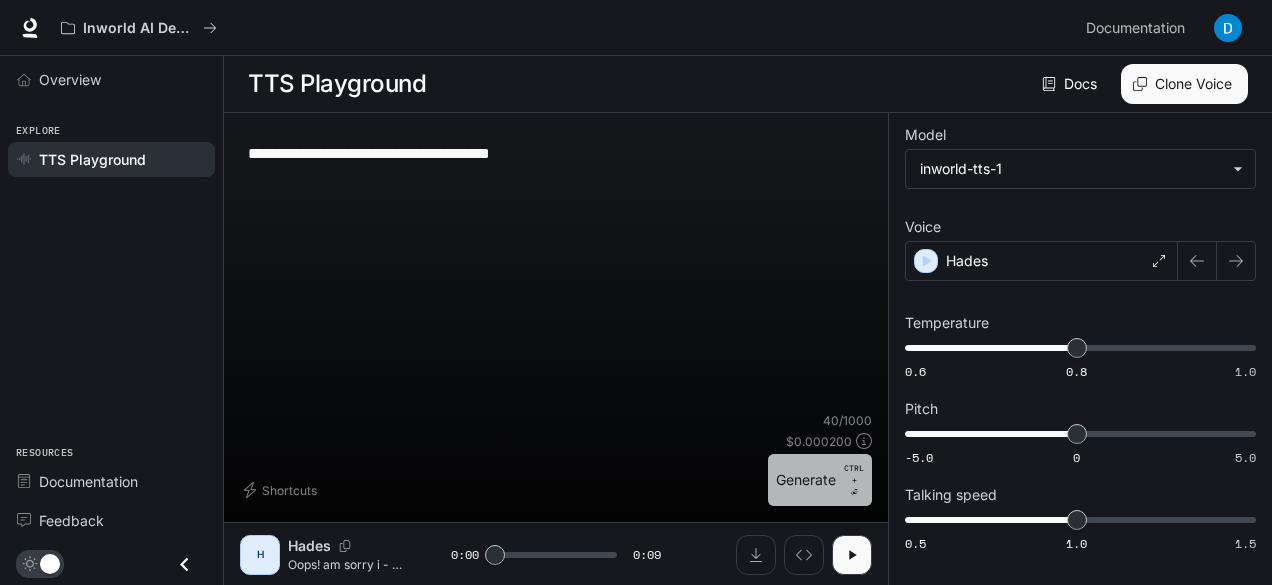 click on "Generate CTRL +  ⏎" at bounding box center (820, 480) 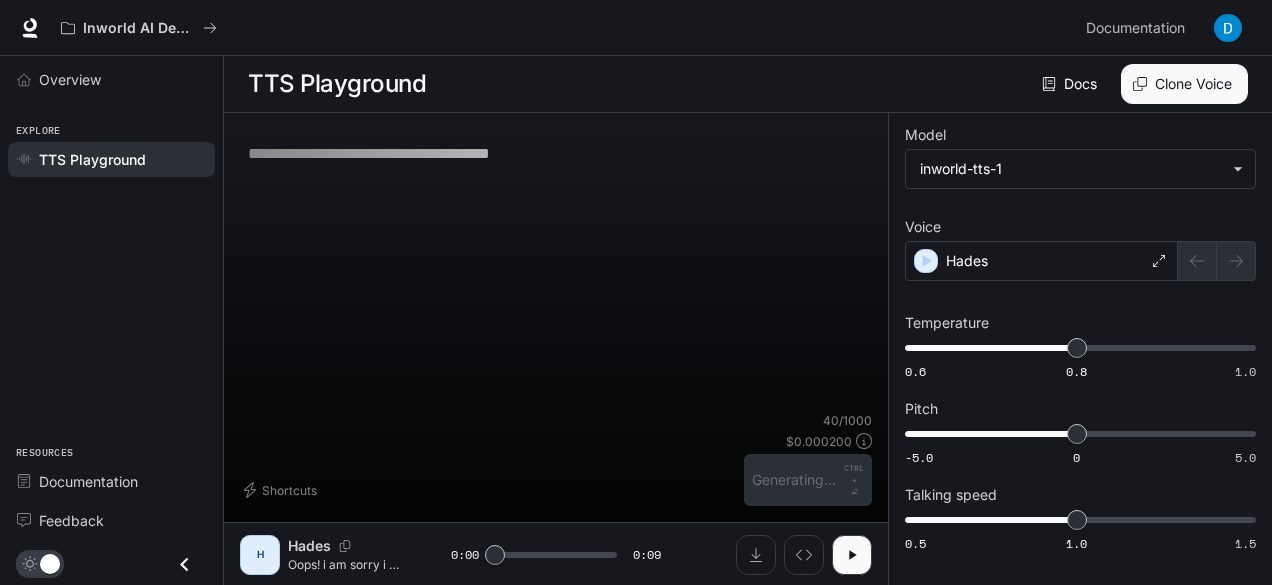 click on "40  /  1000 $ 0.000200 Generating... CTRL +  ⏎" at bounding box center (808, 459) 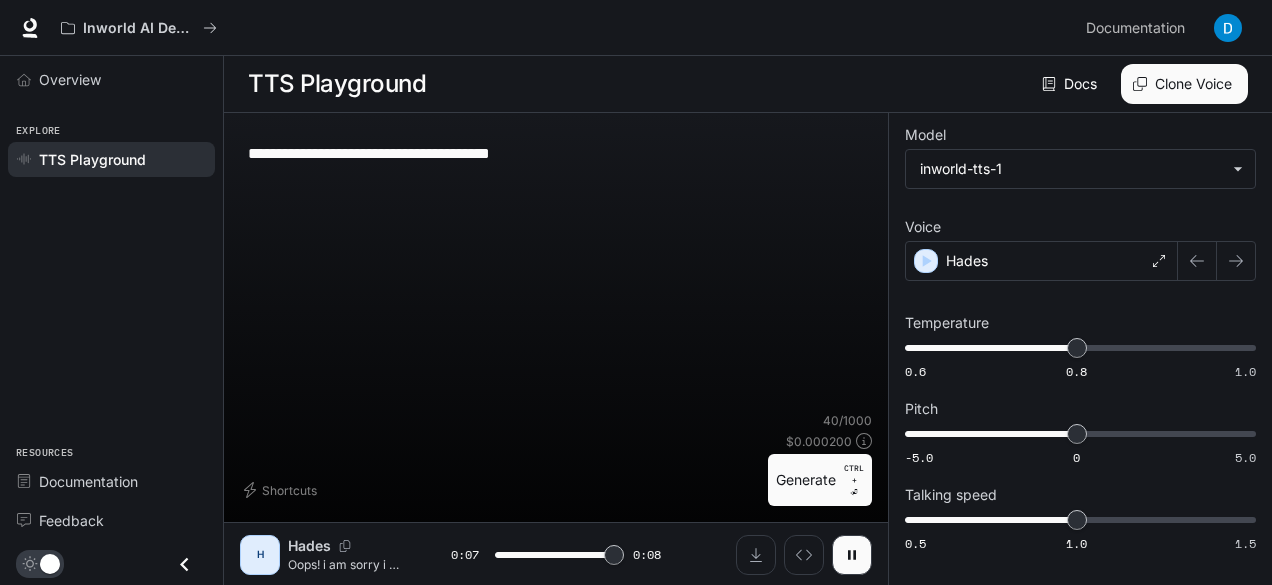 type on "*" 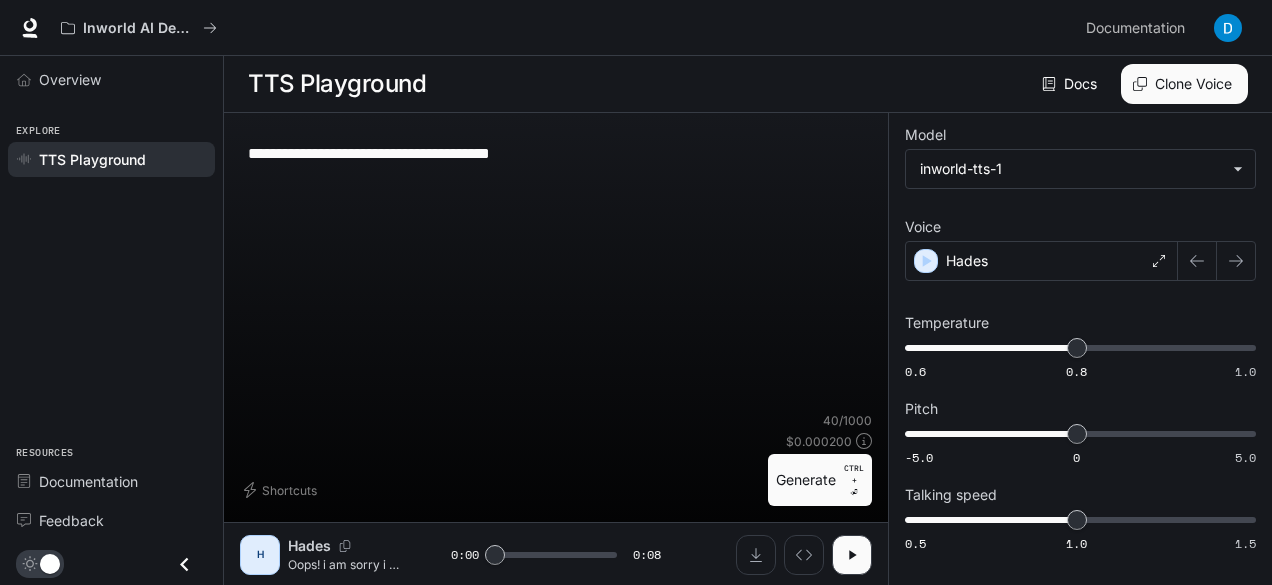 click on "**********" at bounding box center [556, 153] 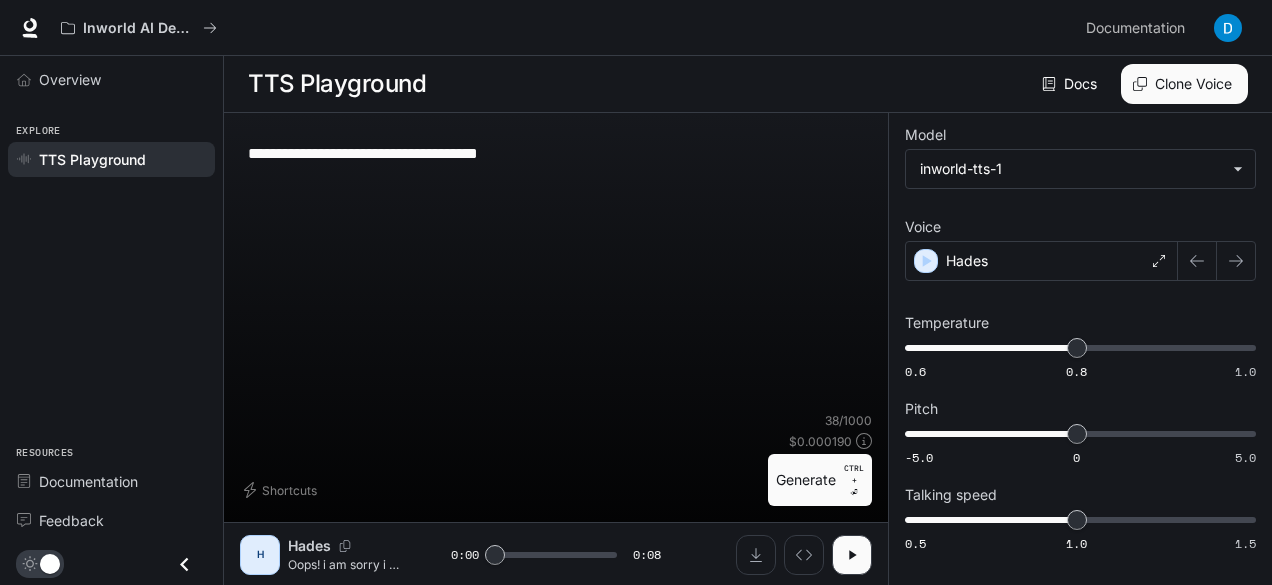 click on "**********" at bounding box center [556, 153] 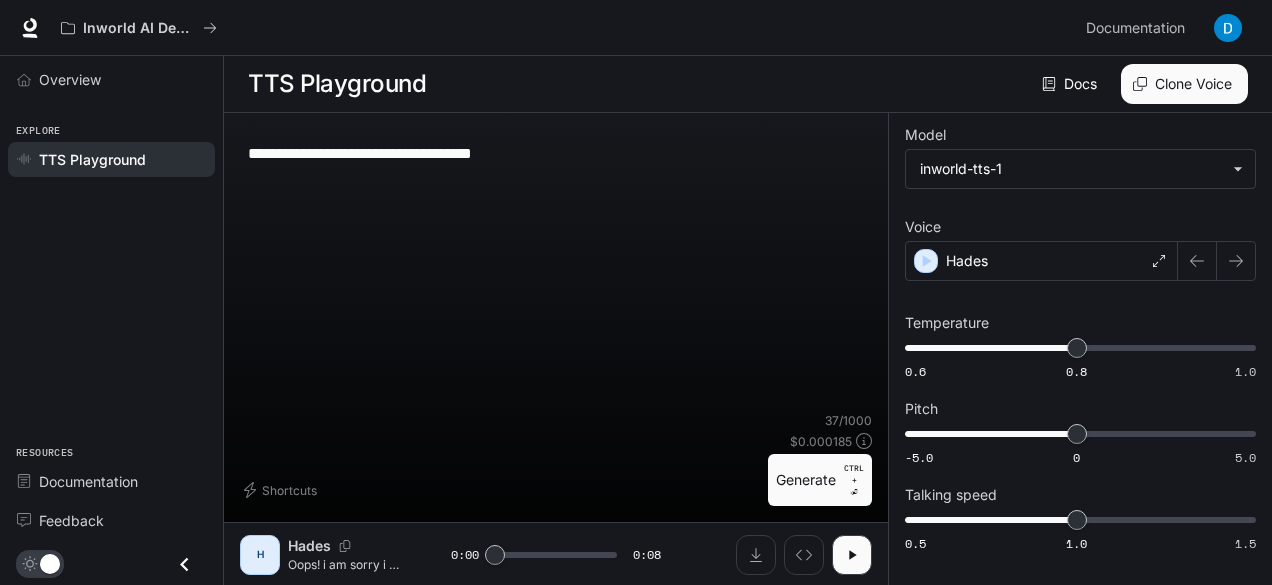 type on "**********" 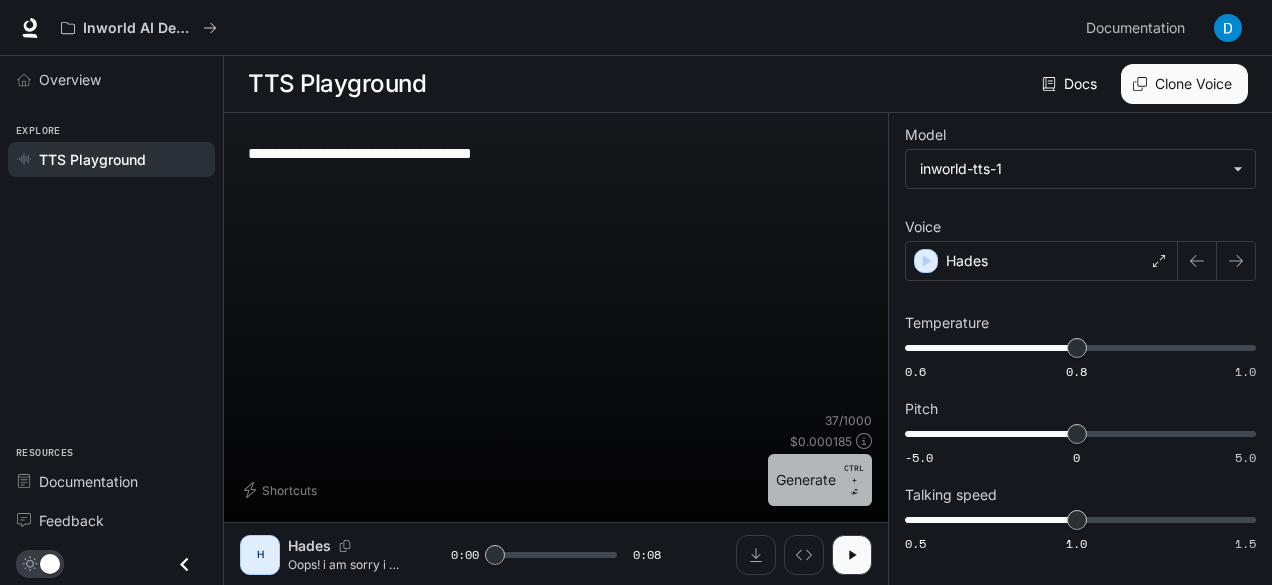 click on "Generate CTRL +  ⏎" at bounding box center [820, 480] 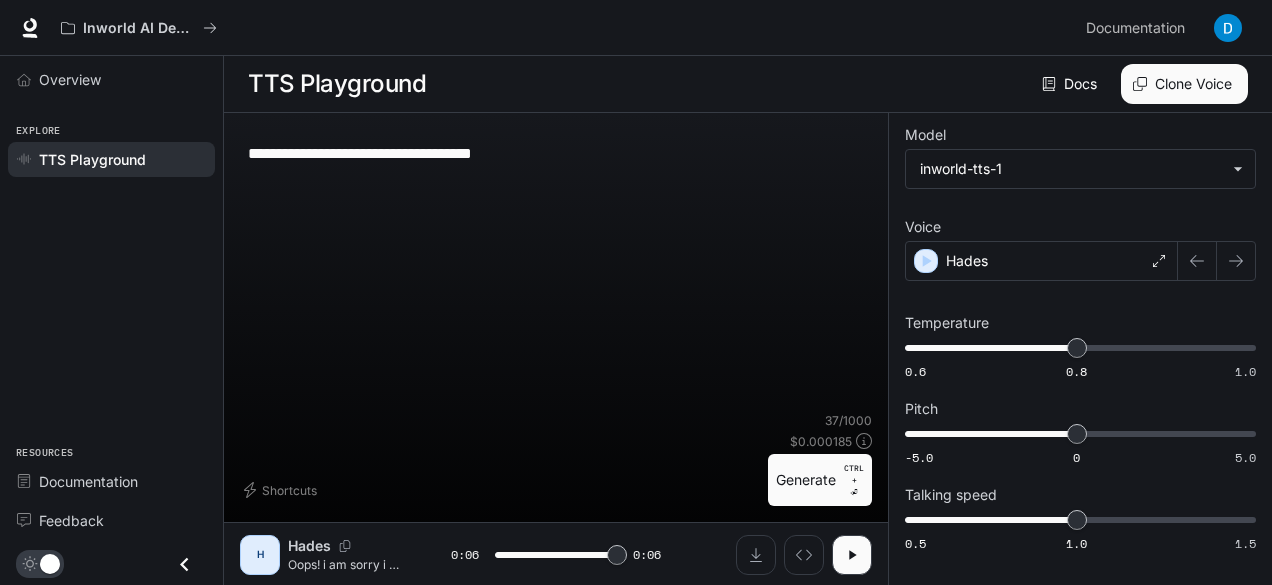 type on "*" 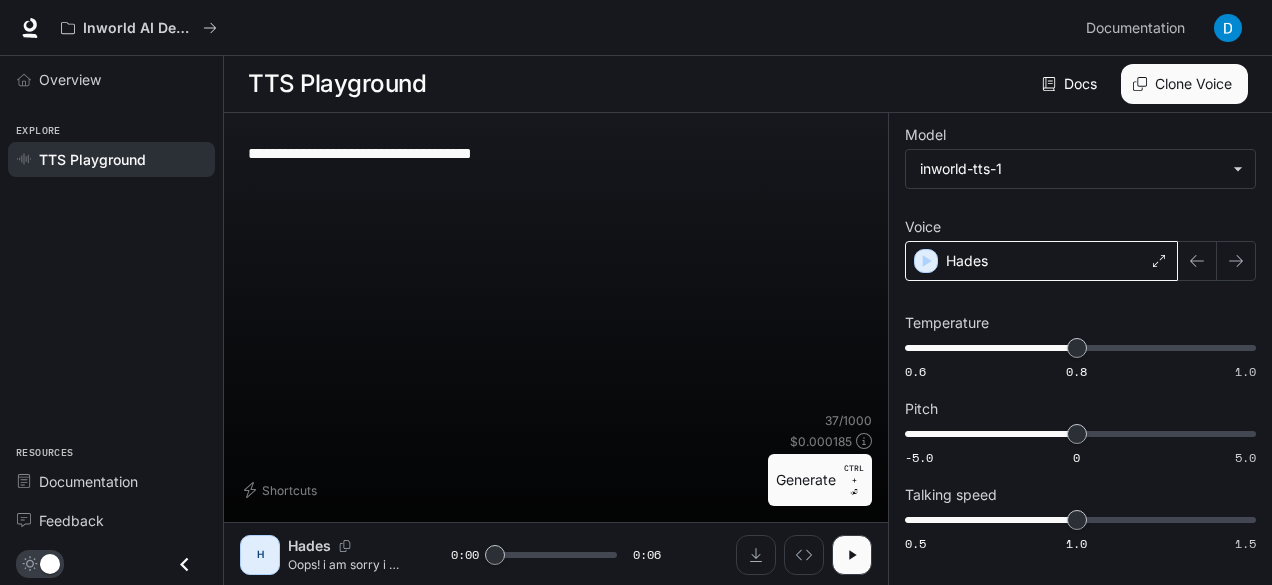 click on "Hades" at bounding box center (1041, 261) 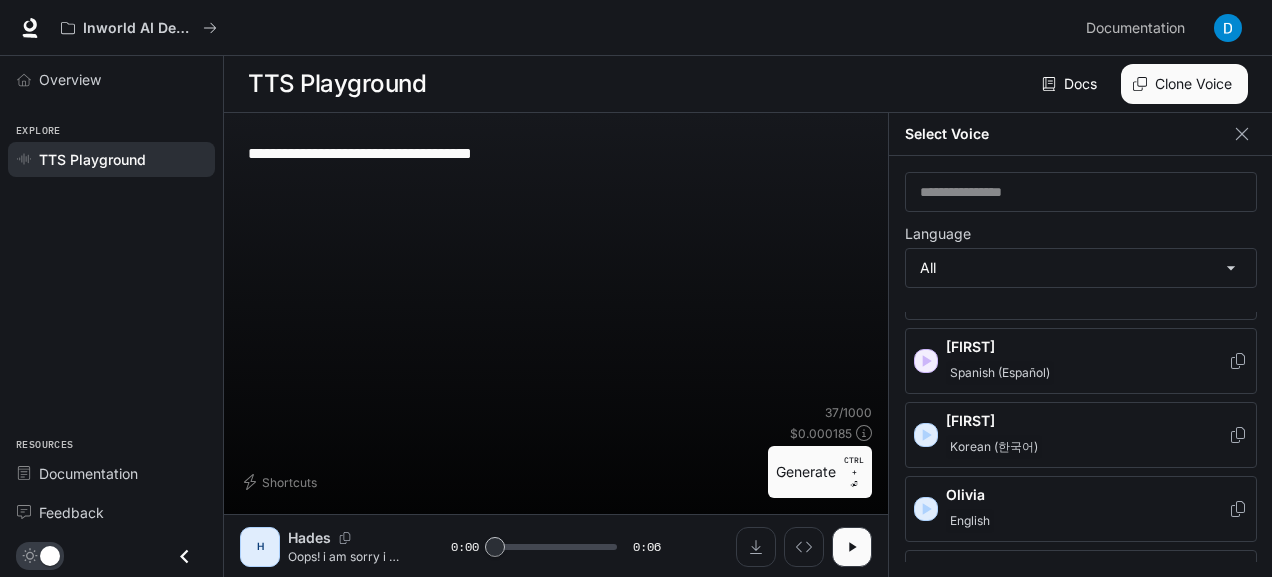 scroll, scrollTop: 2167, scrollLeft: 0, axis: vertical 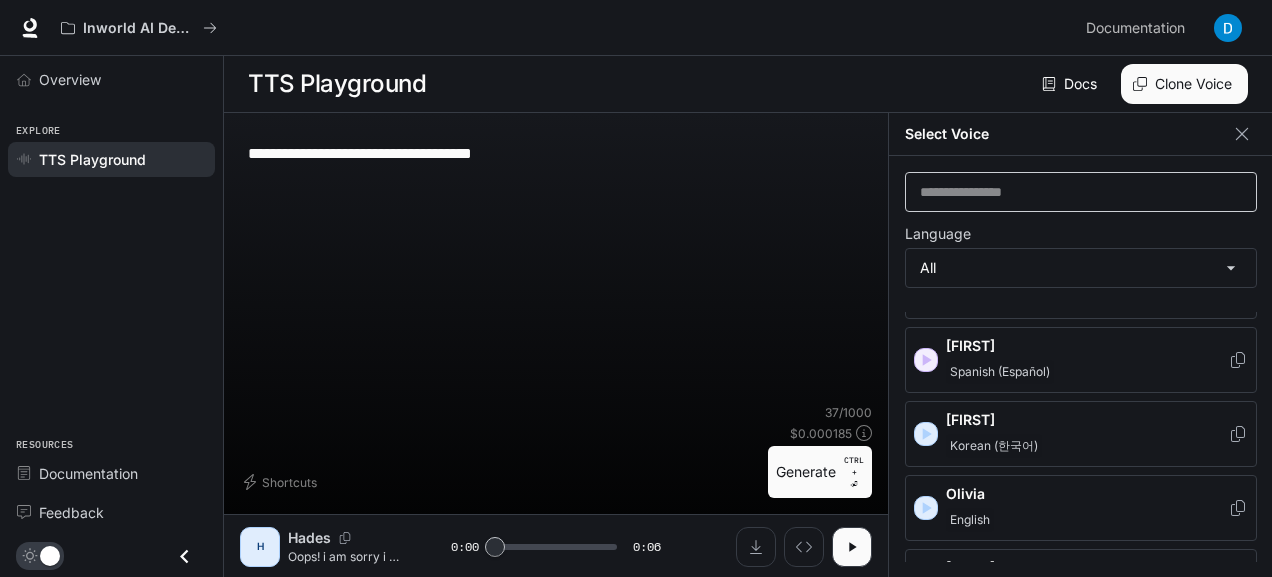 click on "​" at bounding box center (1081, 192) 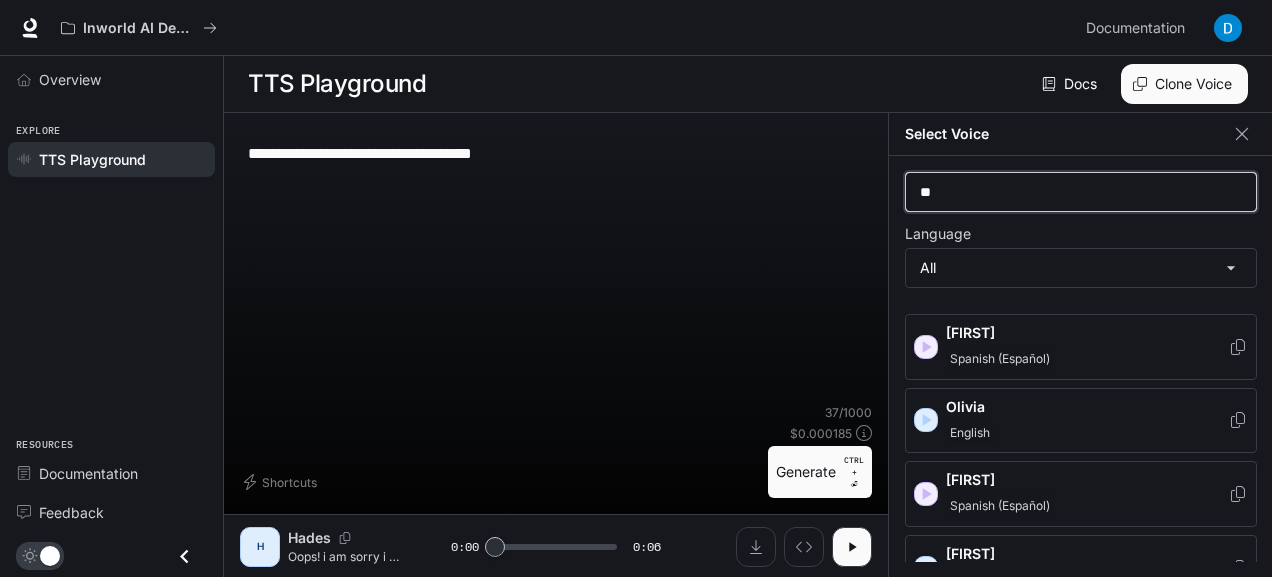 scroll, scrollTop: 0, scrollLeft: 0, axis: both 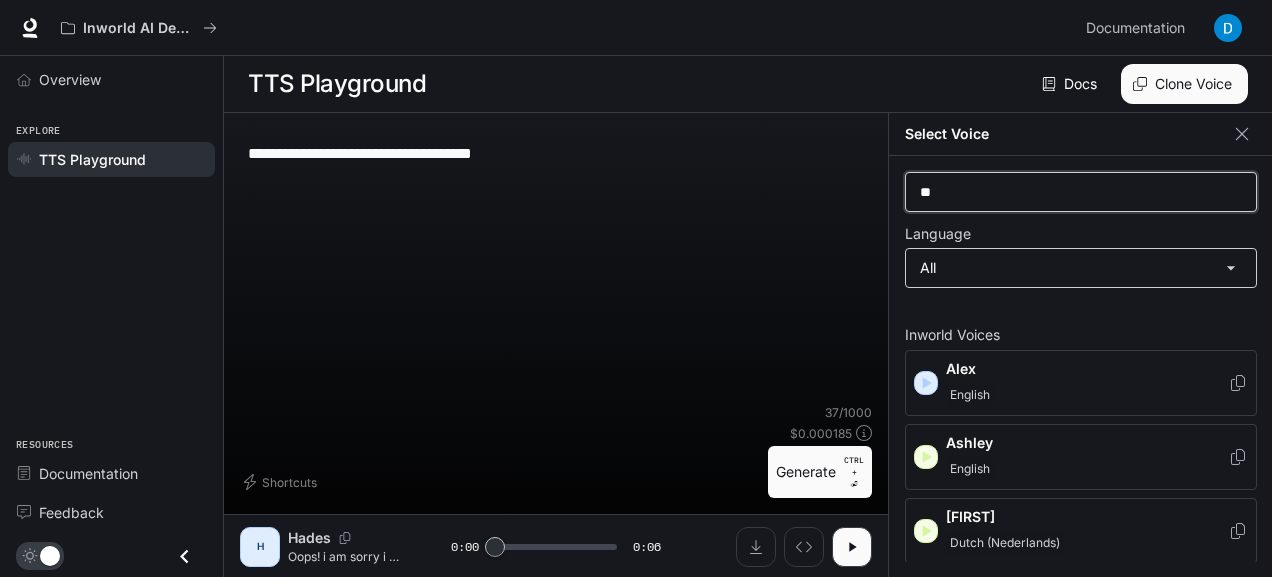 type on "*" 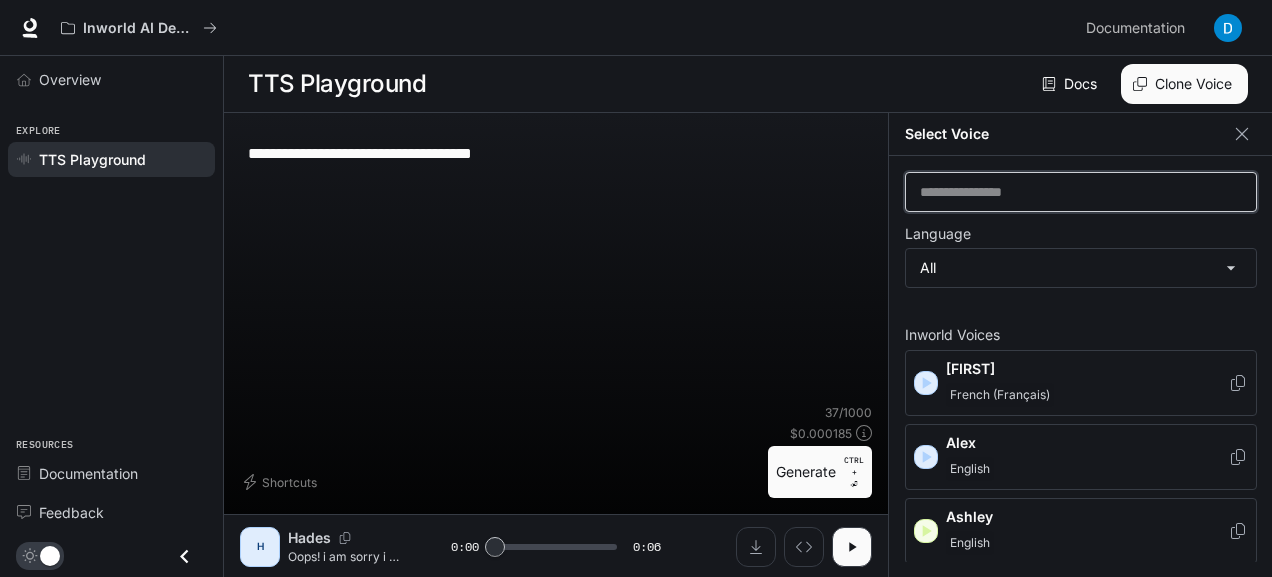 type 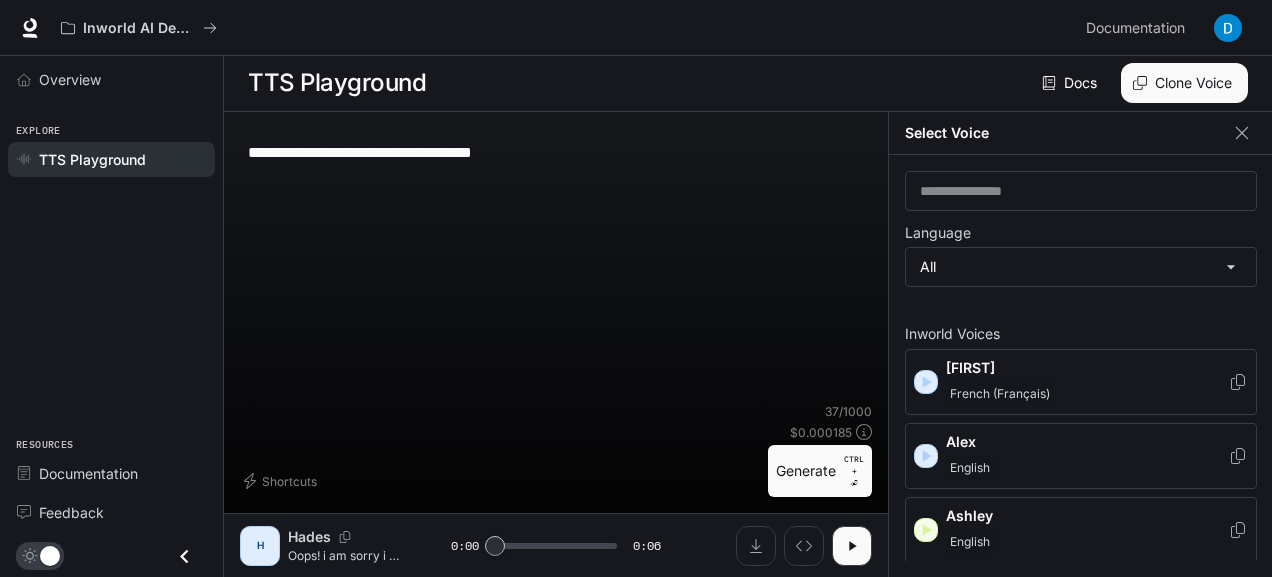 drag, startPoint x: 118, startPoint y: 158, endPoint x: 579, endPoint y: 357, distance: 502.11752 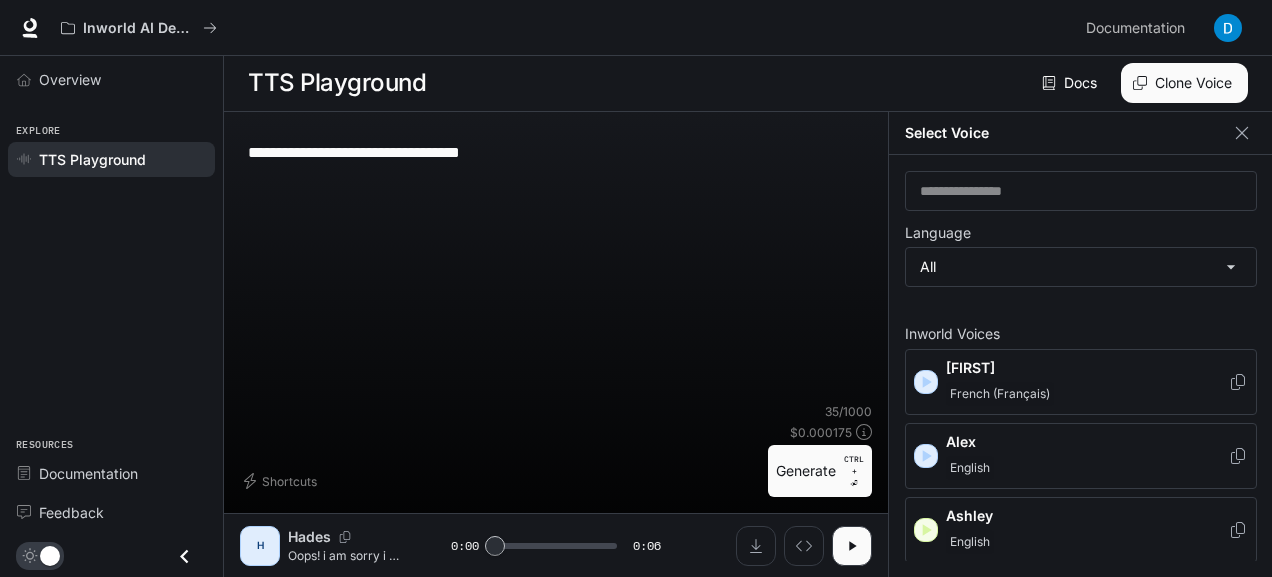 drag, startPoint x: 519, startPoint y: 140, endPoint x: 439, endPoint y: 141, distance: 80.00625 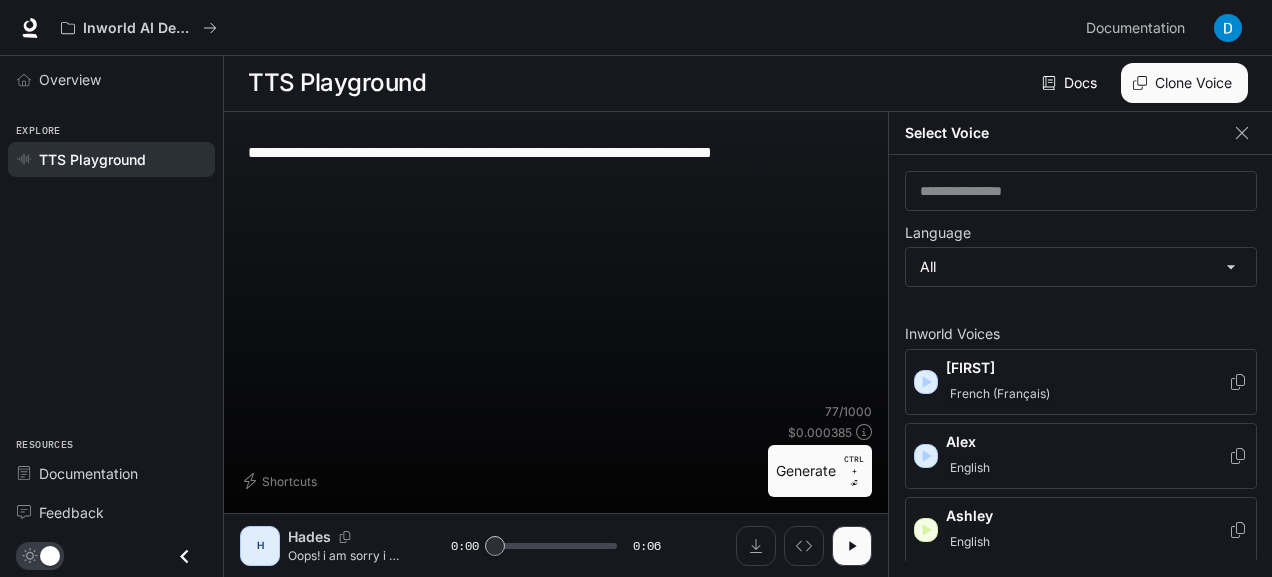click on "**********" at bounding box center (556, 152) 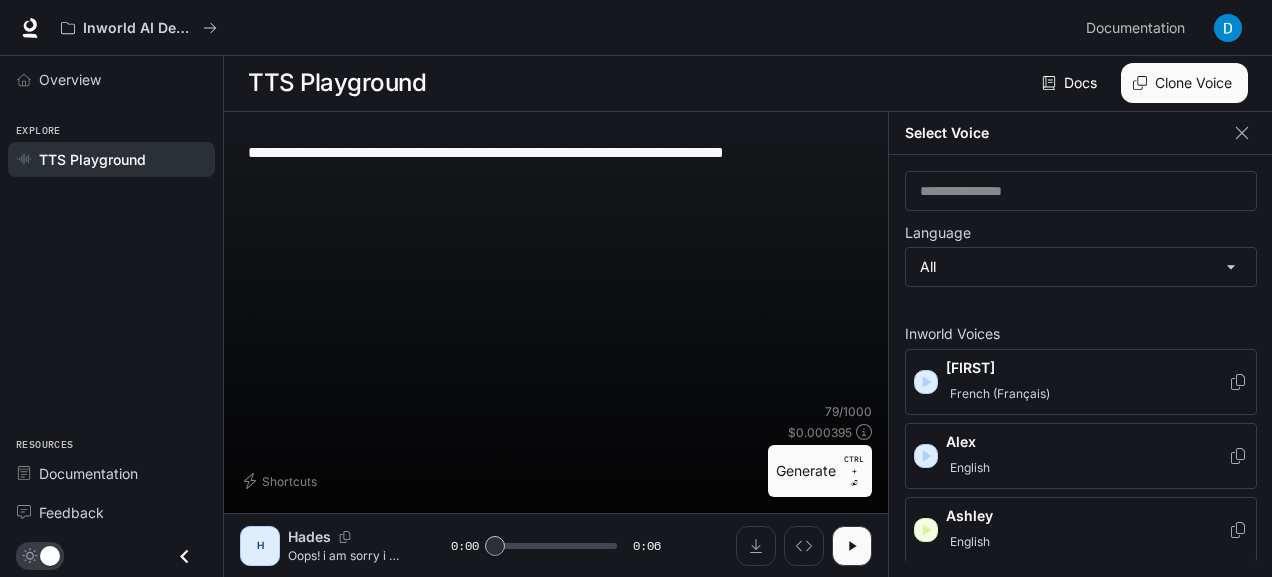 type on "**********" 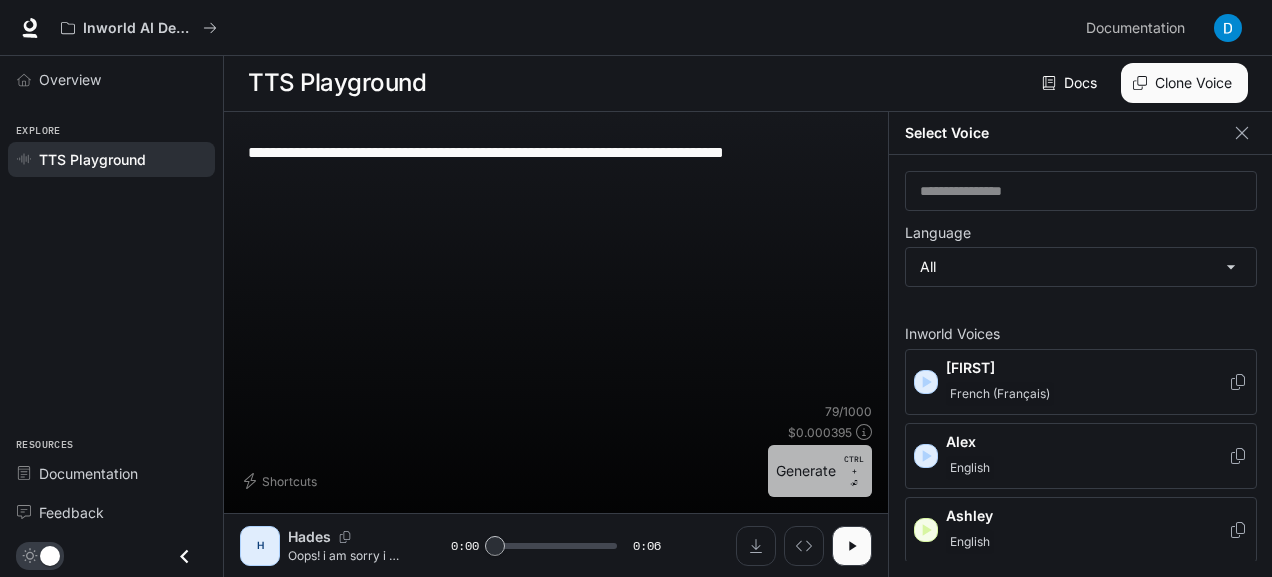 click on "Generate CTRL +  ⏎" at bounding box center (820, 471) 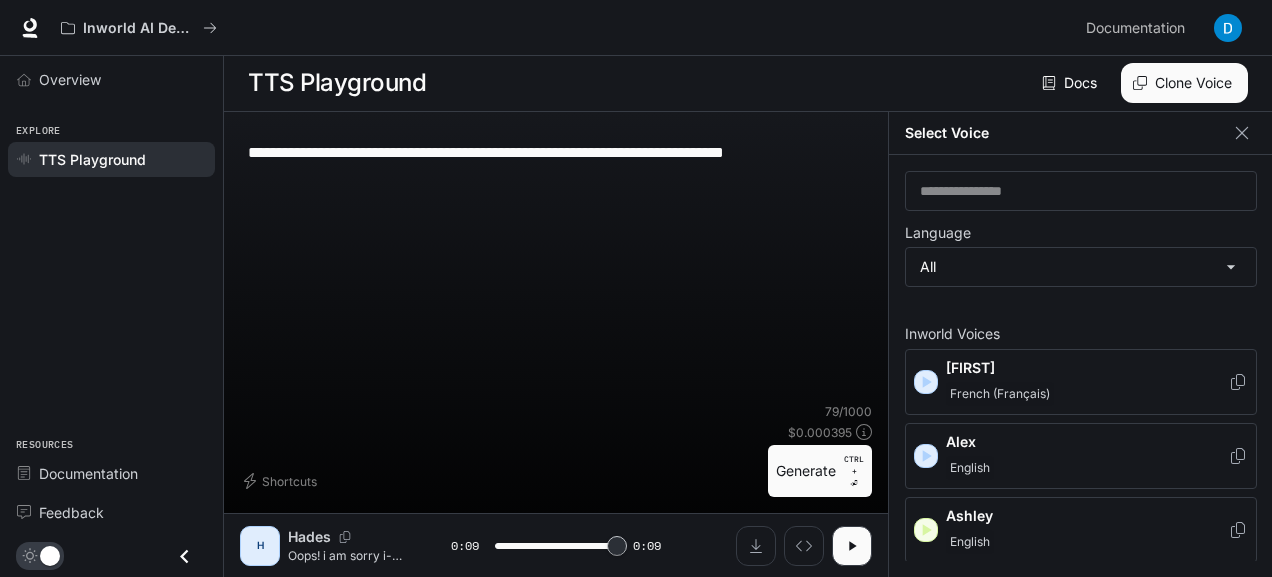 type on "*" 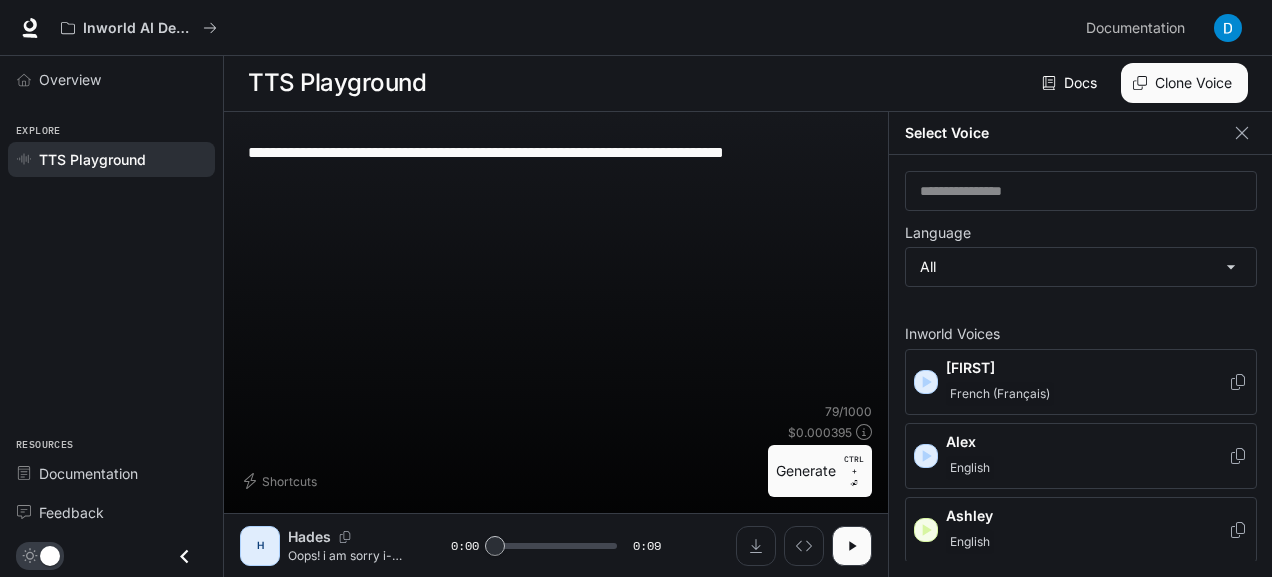 click on "**********" at bounding box center (556, 152) 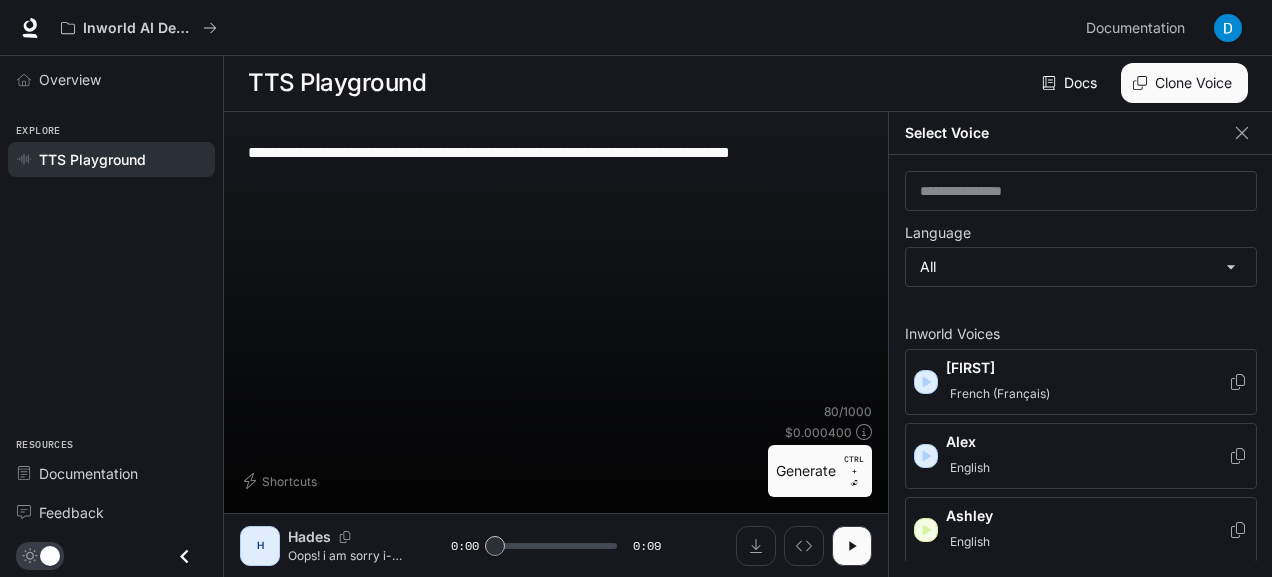 type on "**********" 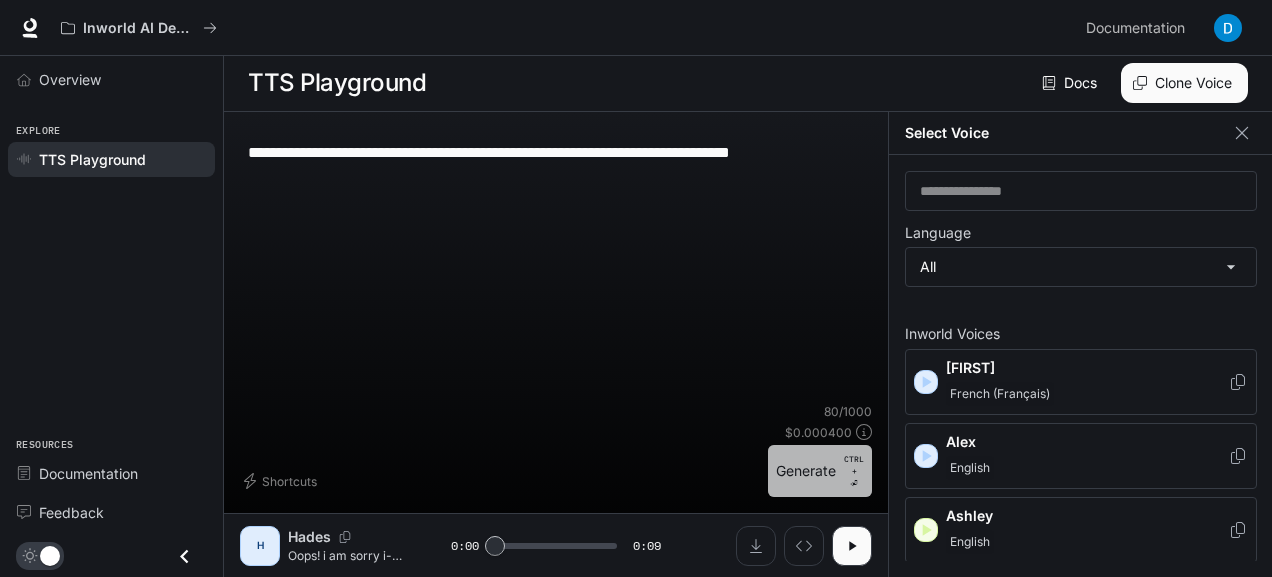 click on "Generate CTRL +  ⏎" at bounding box center [820, 471] 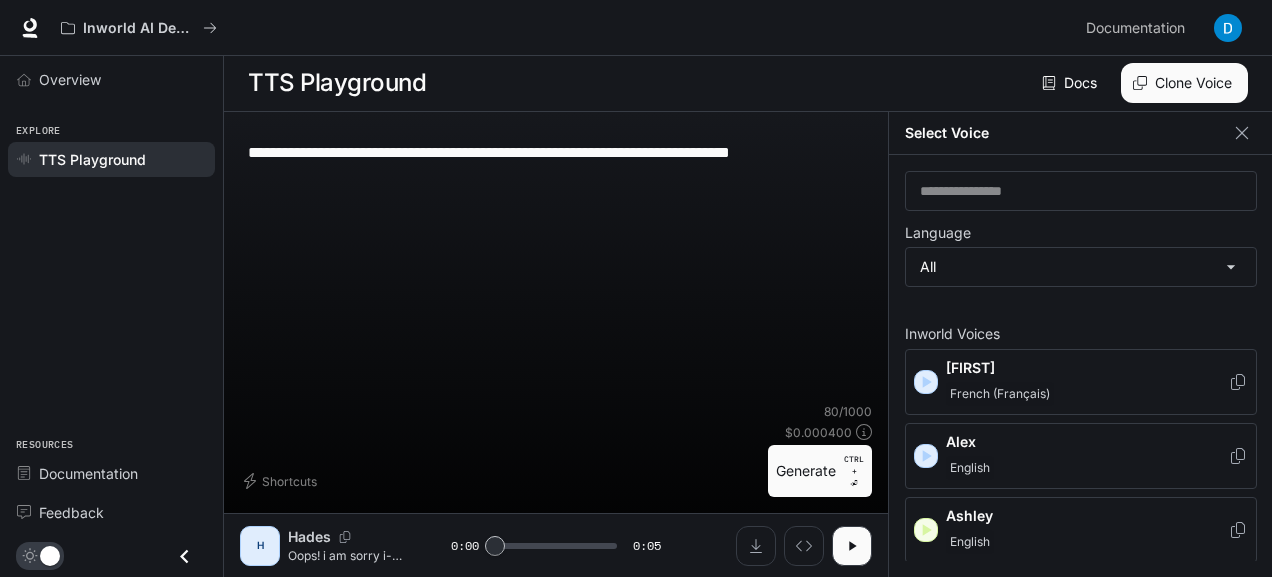 click on "**********" at bounding box center (556, 320) 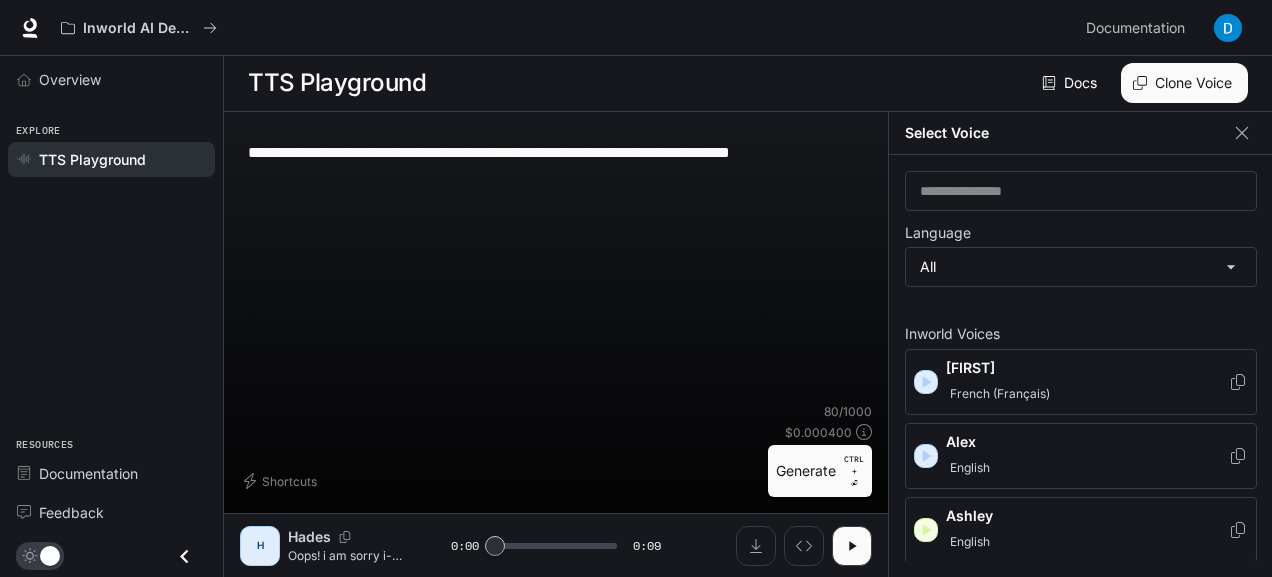 click at bounding box center (766, 546) 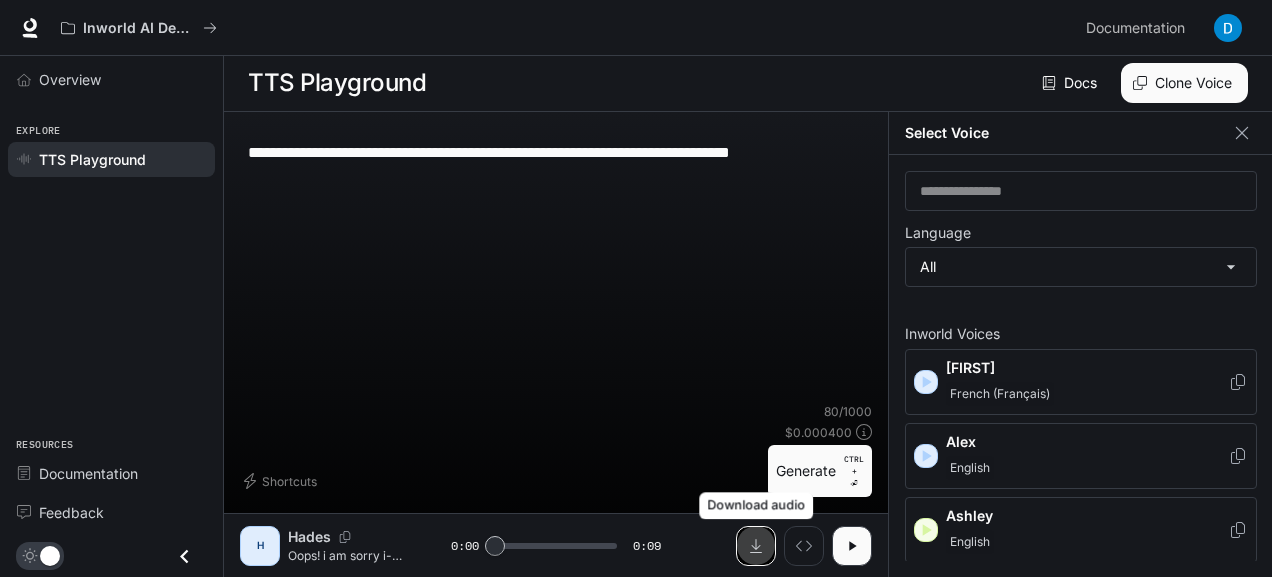 click at bounding box center (756, 546) 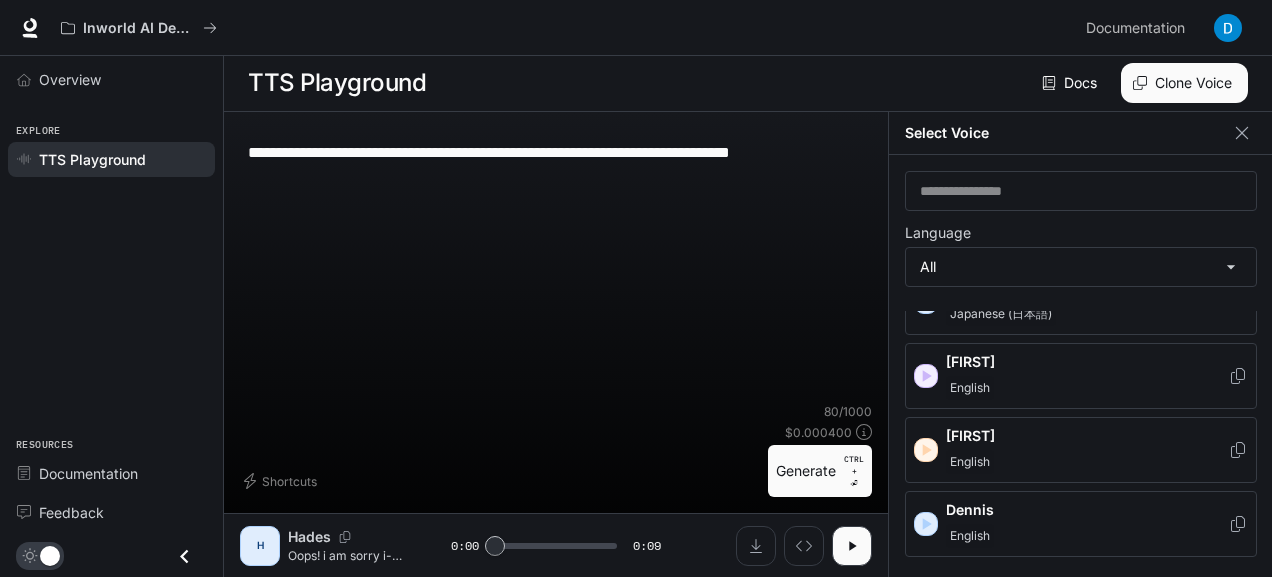 scroll, scrollTop: 303, scrollLeft: 0, axis: vertical 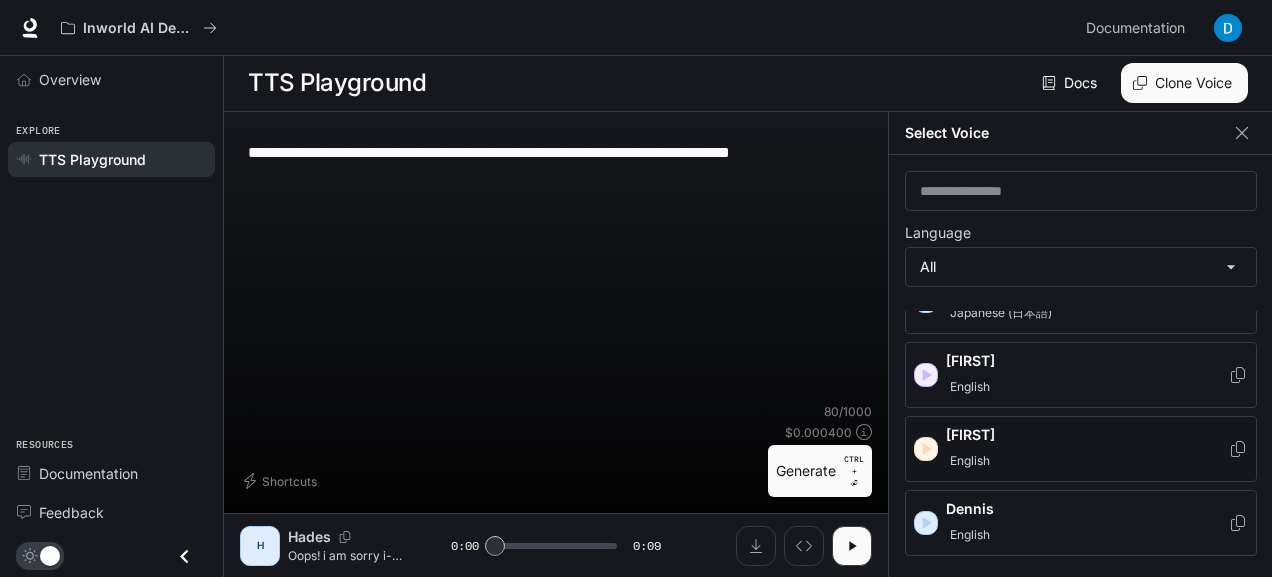 click on "[FIRST] [LAST]" at bounding box center (1081, 449) 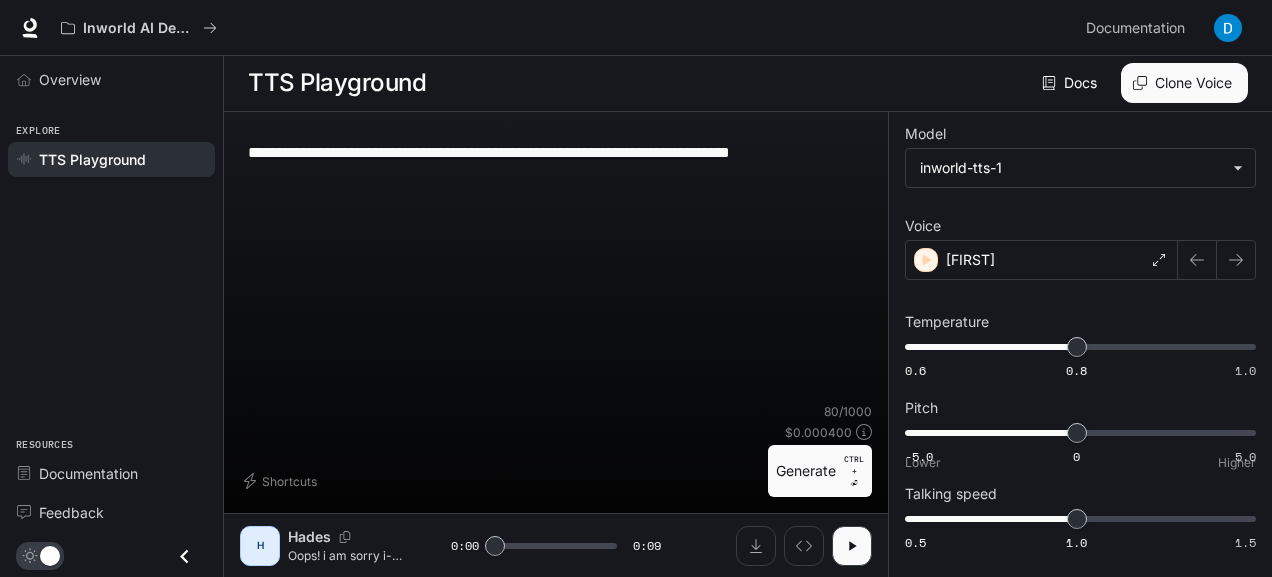 scroll, scrollTop: 0, scrollLeft: 0, axis: both 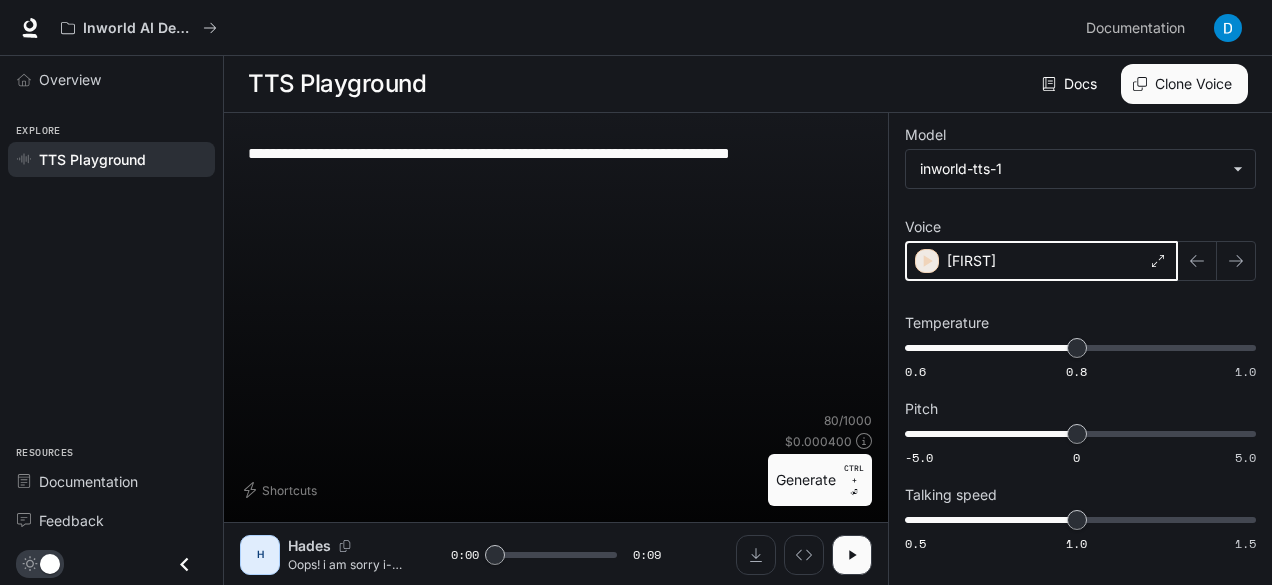 click 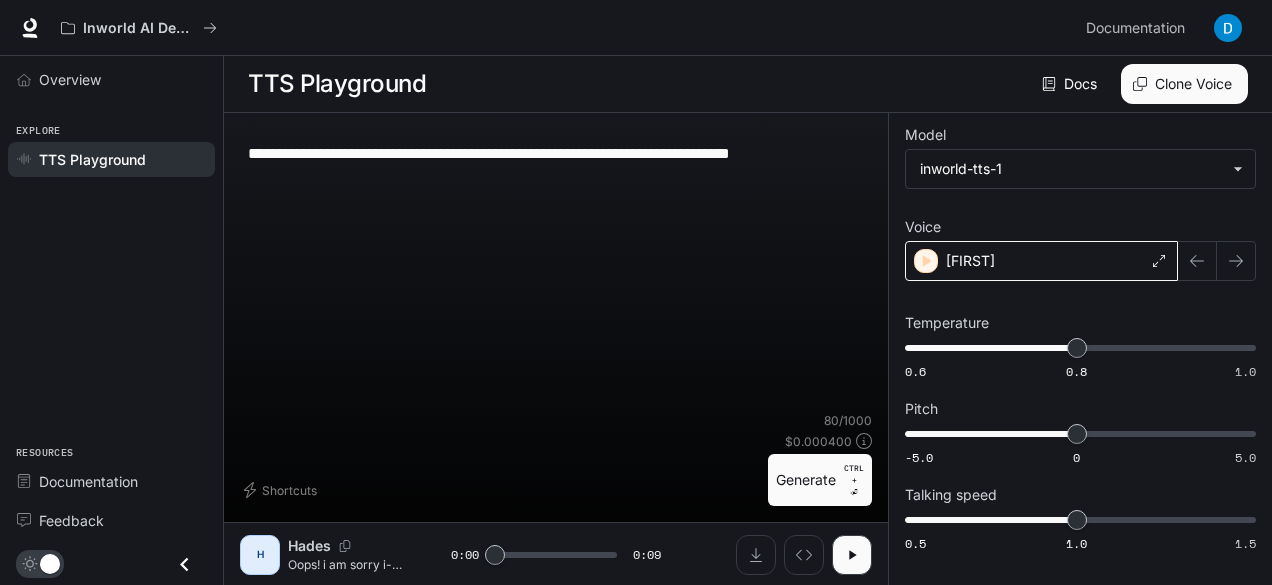 click on "[FIRST]" at bounding box center [1041, 261] 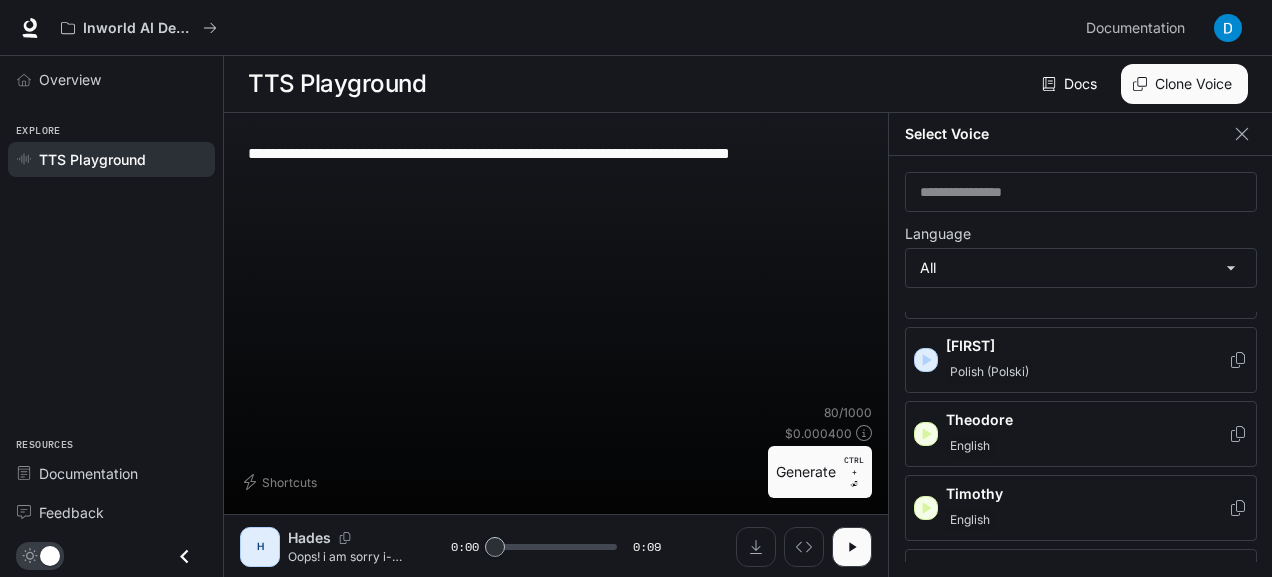 scroll, scrollTop: 3435, scrollLeft: 0, axis: vertical 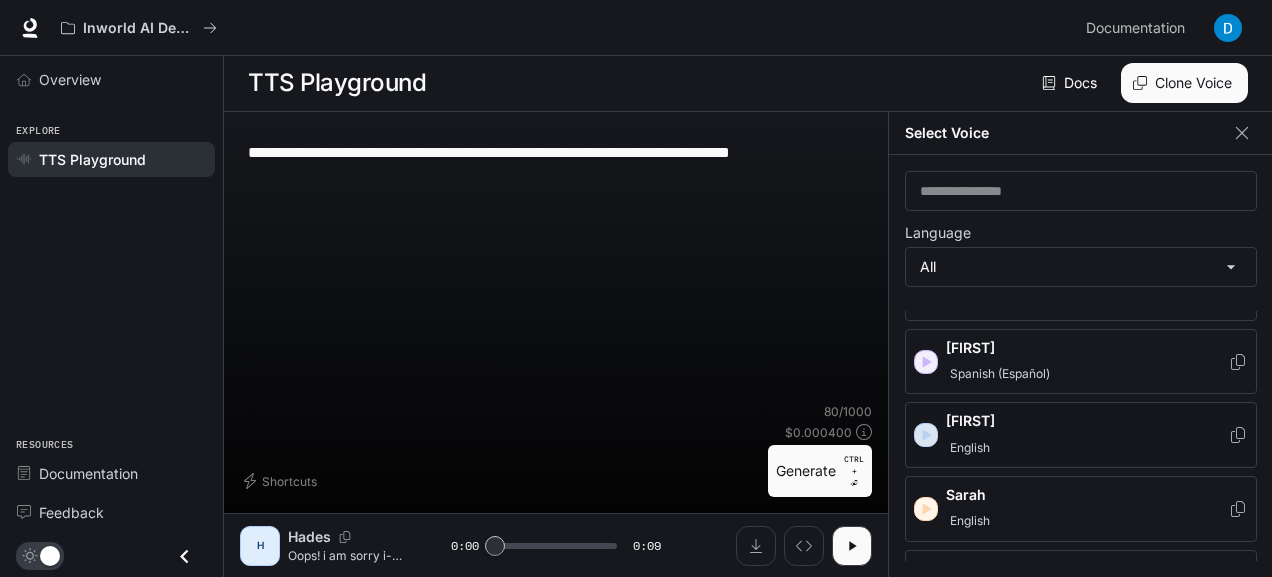 click 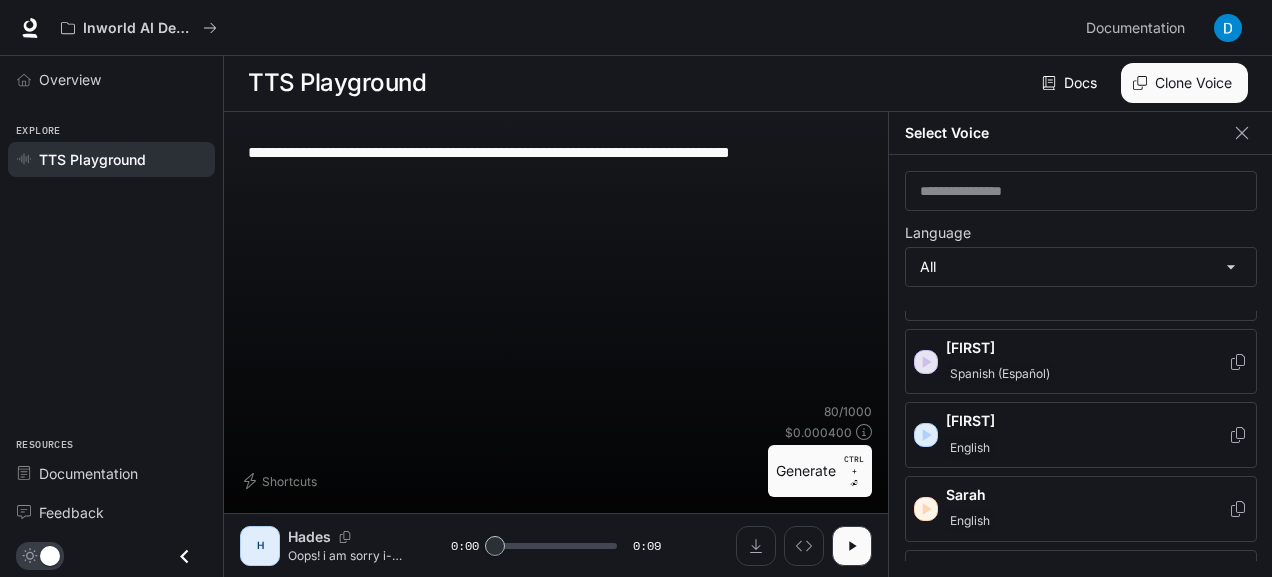 click 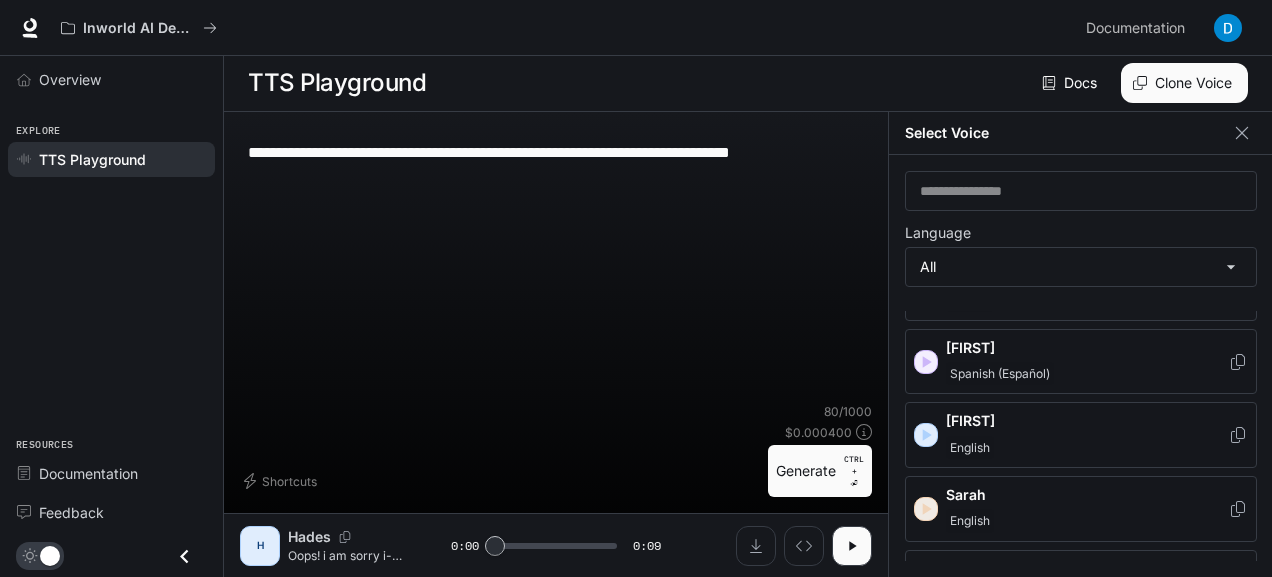 click 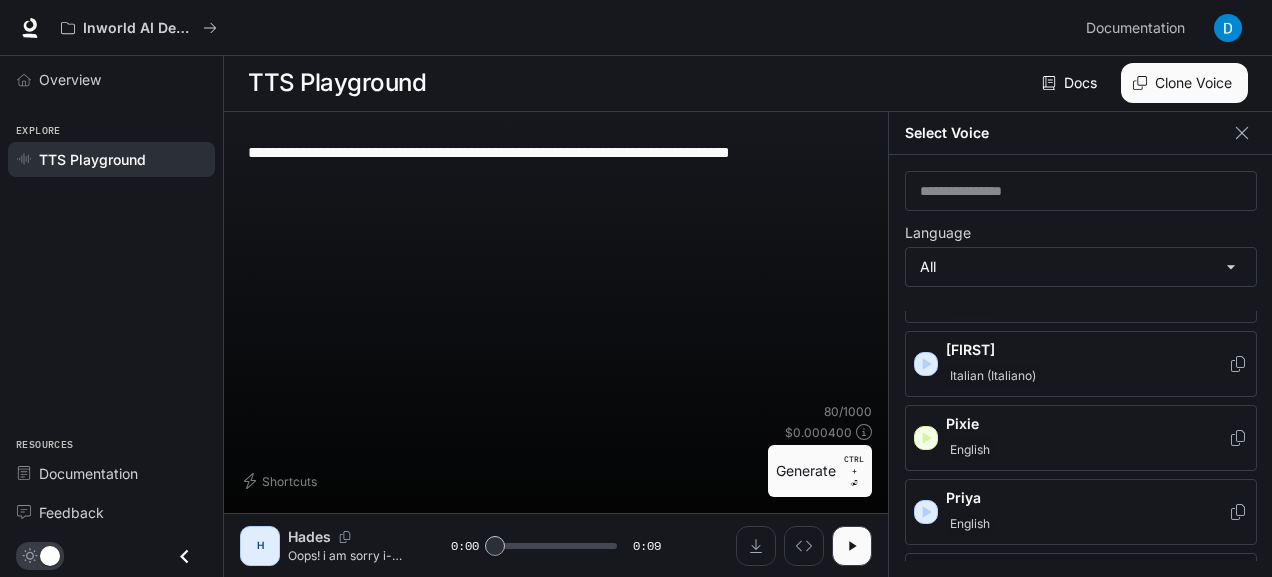 scroll, scrollTop: 2384, scrollLeft: 0, axis: vertical 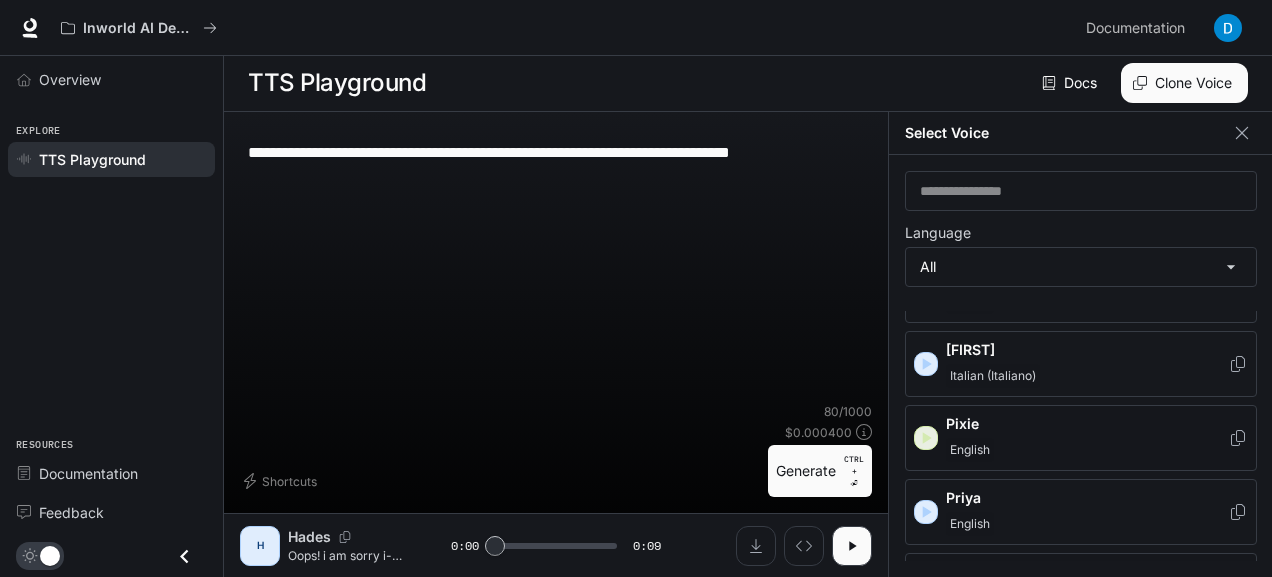 click 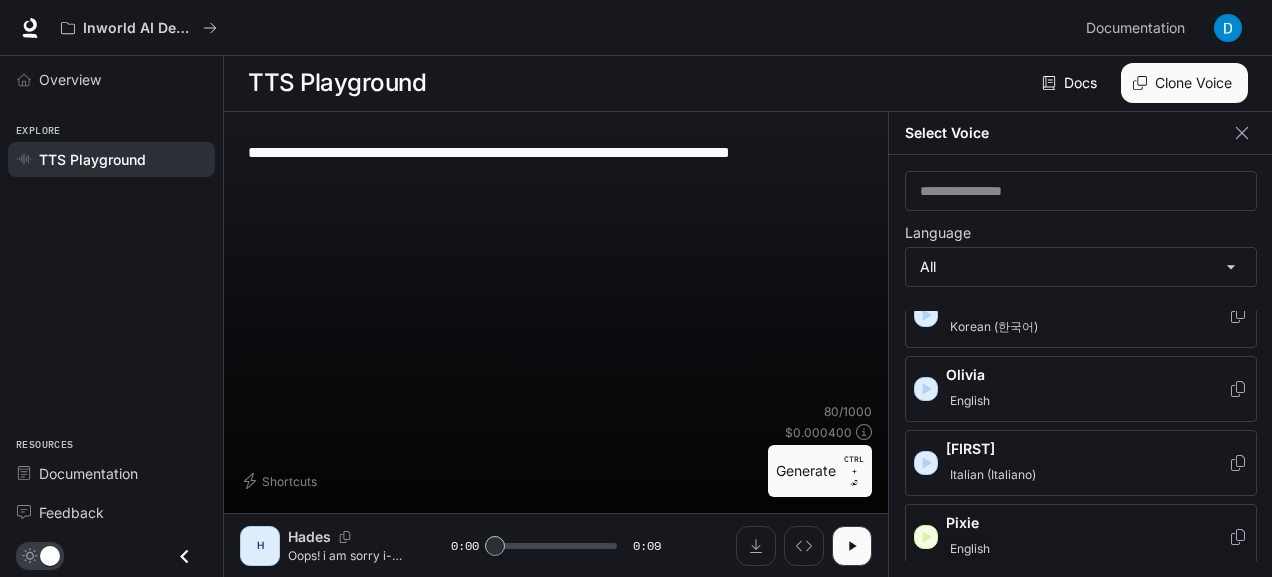 scroll, scrollTop: 2284, scrollLeft: 0, axis: vertical 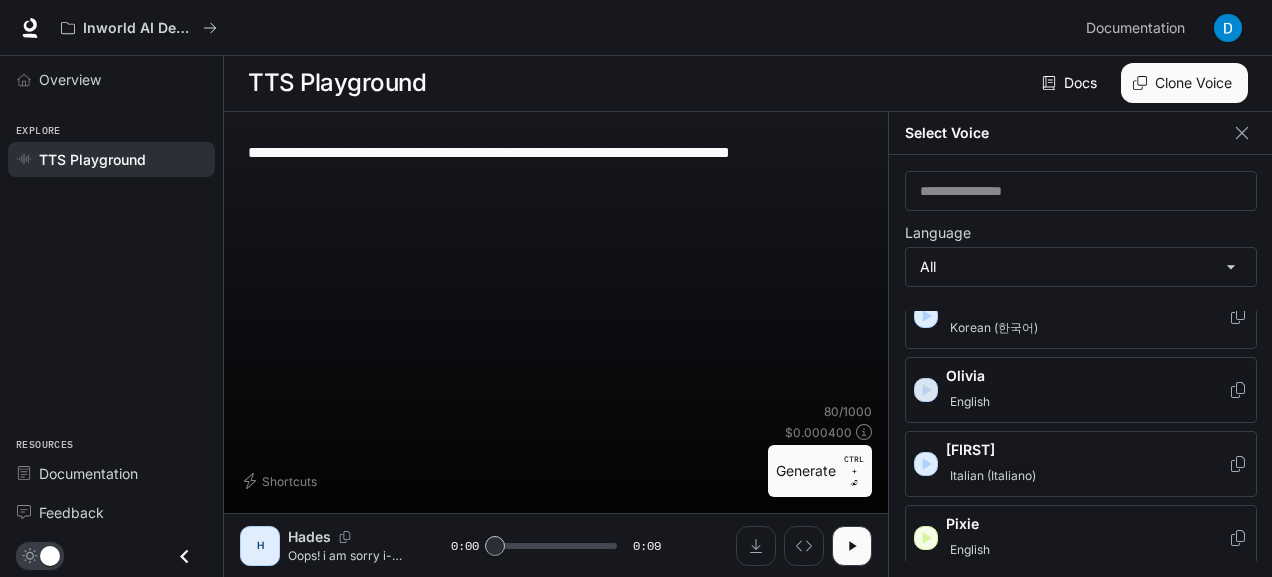 click 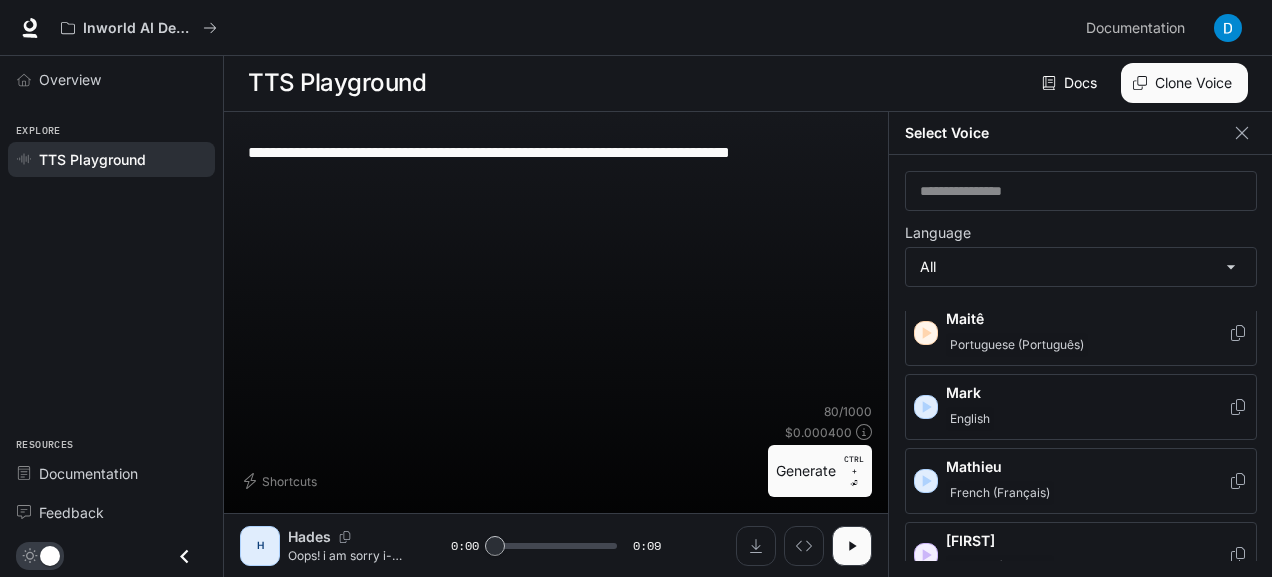 scroll, scrollTop: 1952, scrollLeft: 0, axis: vertical 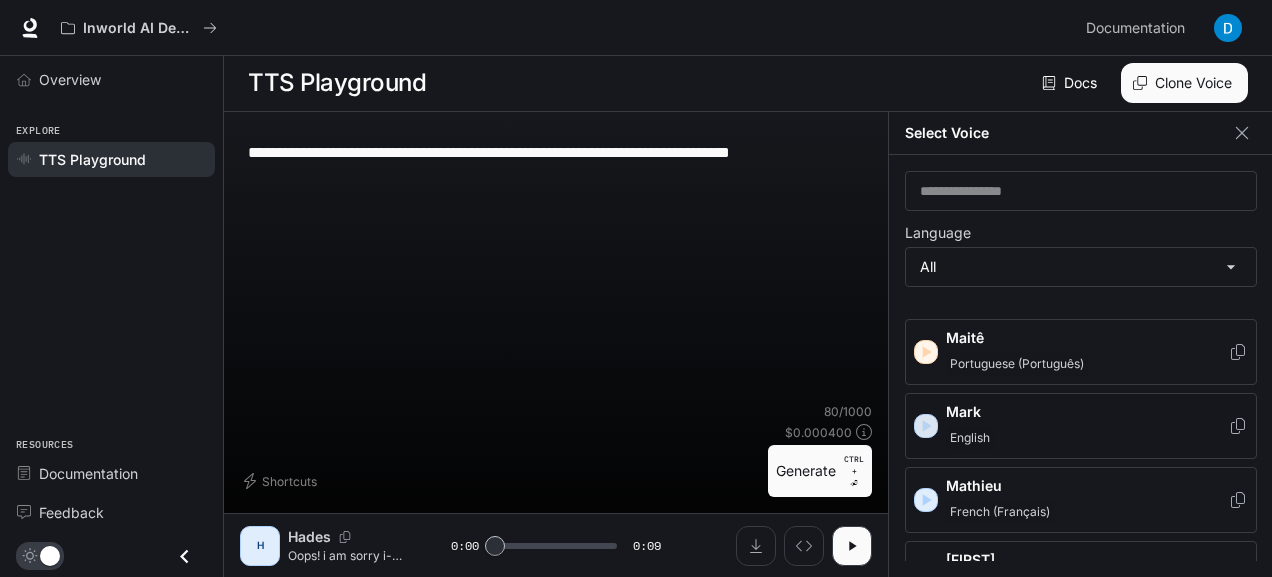 click 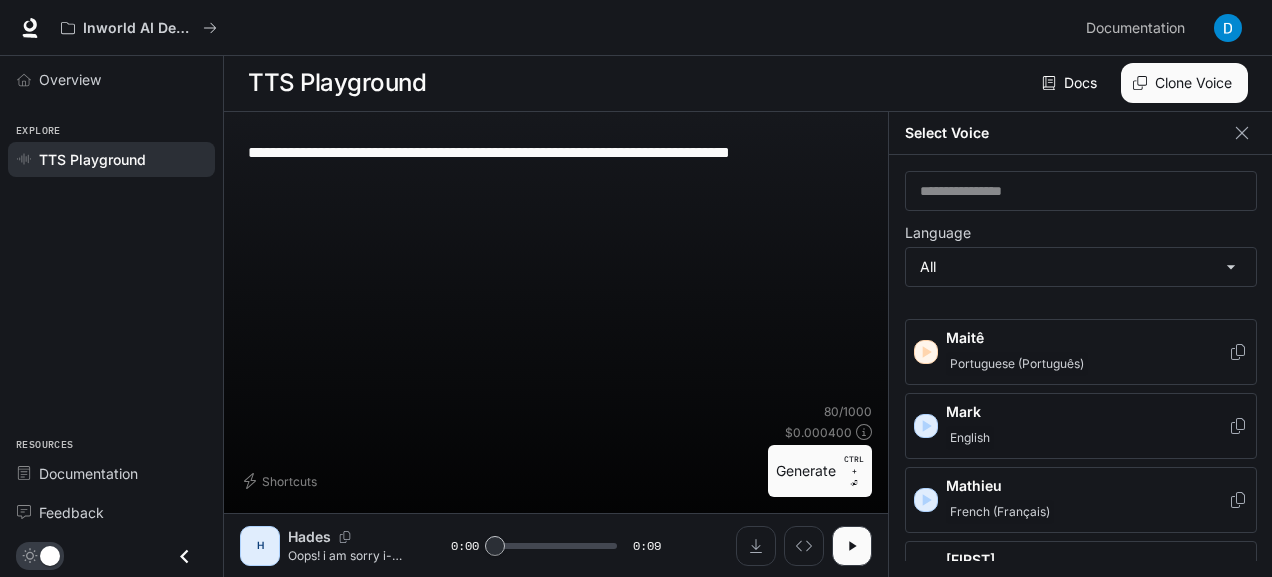 click on "English" at bounding box center (970, 438) 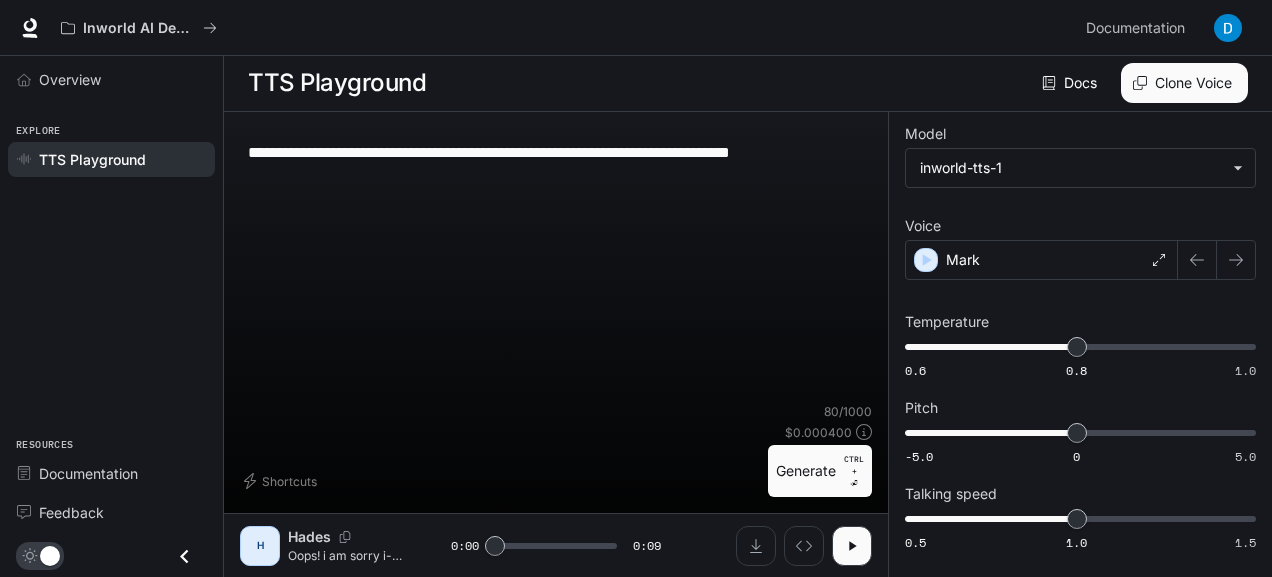 scroll, scrollTop: 0, scrollLeft: 0, axis: both 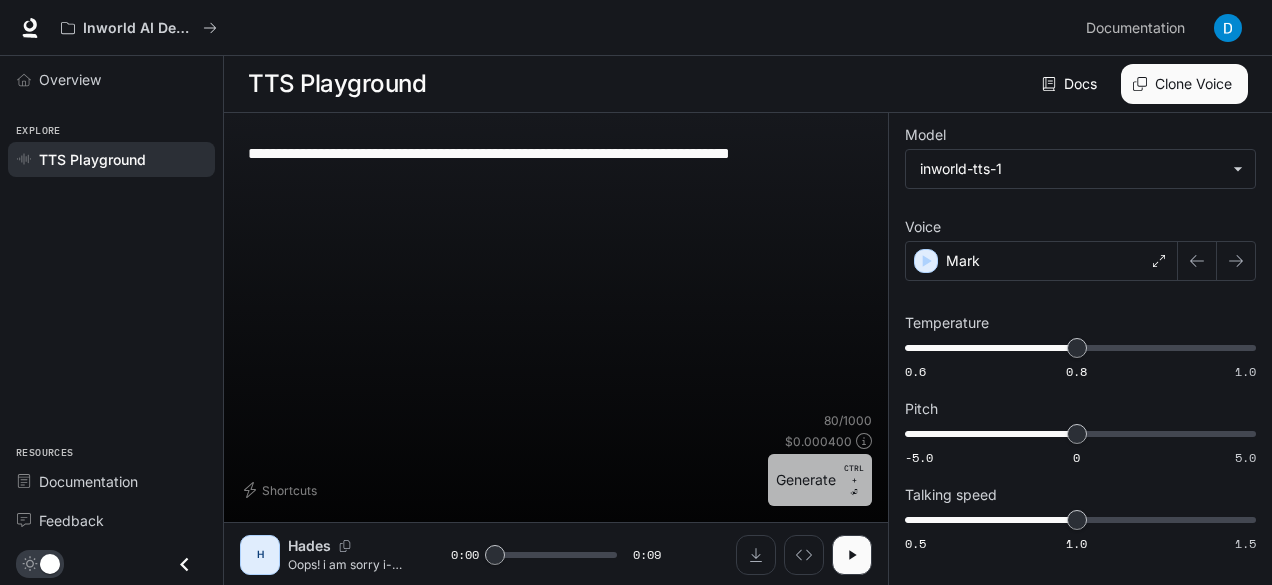 click on "Generate CTRL +  ⏎" at bounding box center (820, 480) 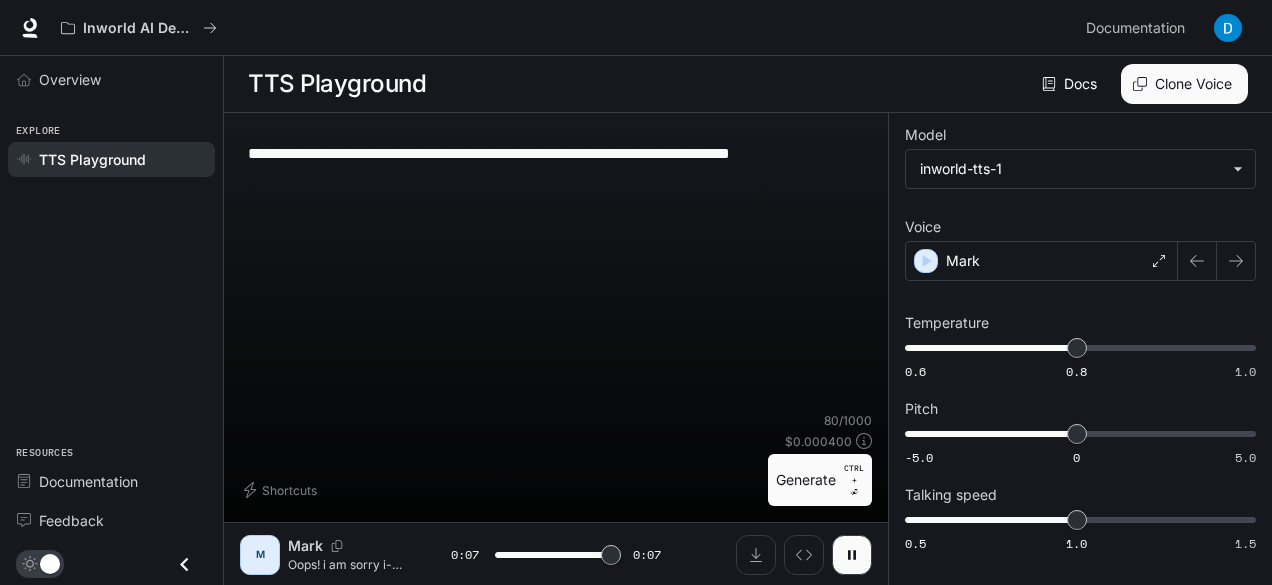 click on "**********" at bounding box center [556, 153] 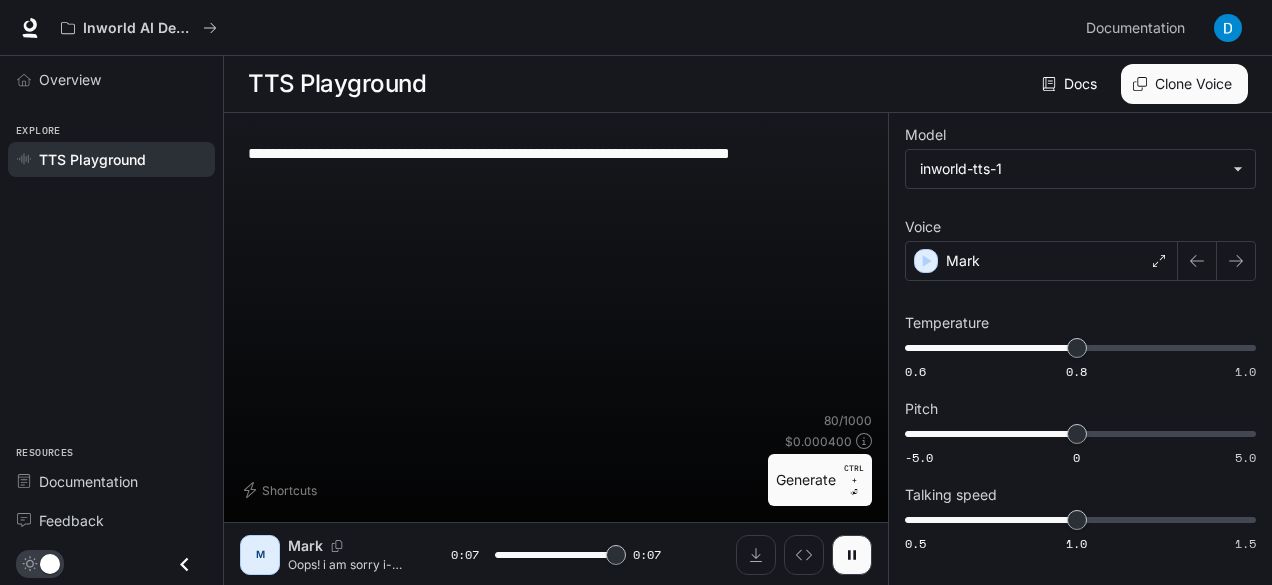 type on "*" 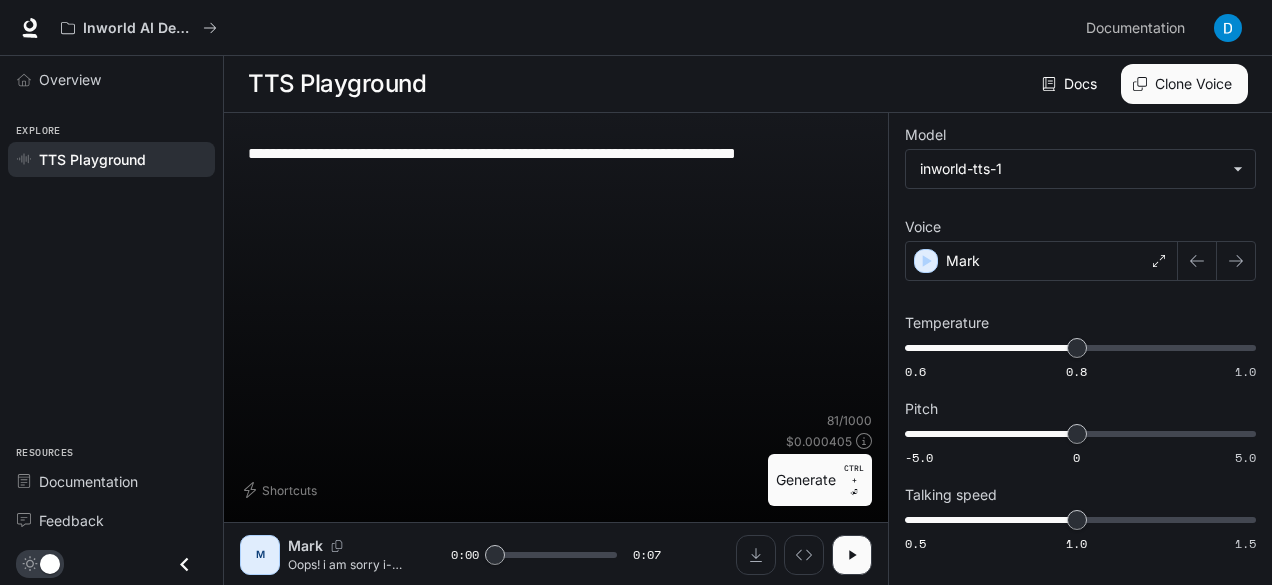 click on "**********" at bounding box center (556, 153) 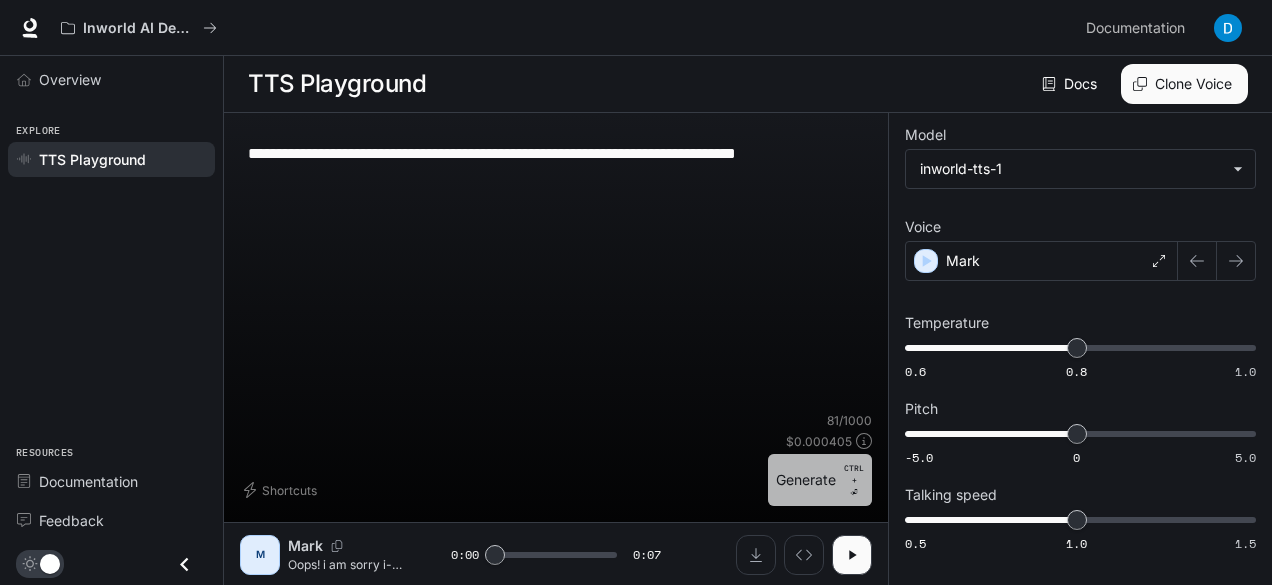 click on "Generate CTRL +  ⏎" at bounding box center [820, 480] 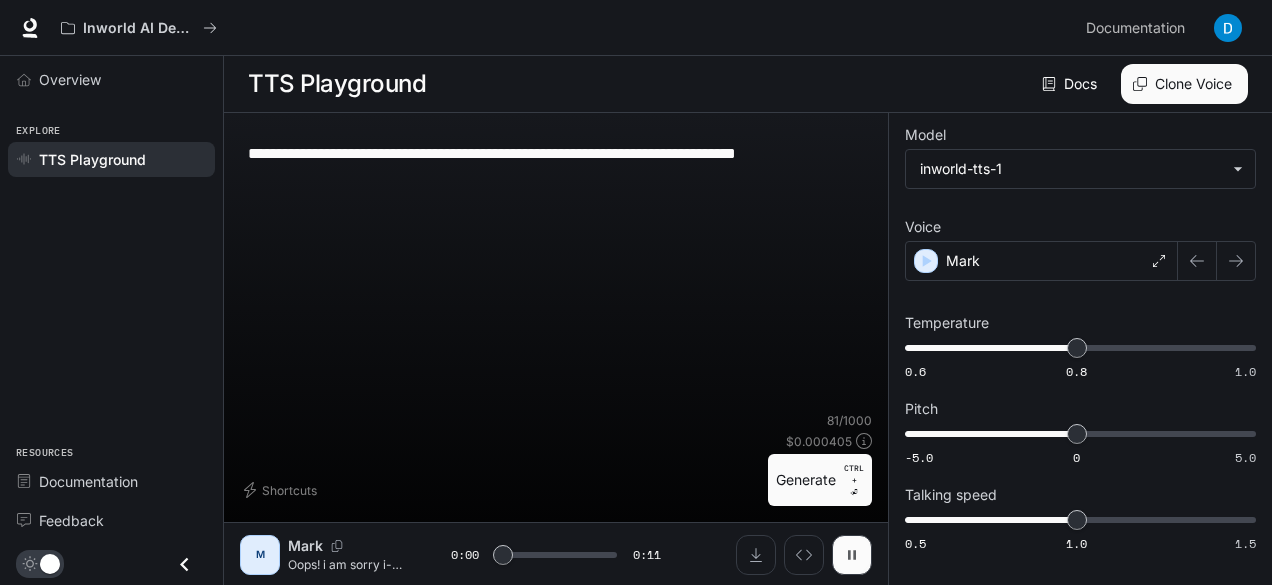 click 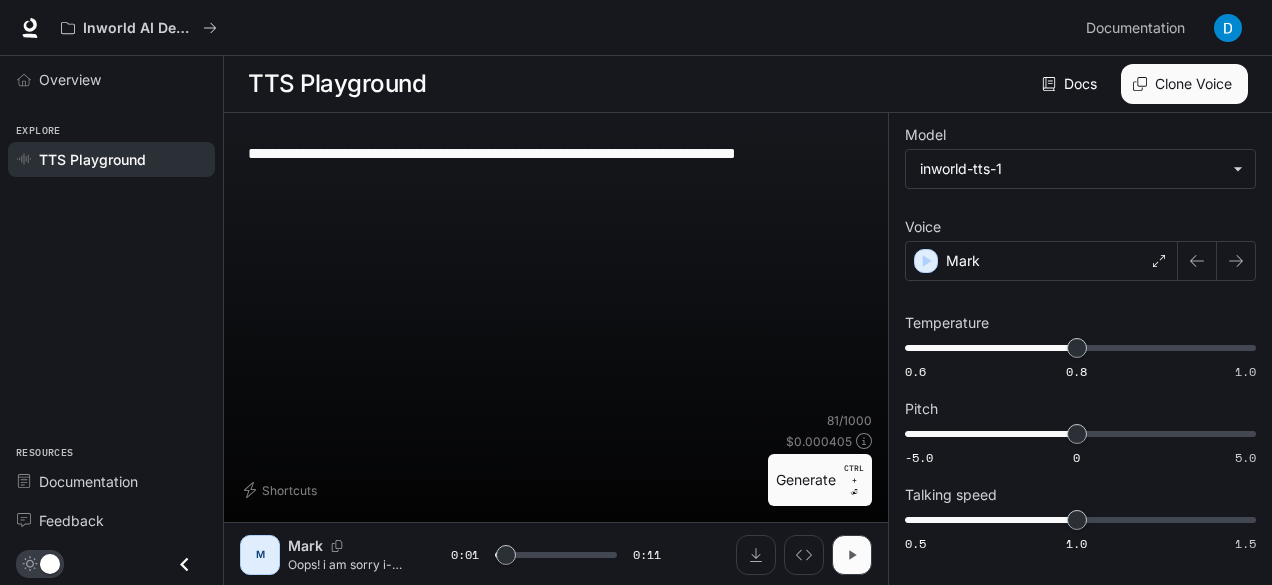 click 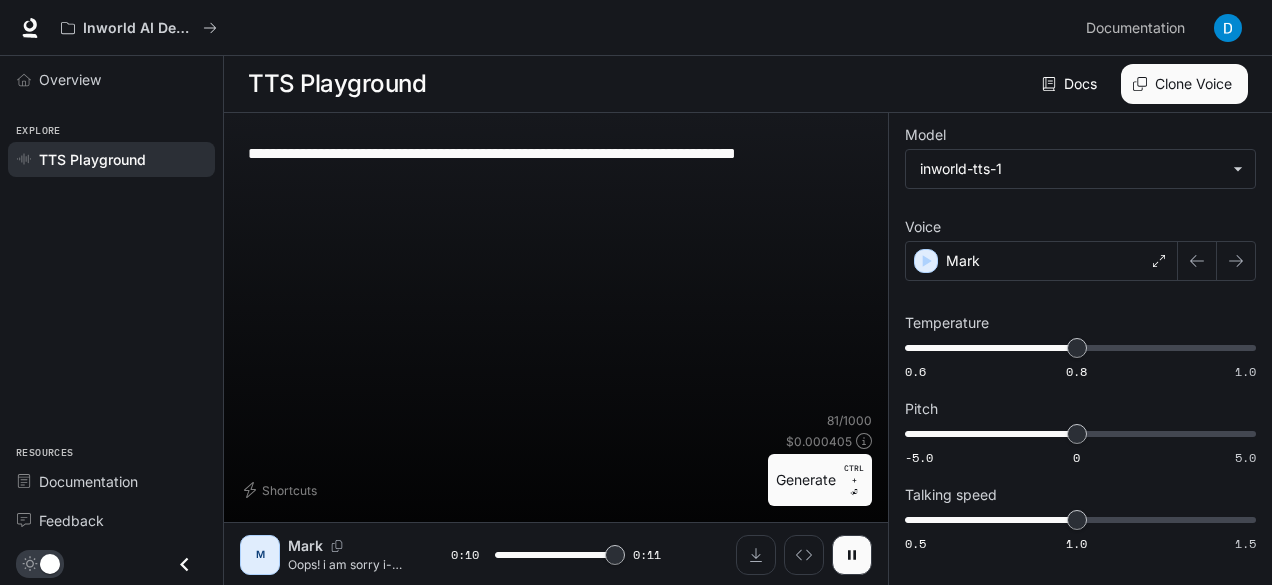 type on "*" 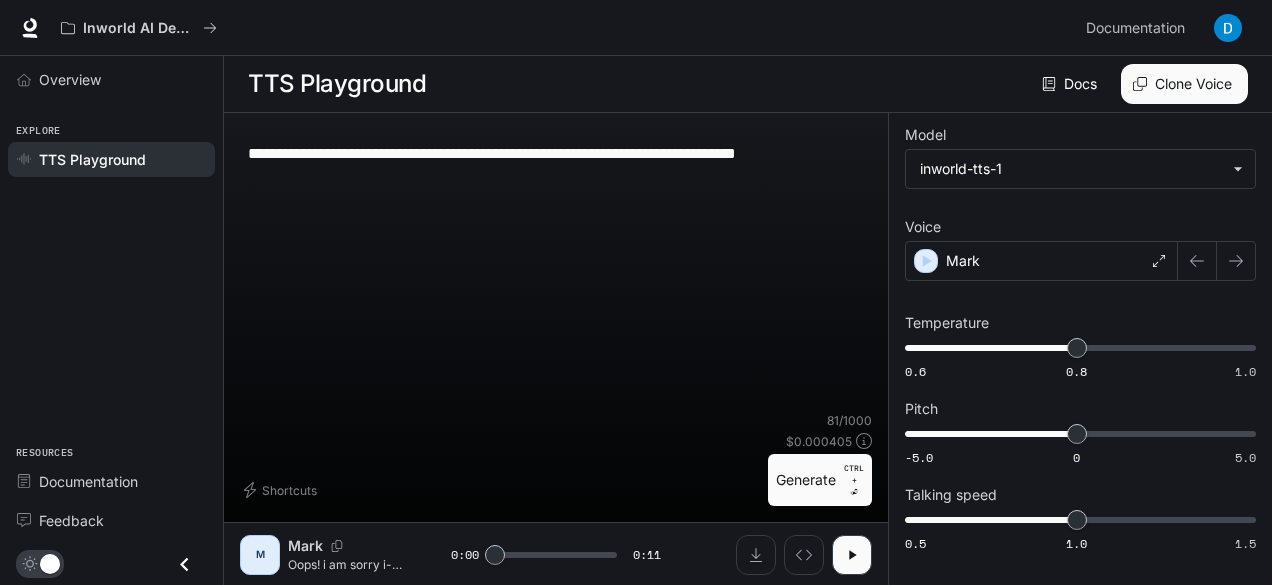 click on "**********" at bounding box center (556, 153) 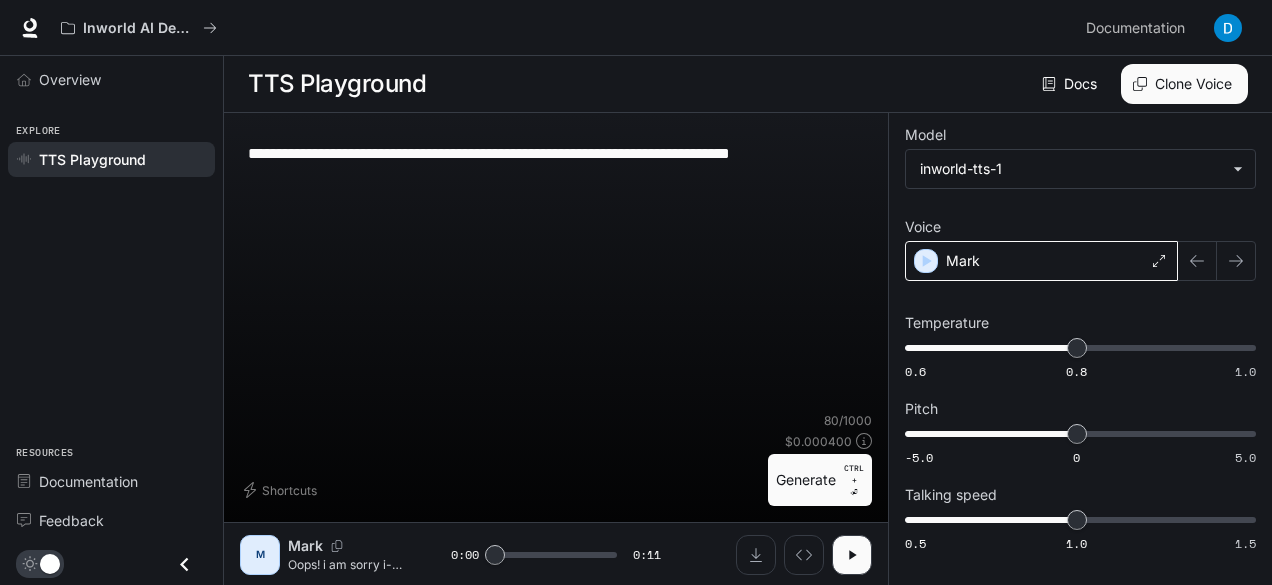 type on "**********" 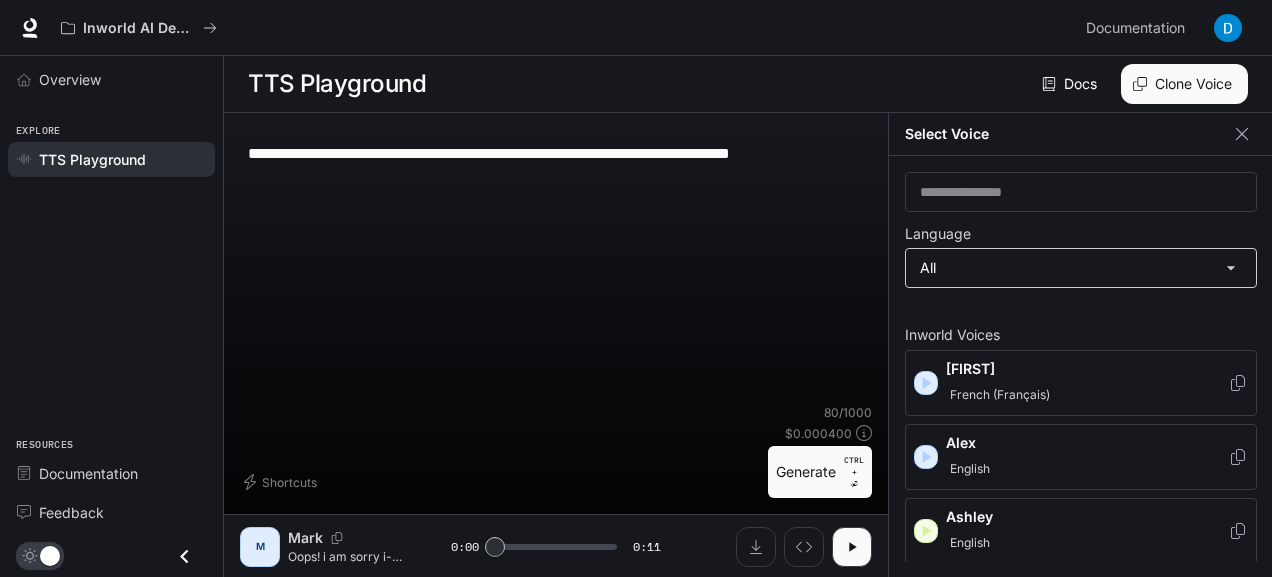 scroll, scrollTop: 8, scrollLeft: 0, axis: vertical 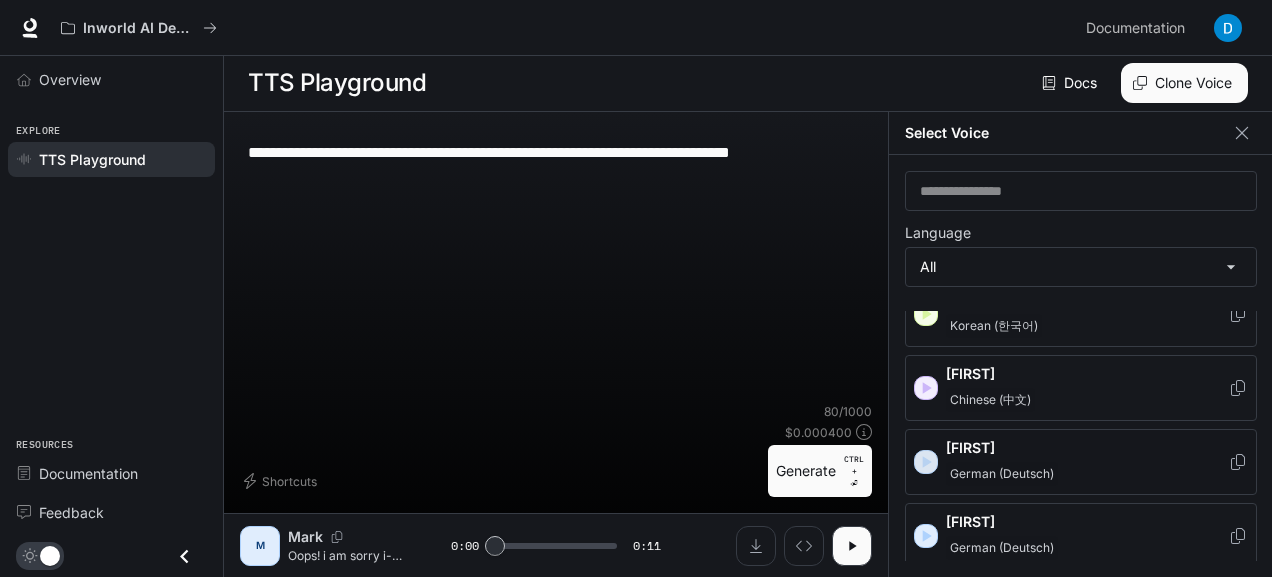 click 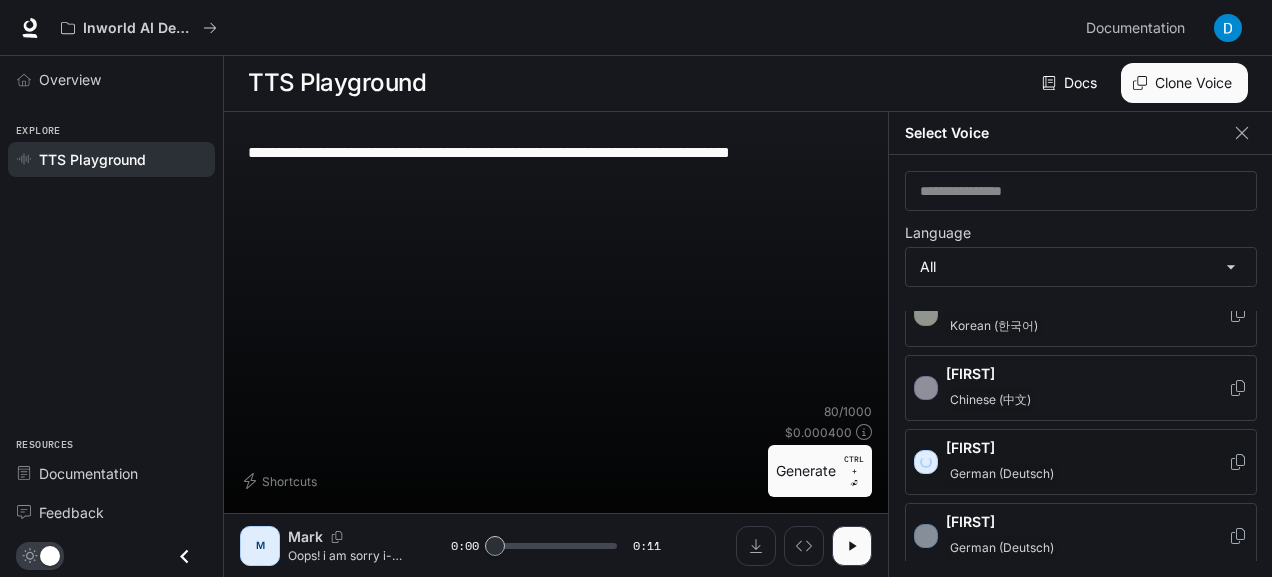 scroll, scrollTop: 1369, scrollLeft: 0, axis: vertical 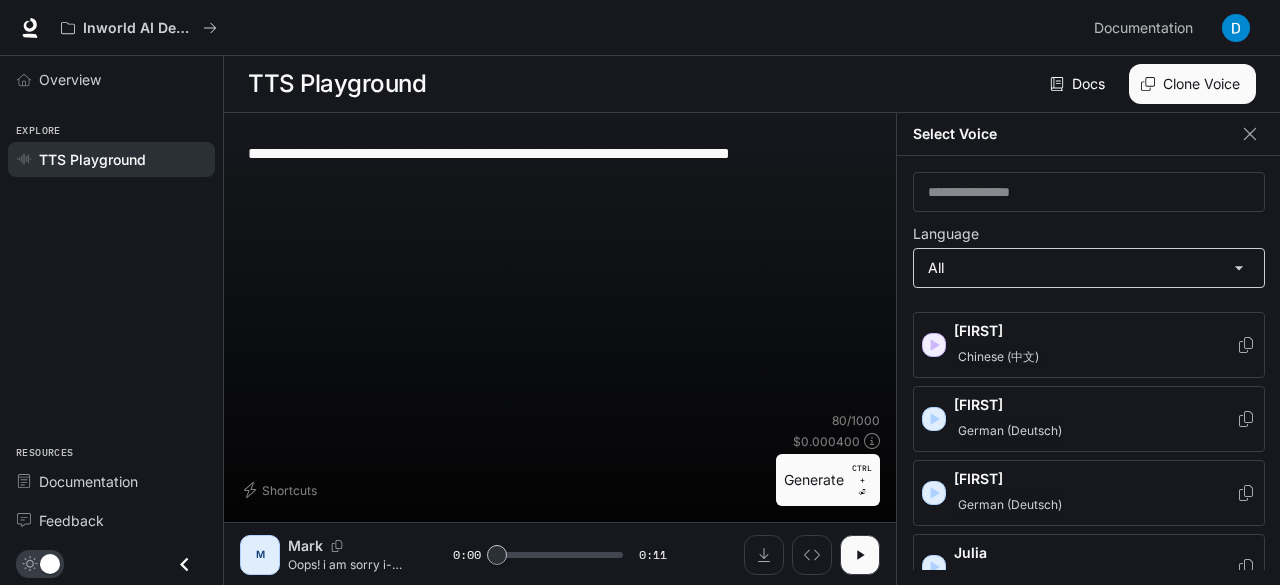 click on "[FIRST] [FIRST]" at bounding box center [640, 293] 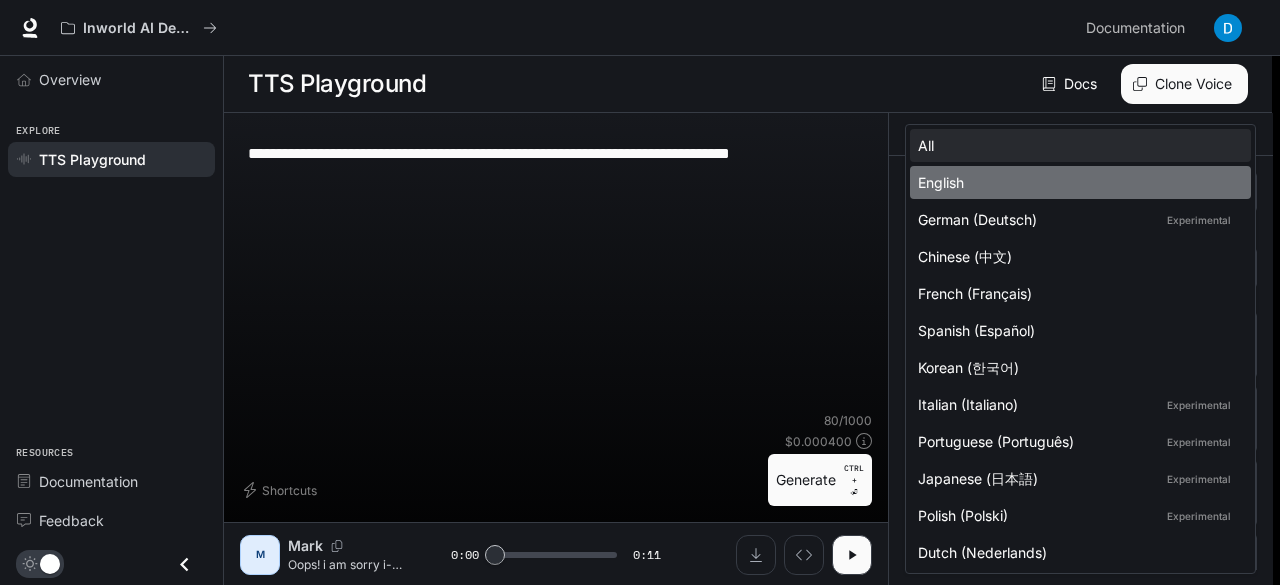 click on "English" at bounding box center (1076, 182) 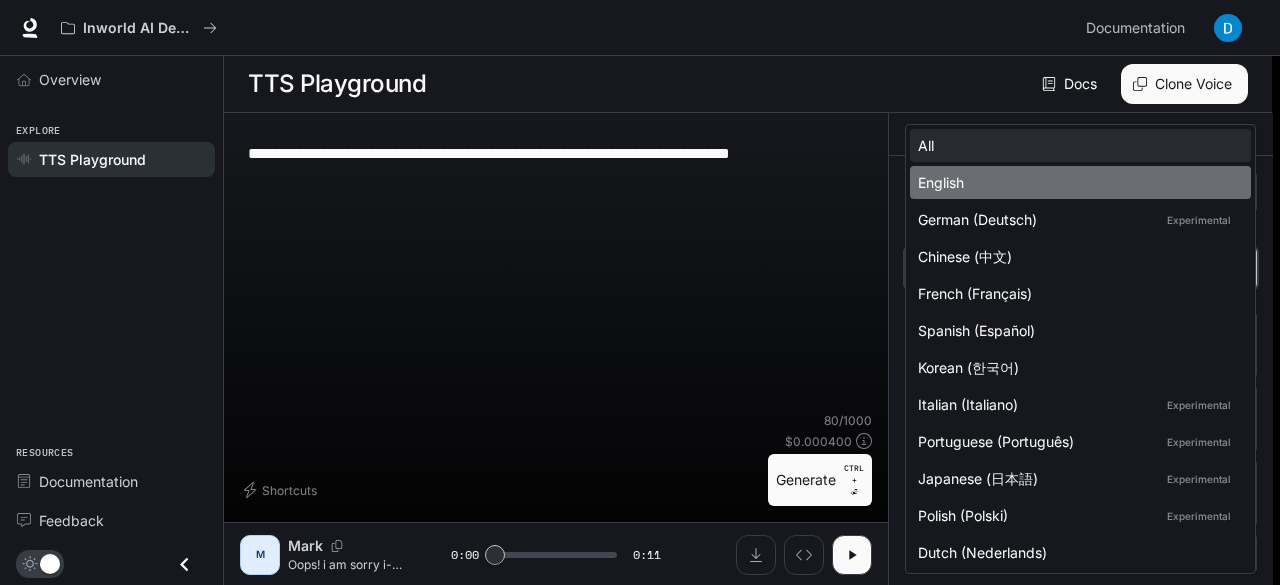type on "*****" 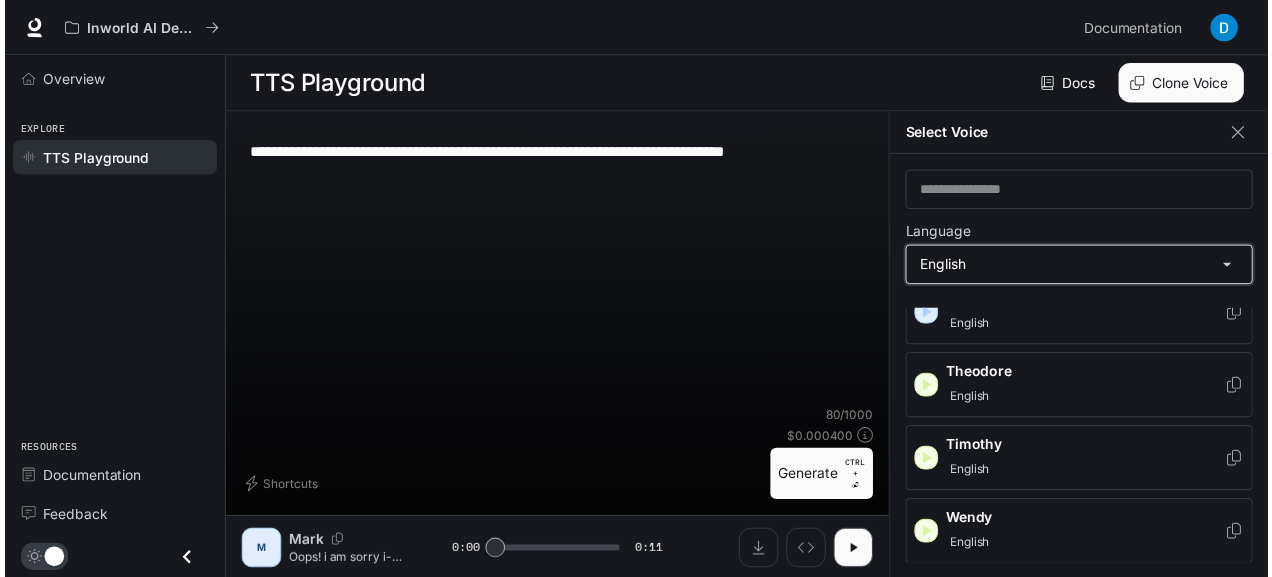 scroll, scrollTop: 490, scrollLeft: 0, axis: vertical 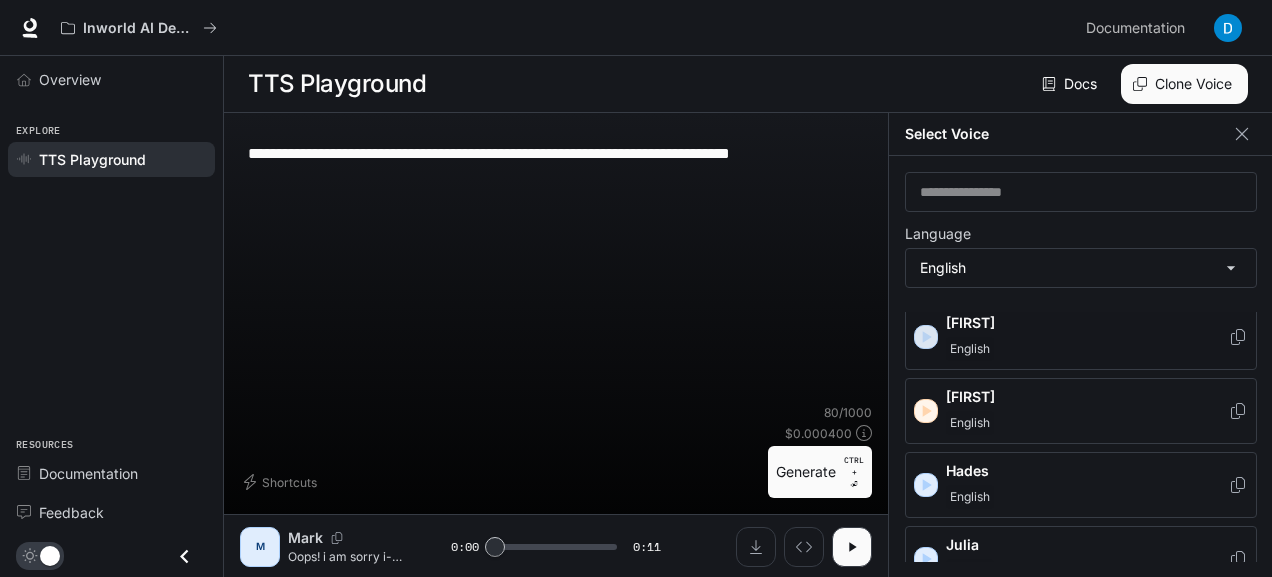 click at bounding box center [926, 337] 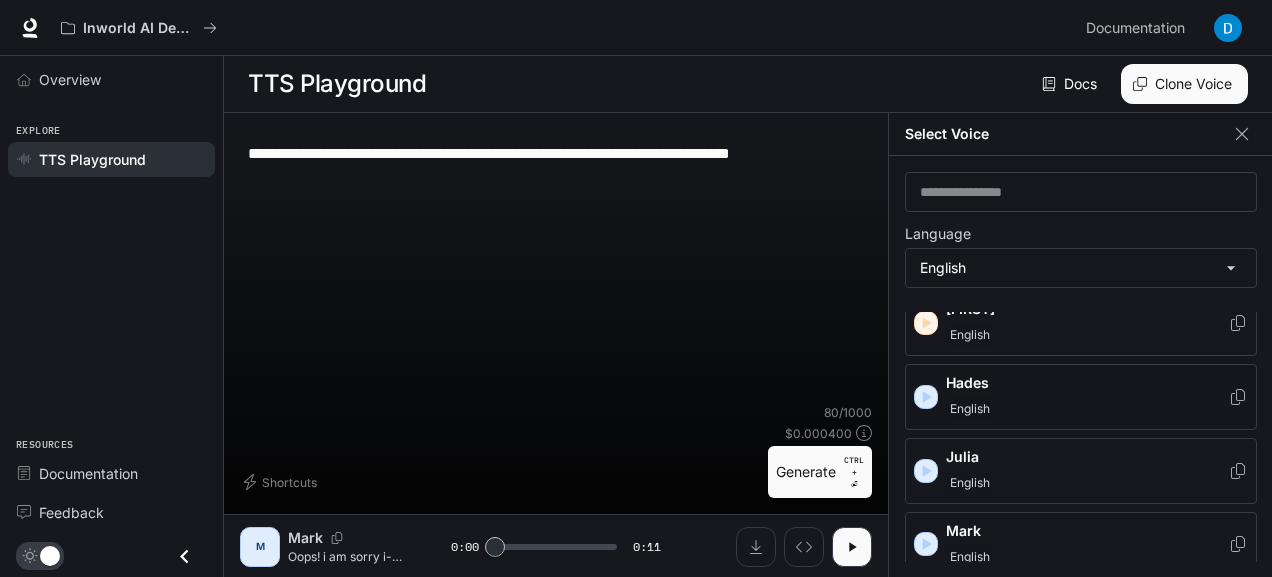 scroll, scrollTop: 316, scrollLeft: 0, axis: vertical 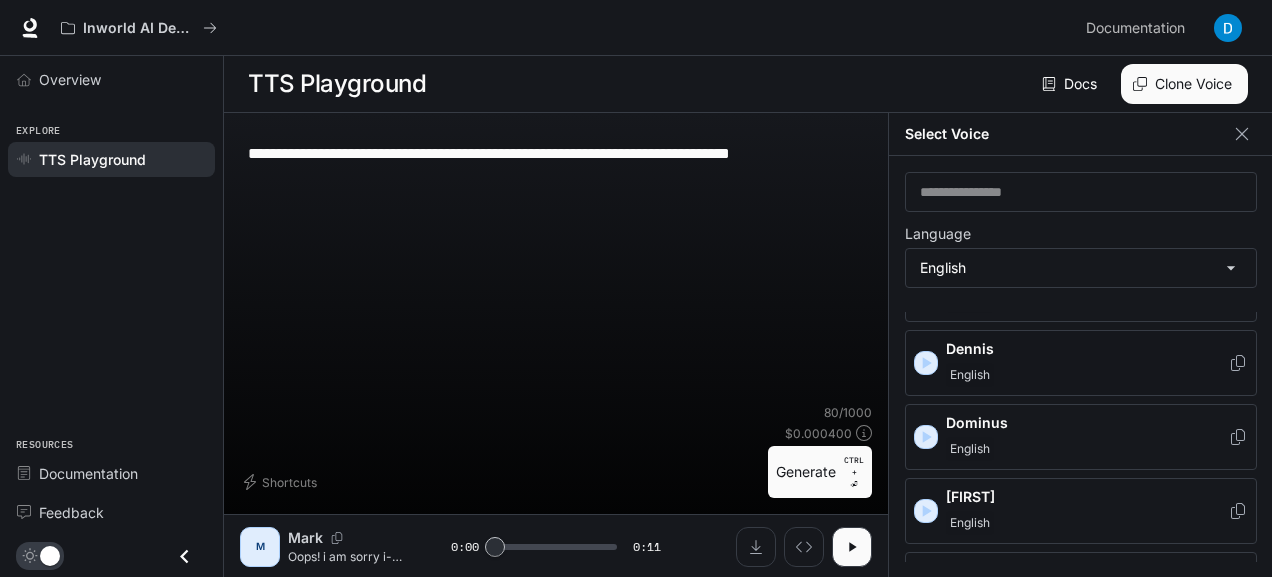 click on "English" at bounding box center (1087, 375) 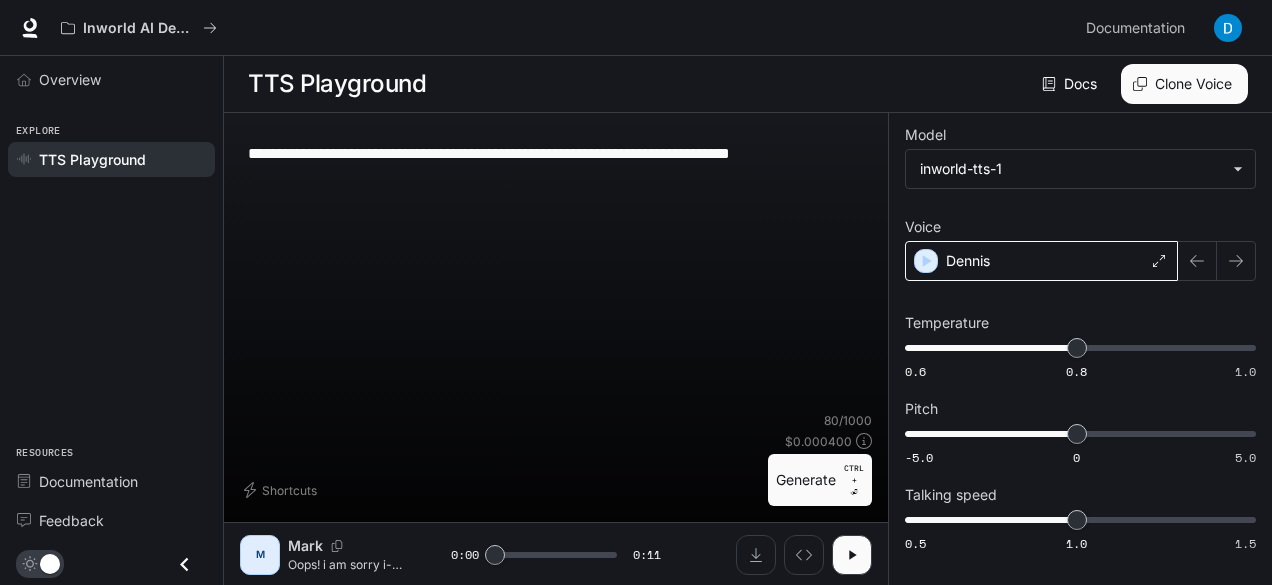 click 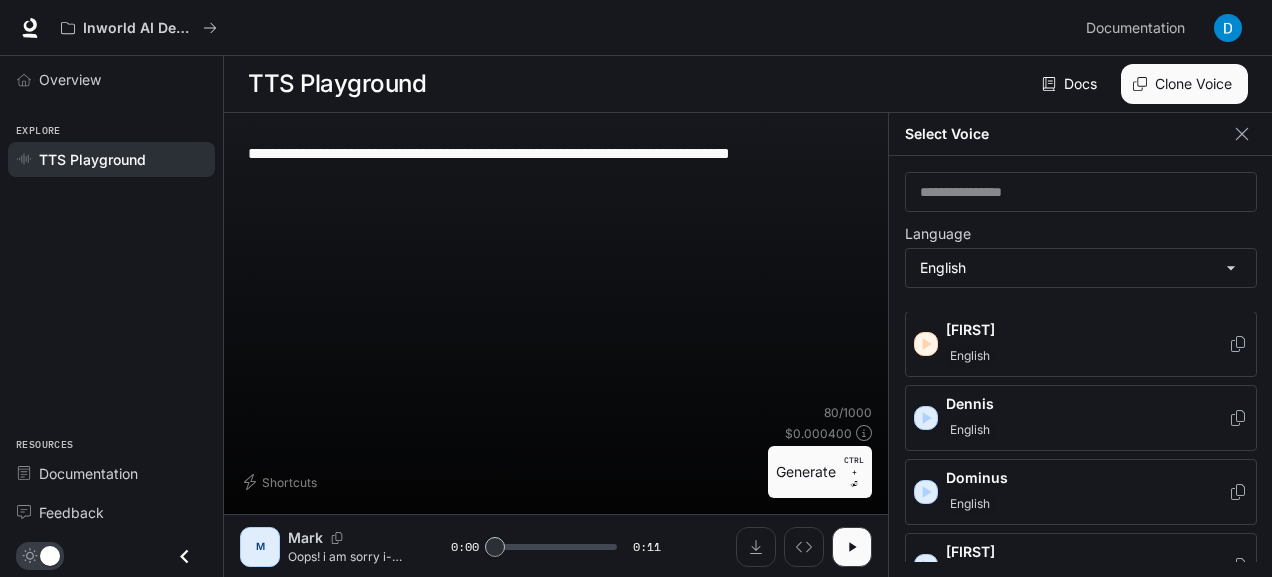 scroll, scrollTop: 262, scrollLeft: 0, axis: vertical 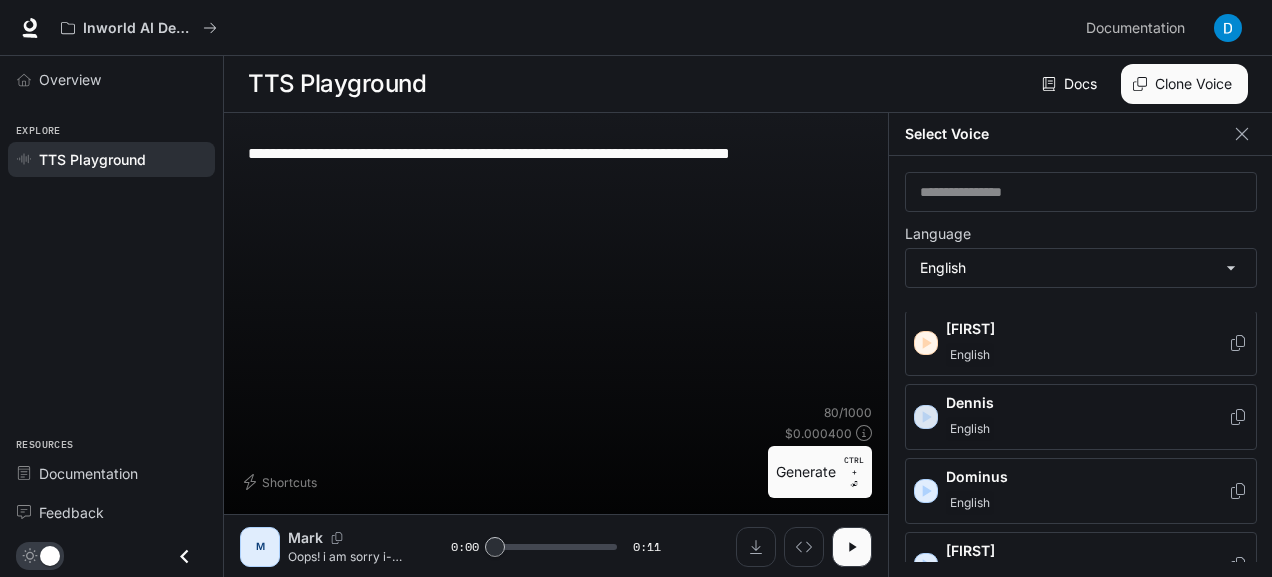 click 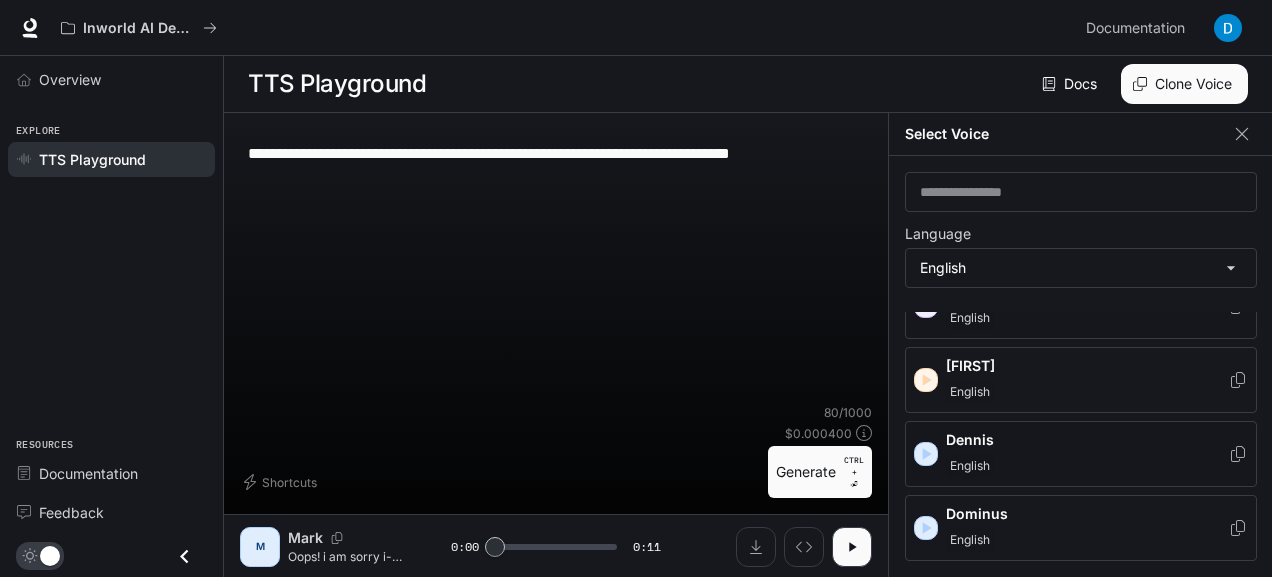 scroll, scrollTop: 227, scrollLeft: 0, axis: vertical 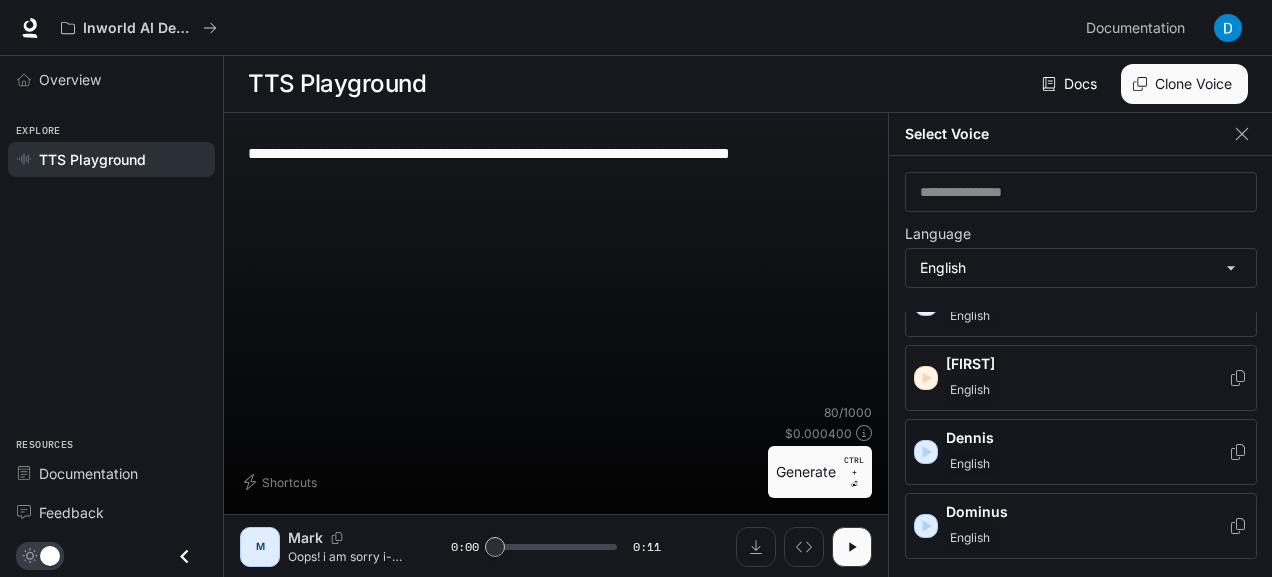 click on "English" at bounding box center [970, 464] 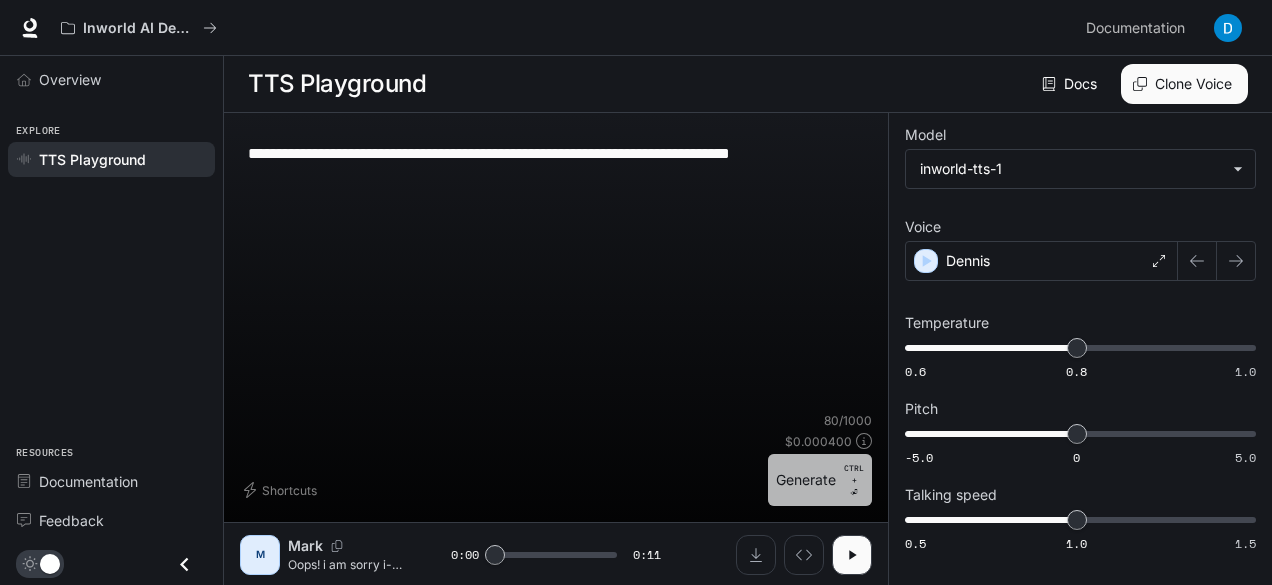 click on "Generate CTRL +  ⏎" at bounding box center (820, 480) 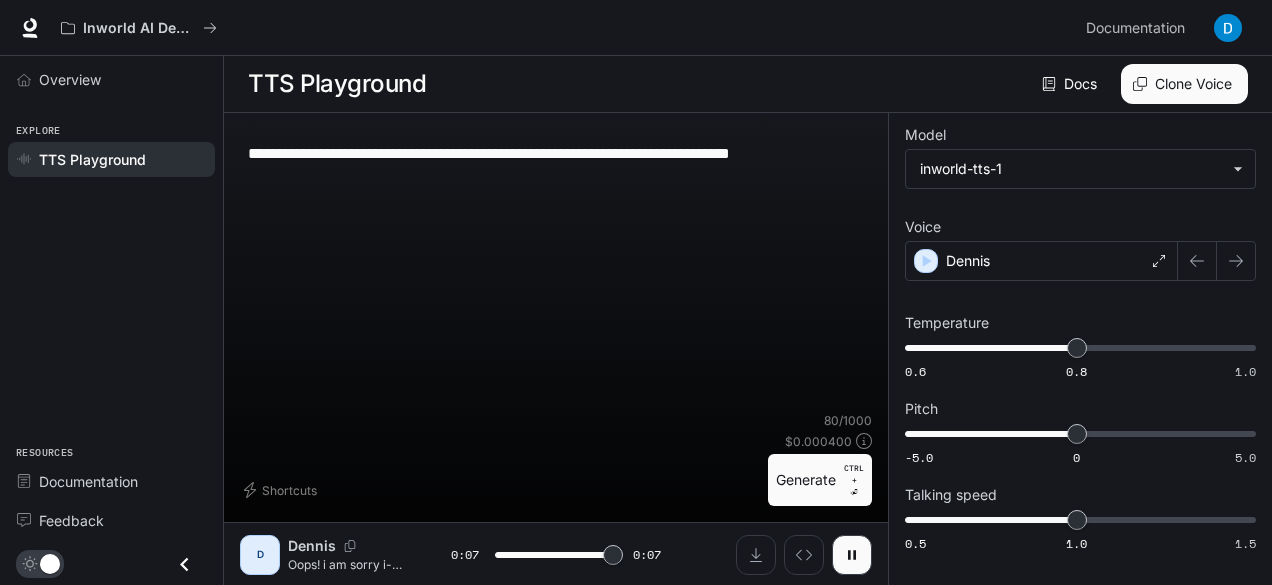 type on "*" 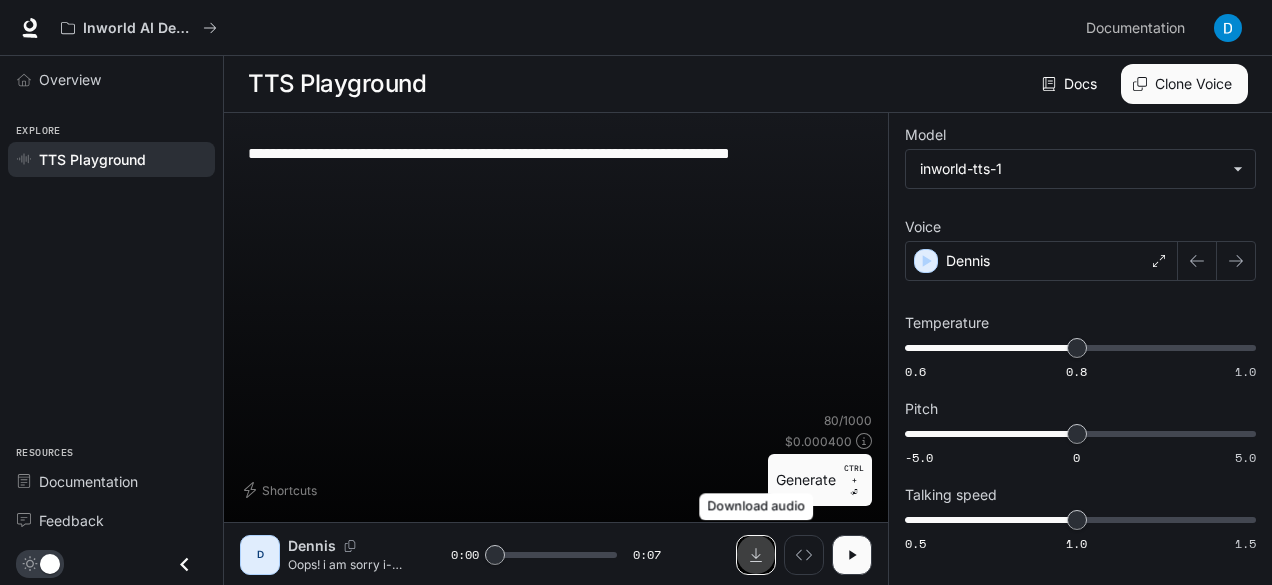 click at bounding box center (756, 555) 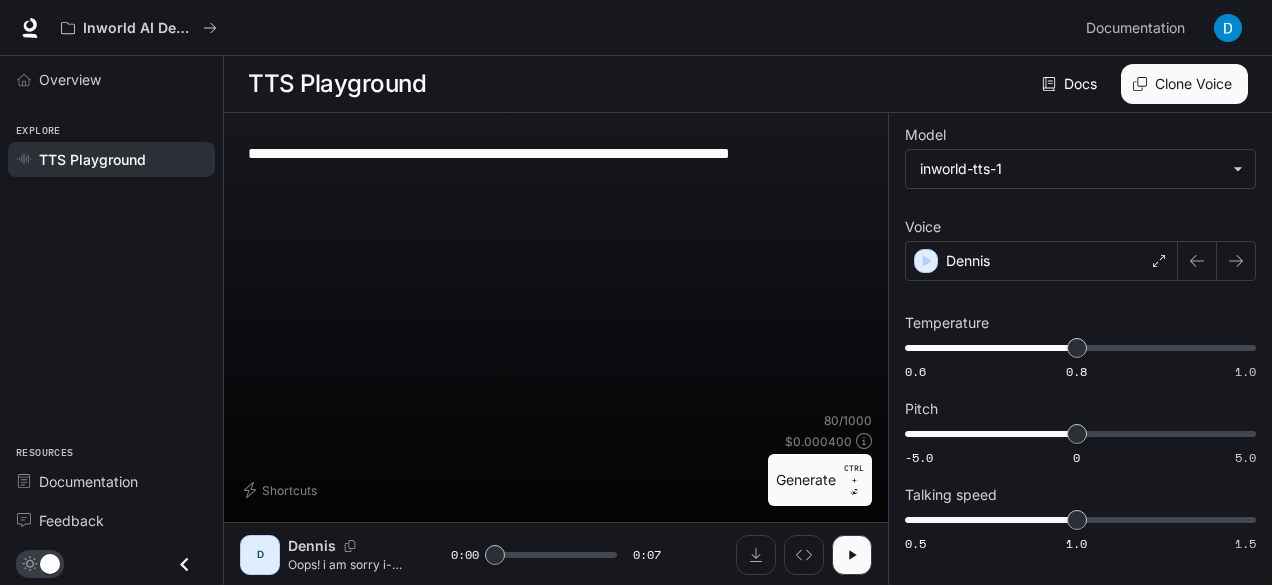 click on "**********" at bounding box center [556, 153] 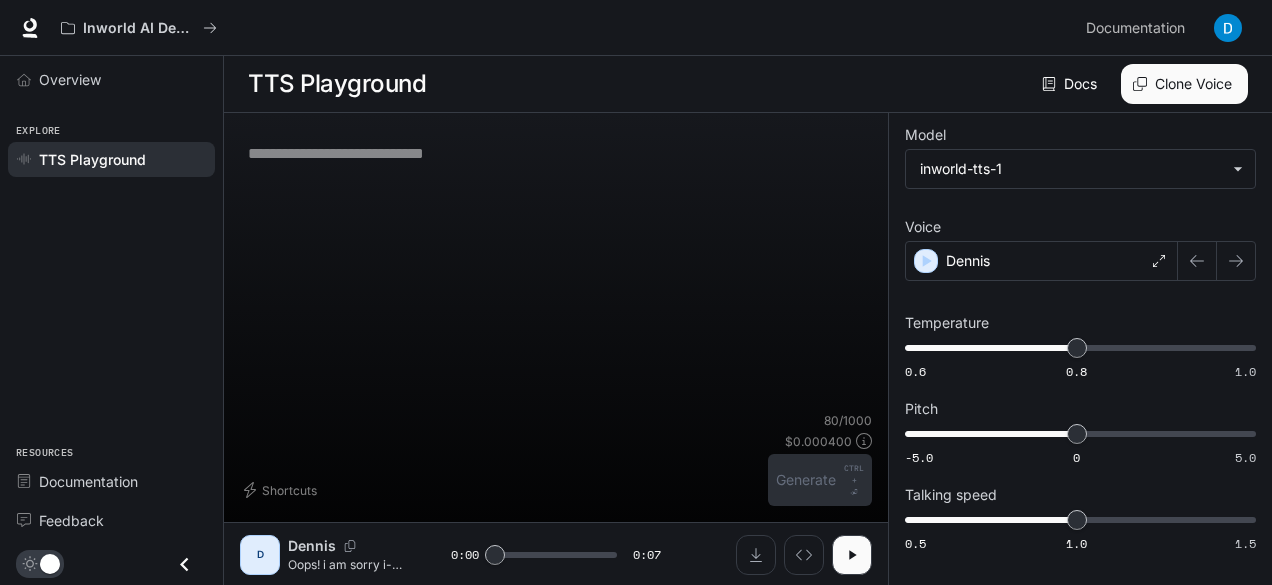 type on "*" 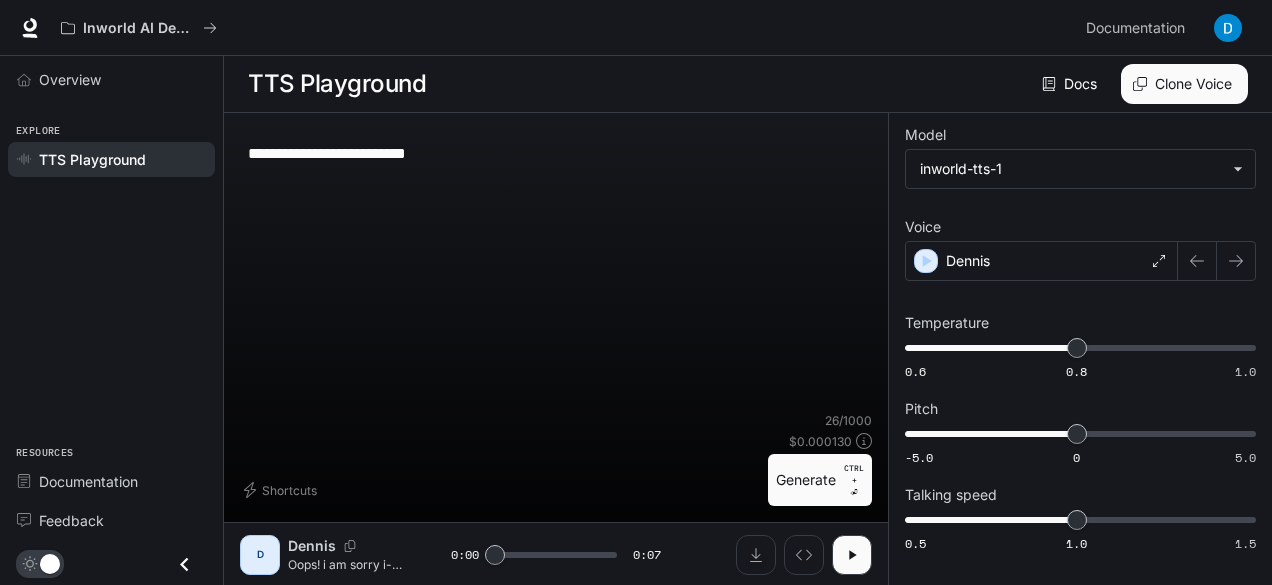 type on "**********" 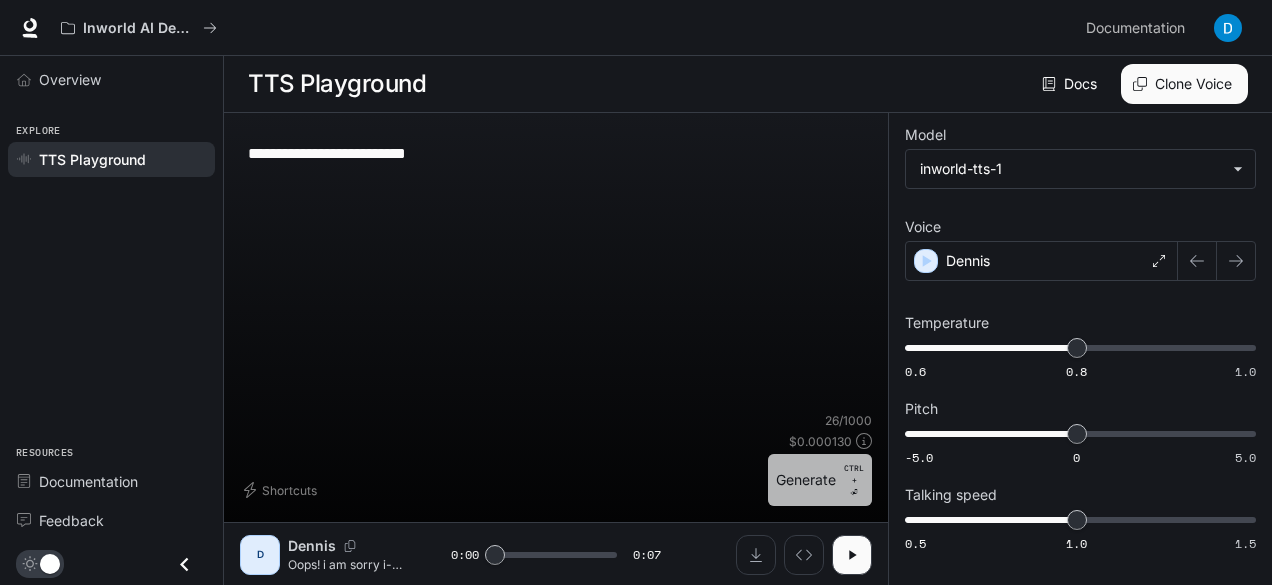 click on "Generate CTRL +  ⏎" at bounding box center (820, 480) 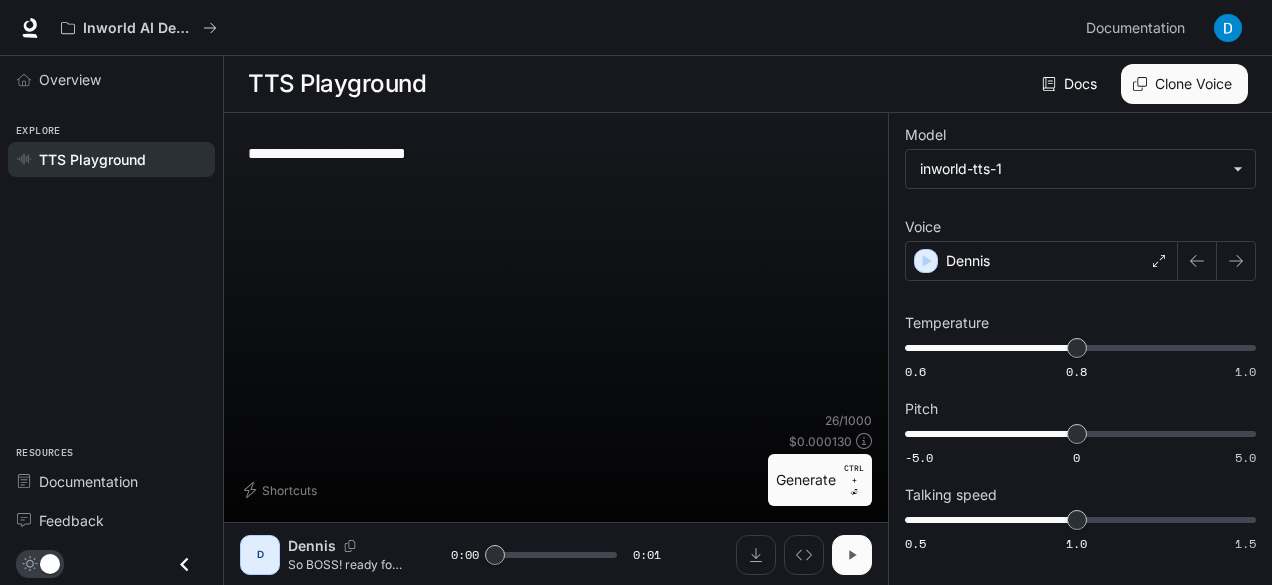 click at bounding box center (852, 555) 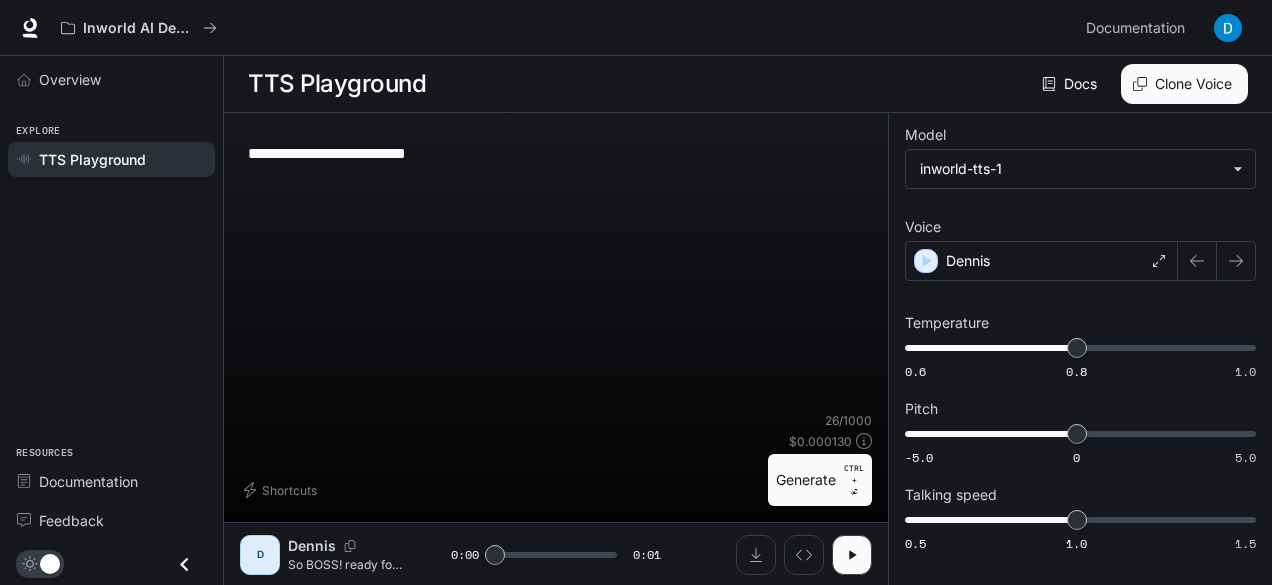 drag, startPoint x: 617, startPoint y: 369, endPoint x: 639, endPoint y: 380, distance: 24.596748 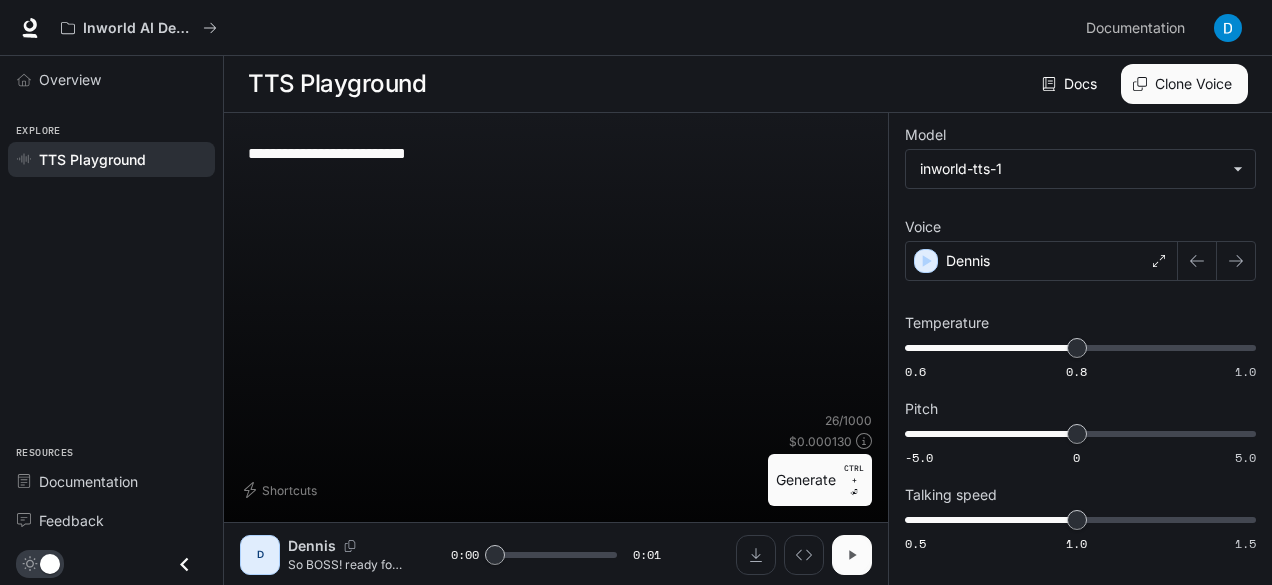 click at bounding box center [852, 555] 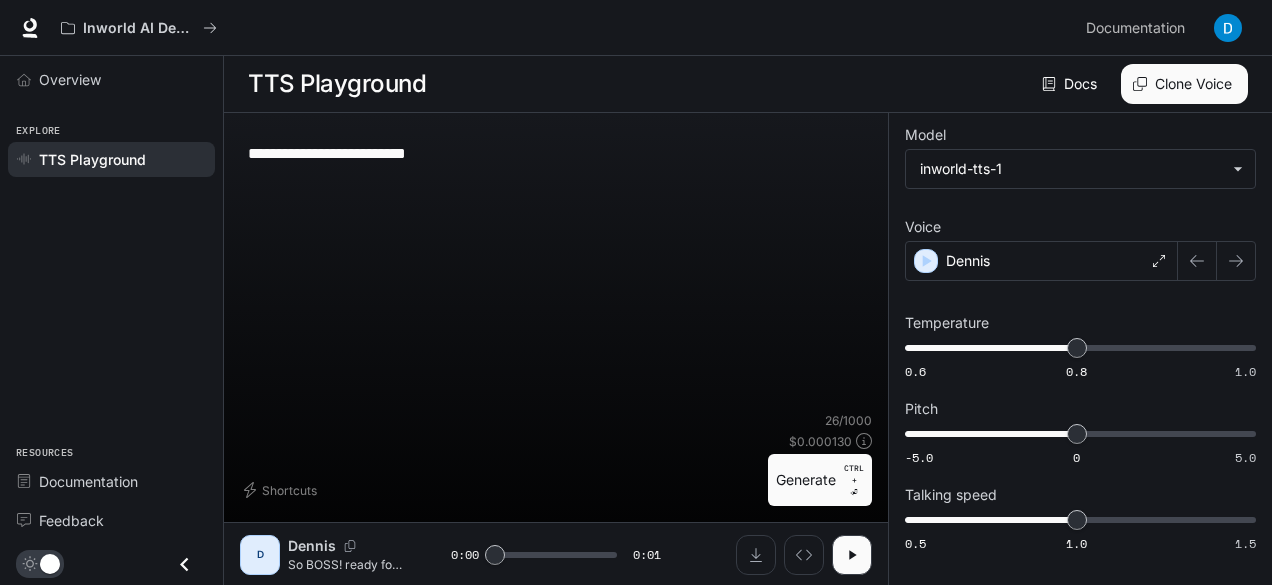 drag, startPoint x: 743, startPoint y: 239, endPoint x: 816, endPoint y: 231, distance: 73.43705 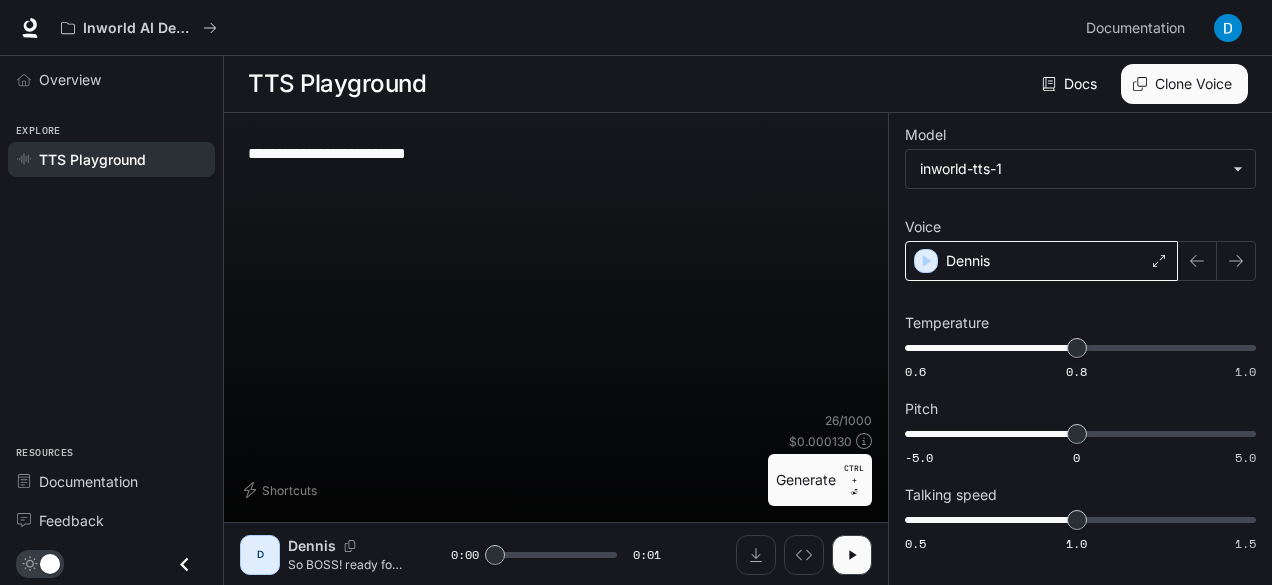click on "Dennis" at bounding box center [1041, 261] 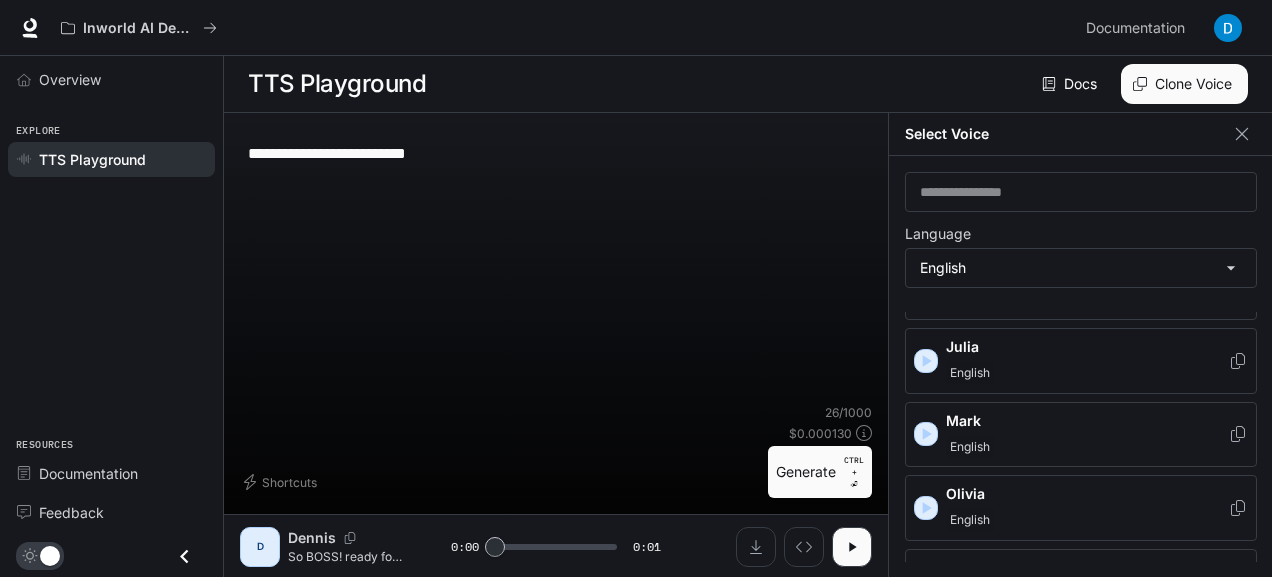 scroll, scrollTop: 597, scrollLeft: 0, axis: vertical 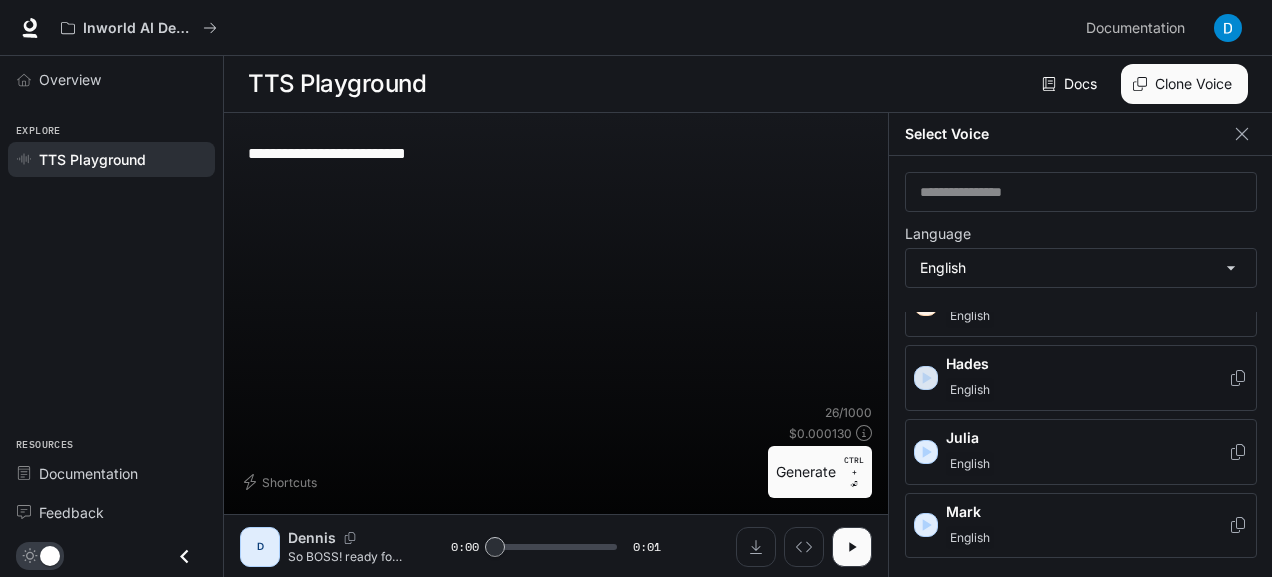 click 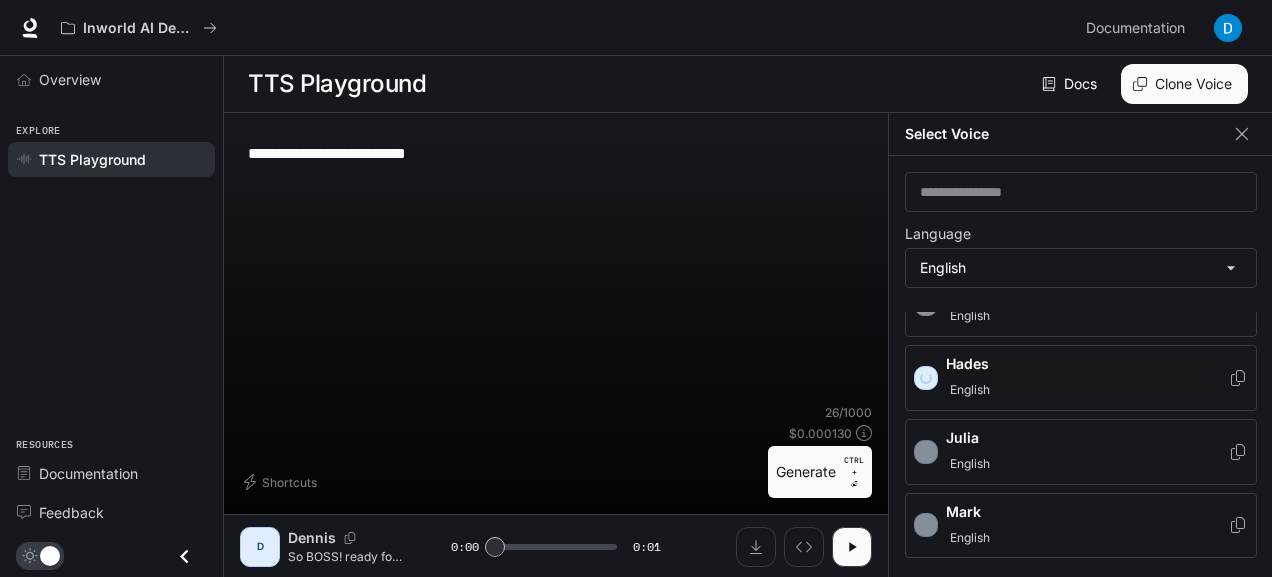 click on "Hades" at bounding box center (1087, 364) 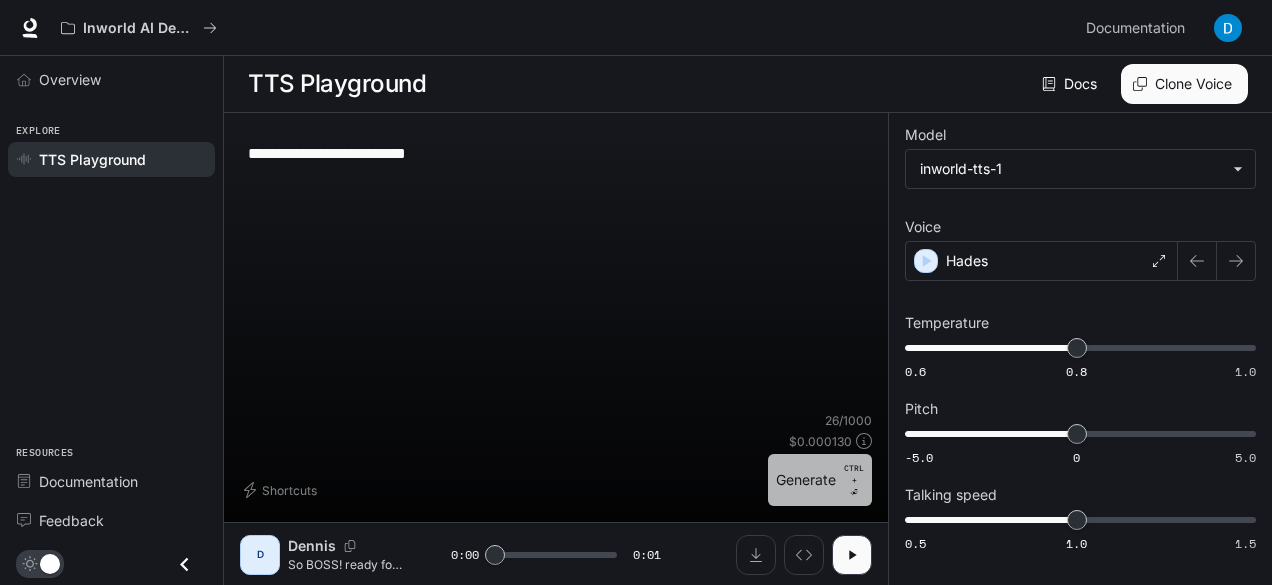 click on "Generate CTRL +  ⏎" at bounding box center [820, 480] 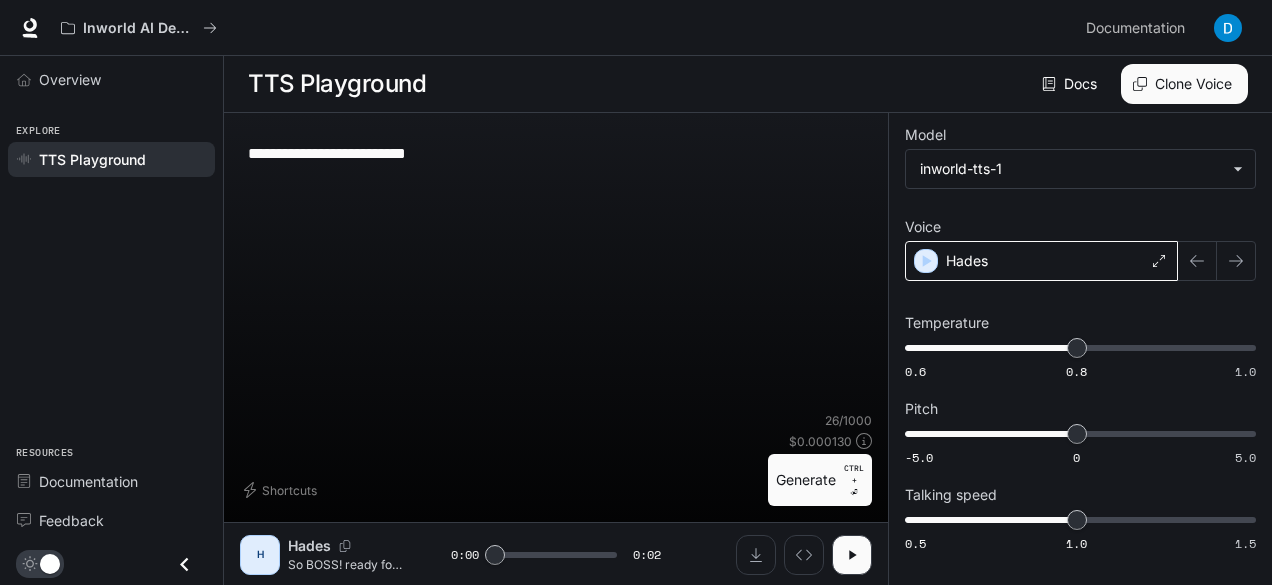 click on "Hades" at bounding box center [1041, 261] 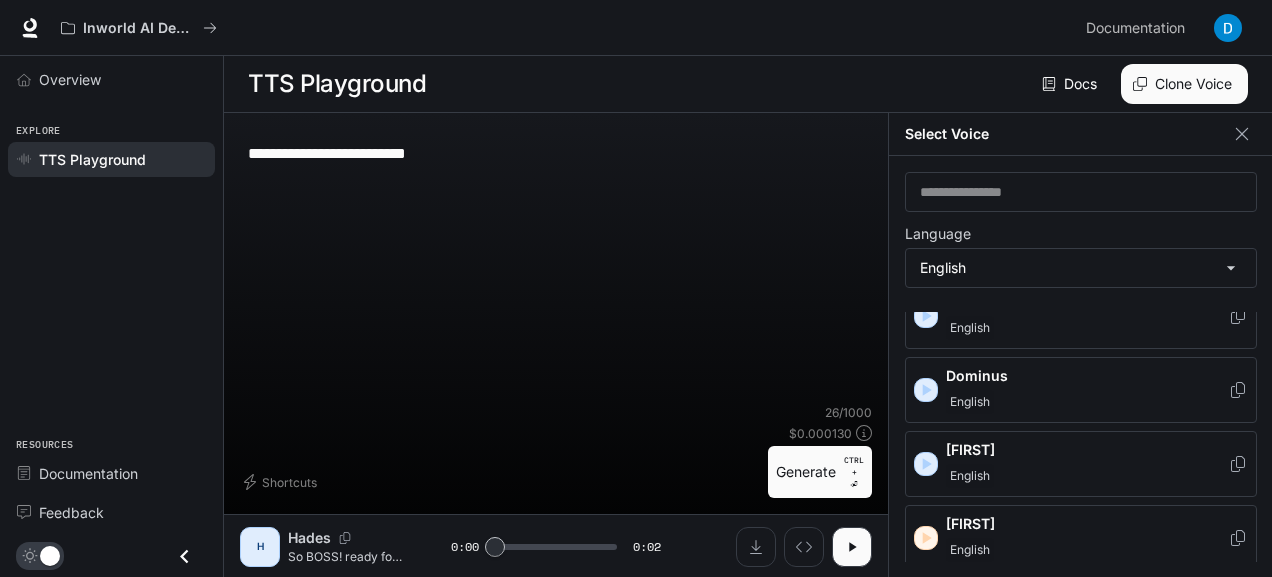 scroll, scrollTop: 364, scrollLeft: 0, axis: vertical 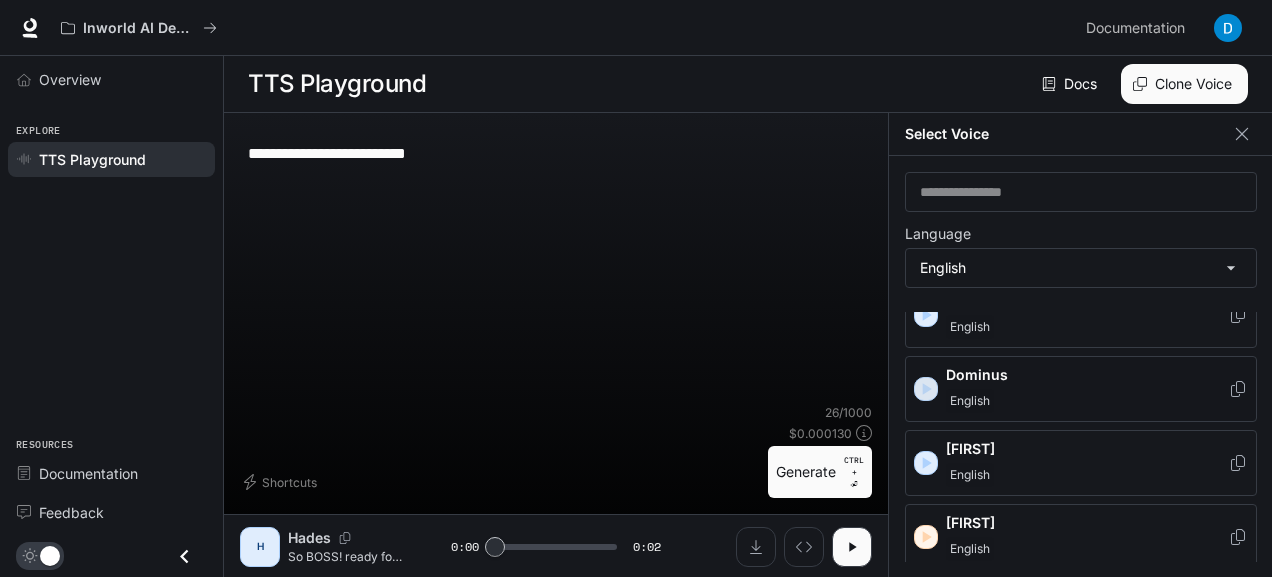 click 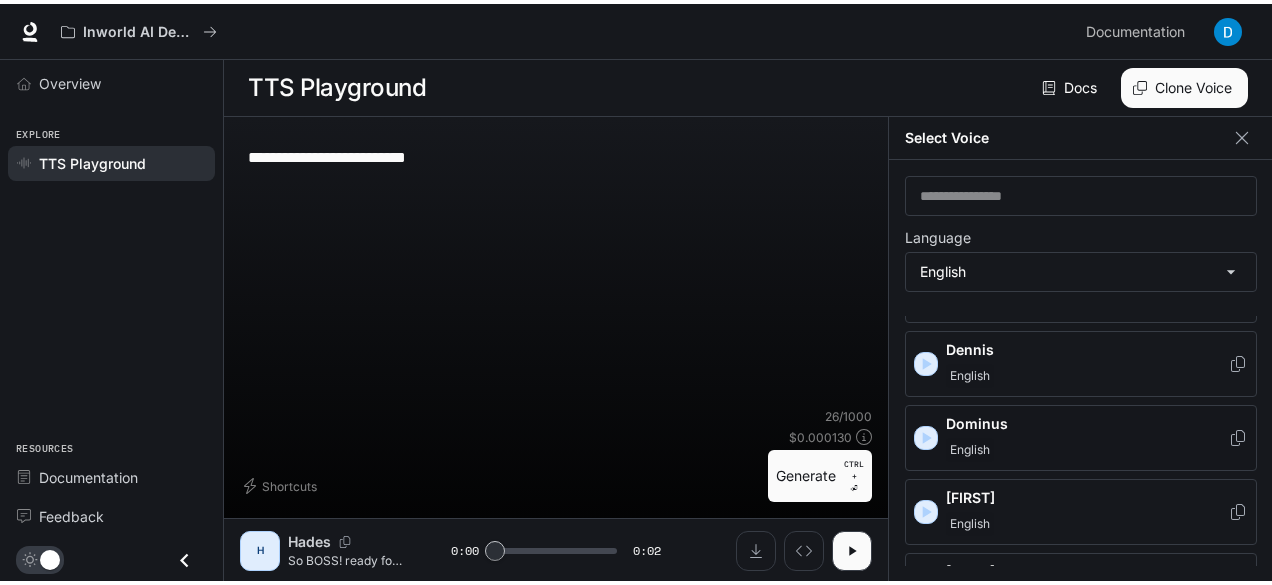 scroll, scrollTop: 320, scrollLeft: 0, axis: vertical 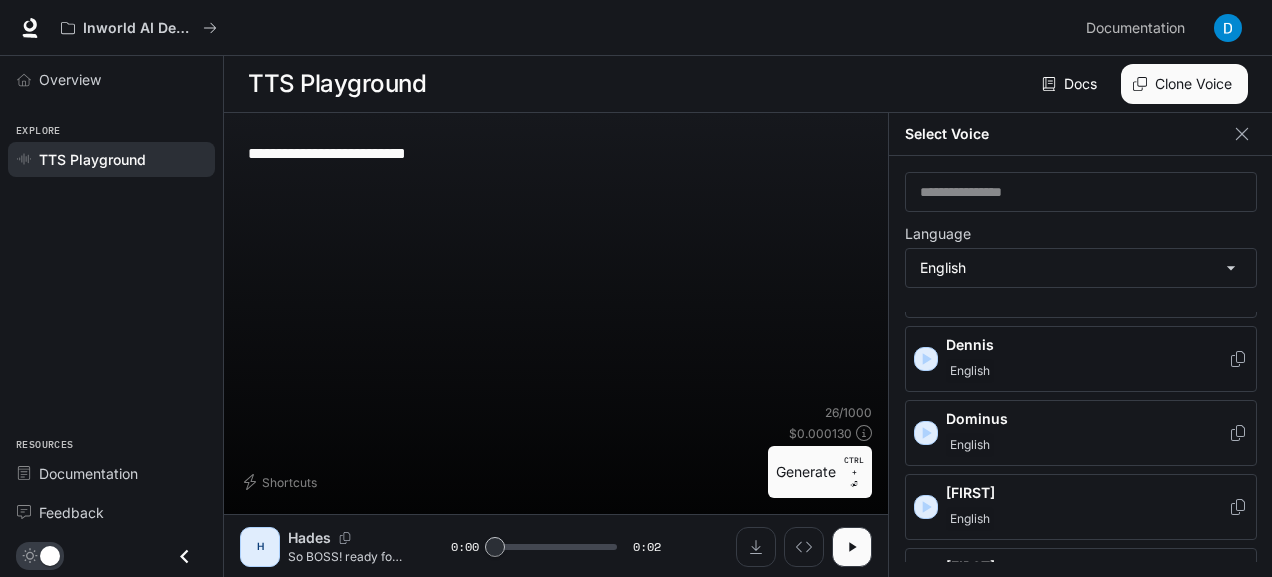 click 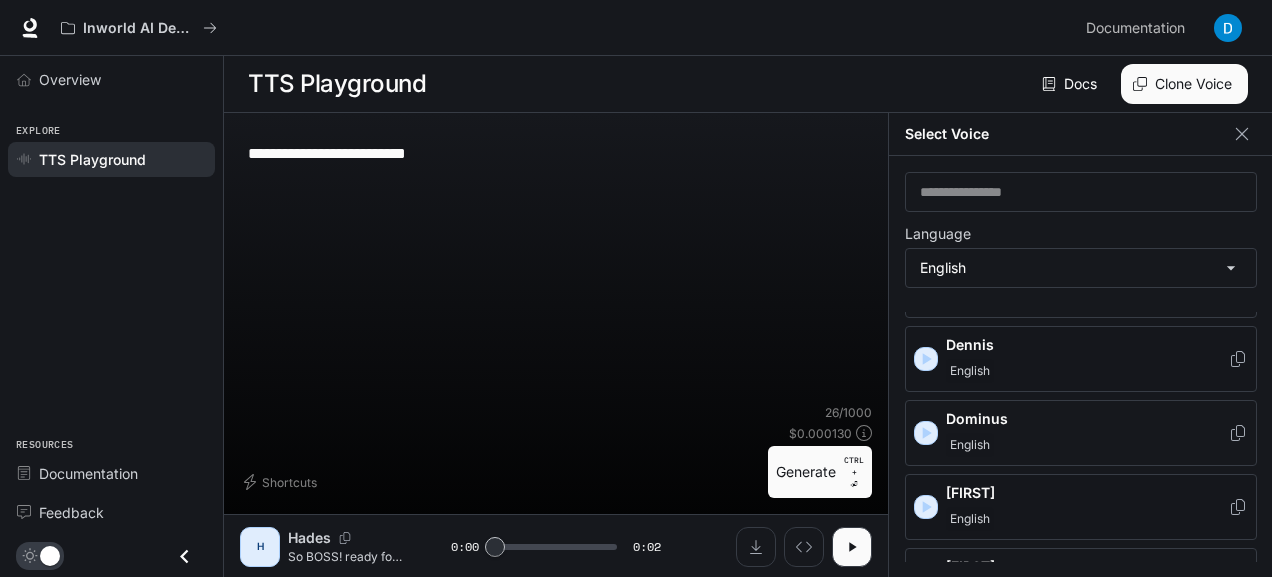 click 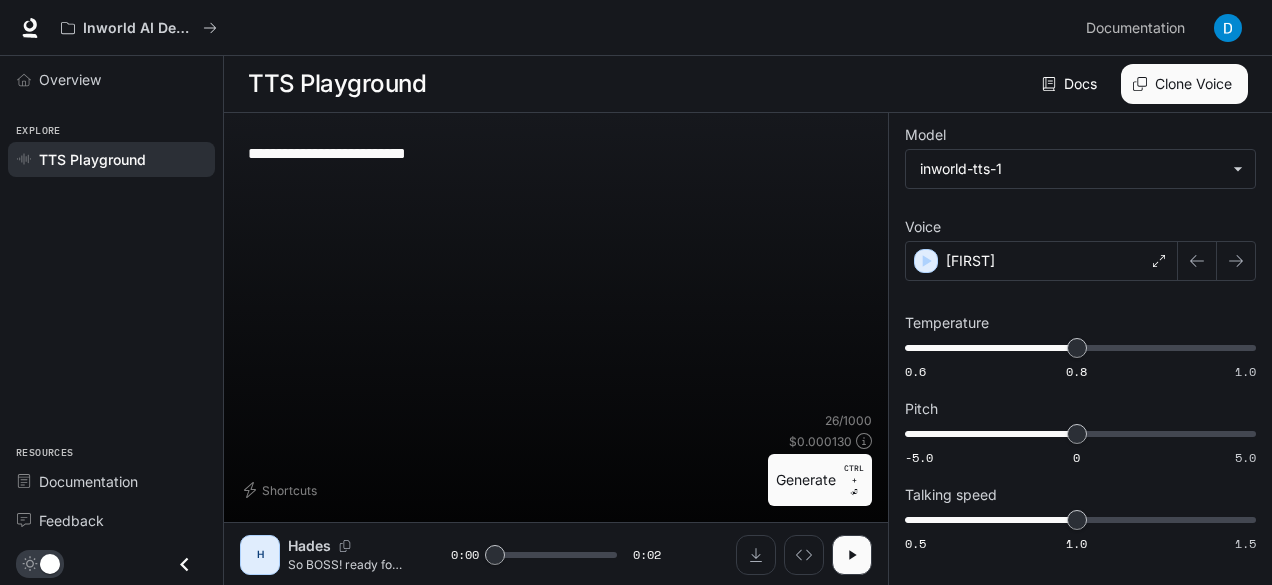 click on "Generate CTRL +  ⏎" at bounding box center (820, 480) 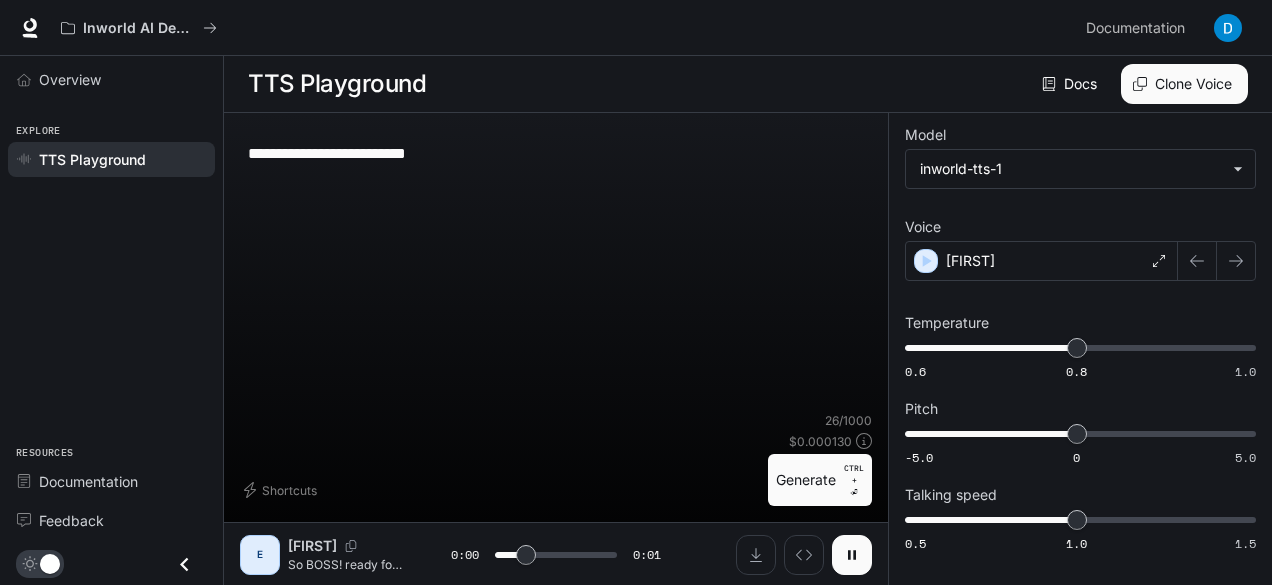 click 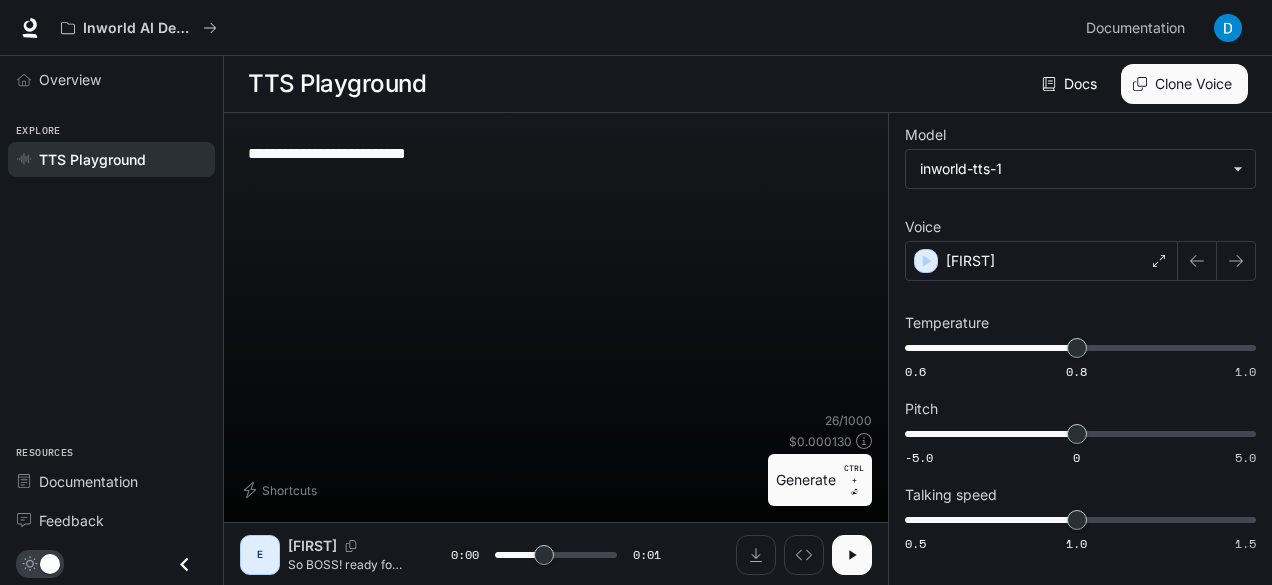 click 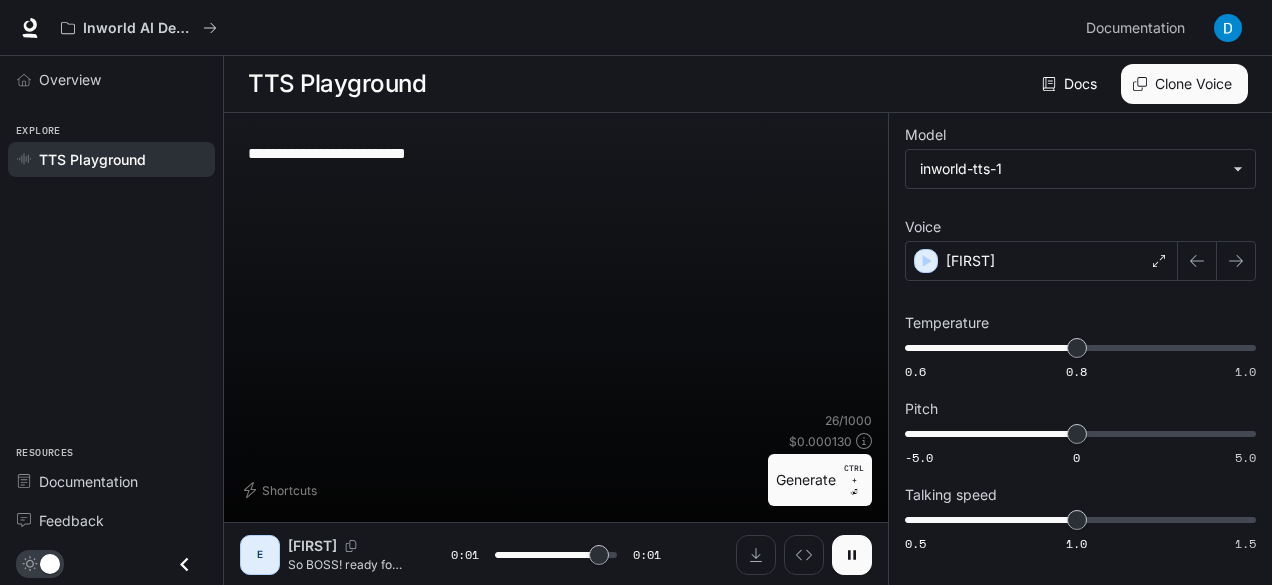 type on "*" 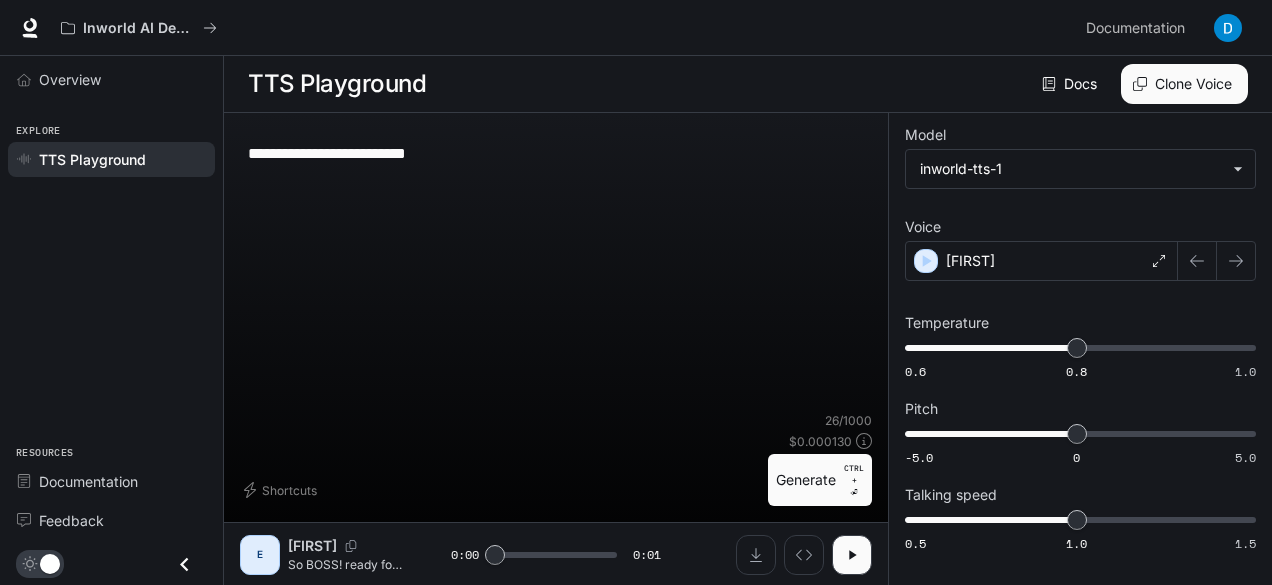 click on "**********" at bounding box center [556, 153] 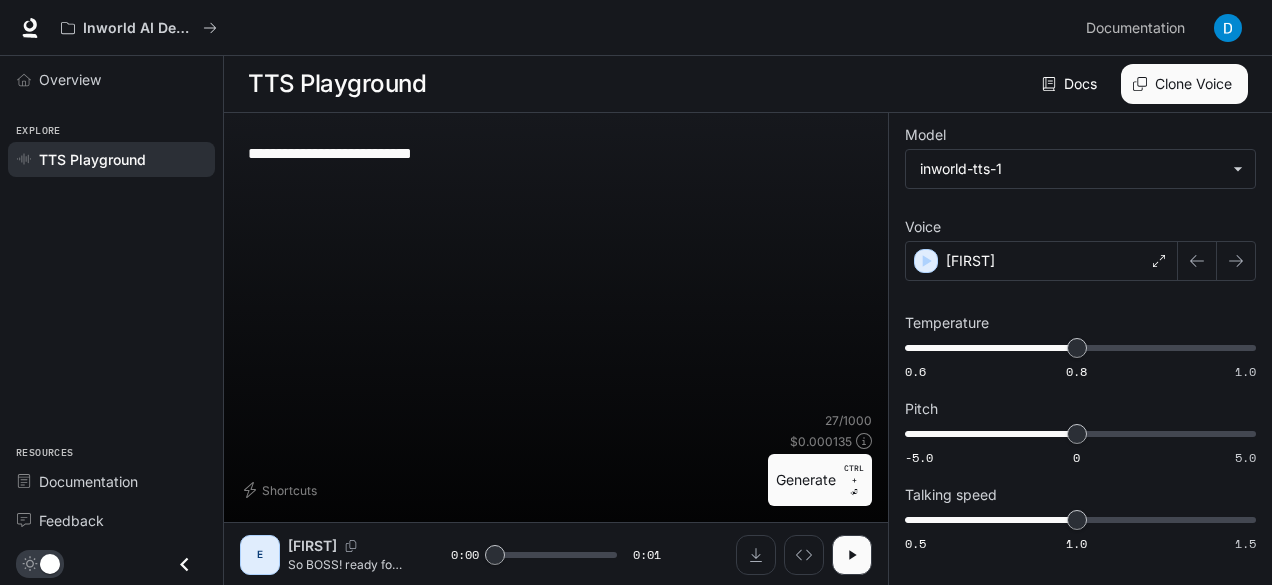 type on "**********" 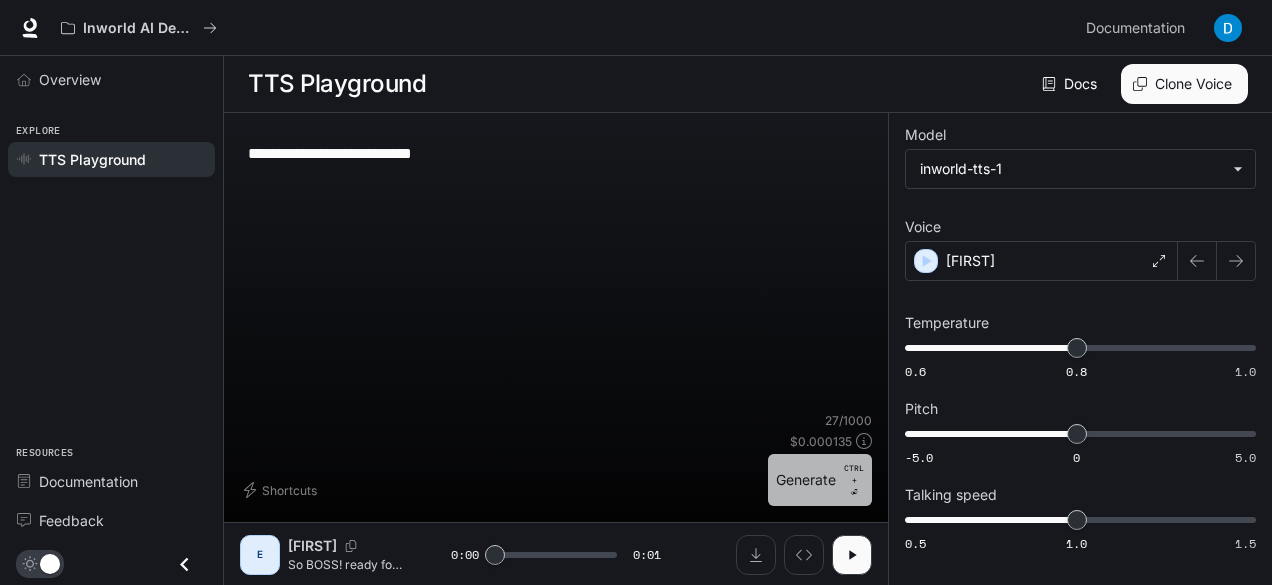 click on "Generate CTRL +  ⏎" at bounding box center [820, 480] 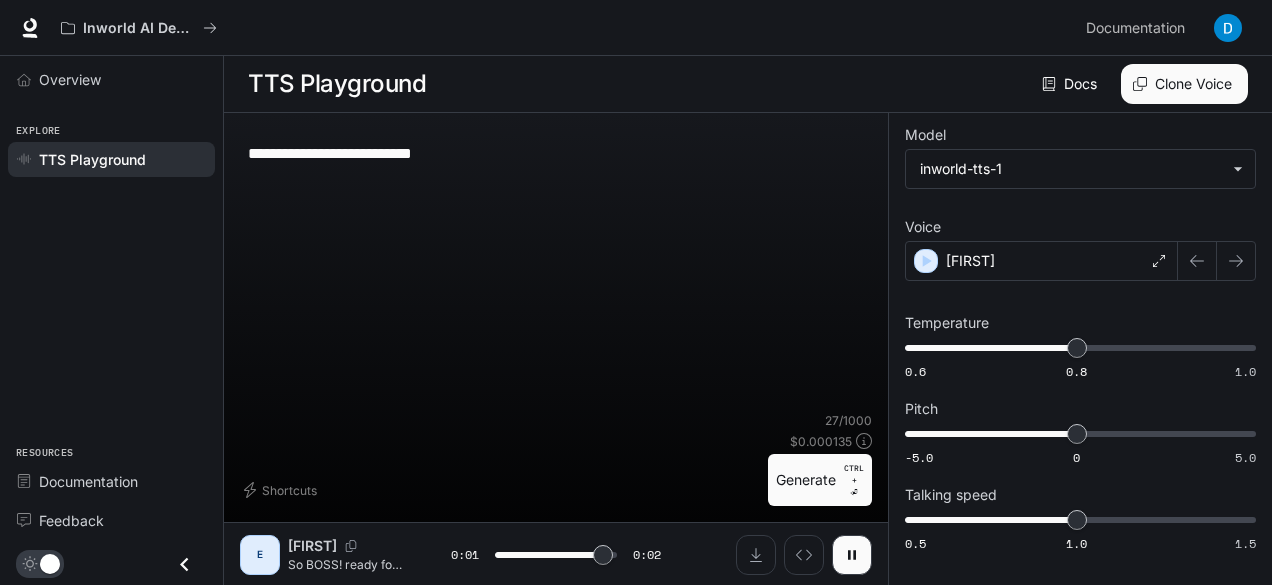 type on "*" 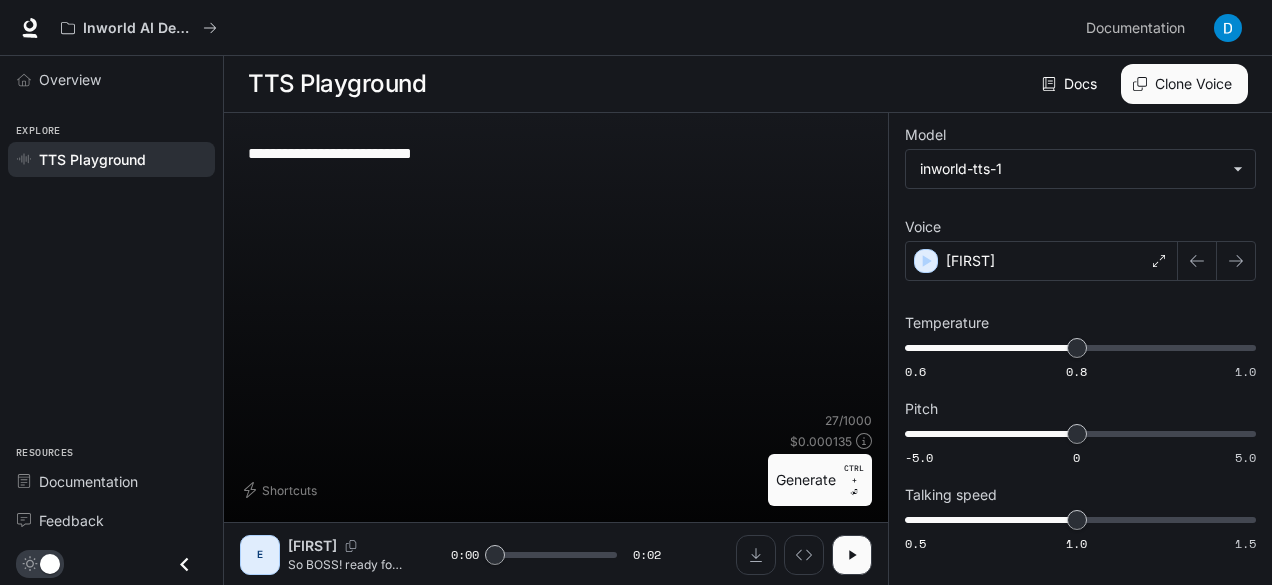 click on "**********" at bounding box center (556, 153) 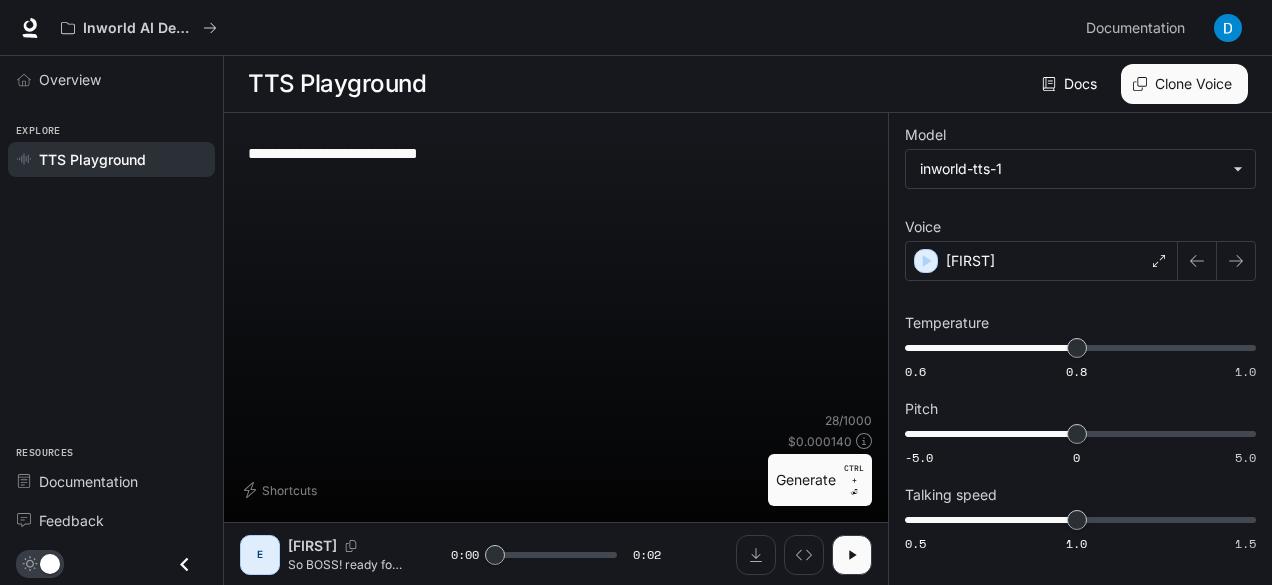 type on "**********" 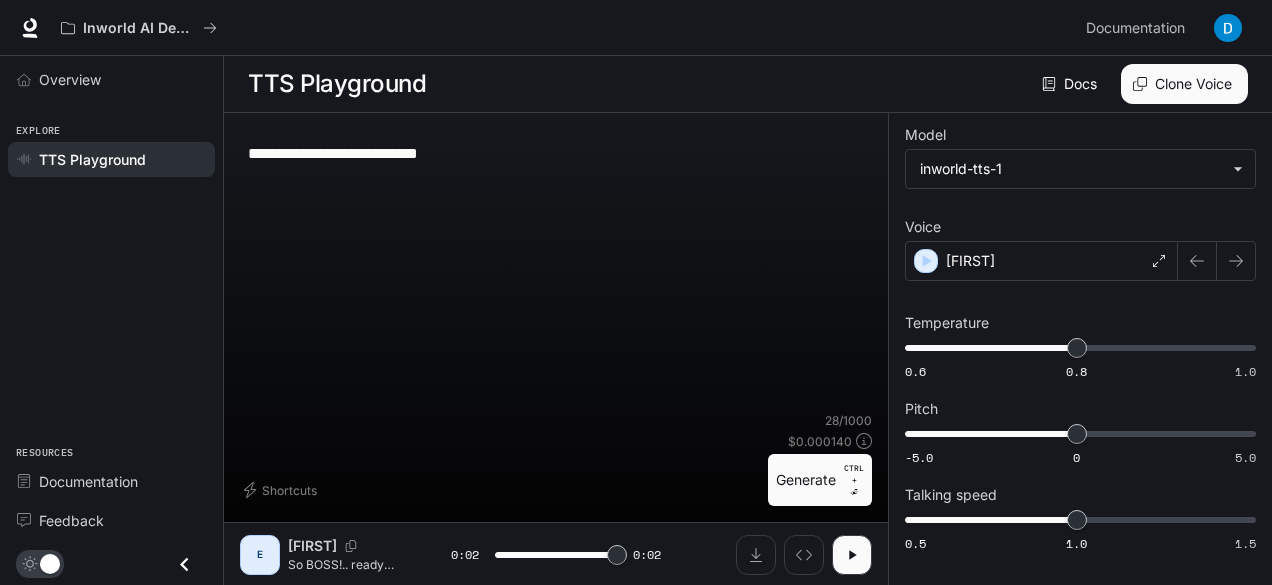 type on "*" 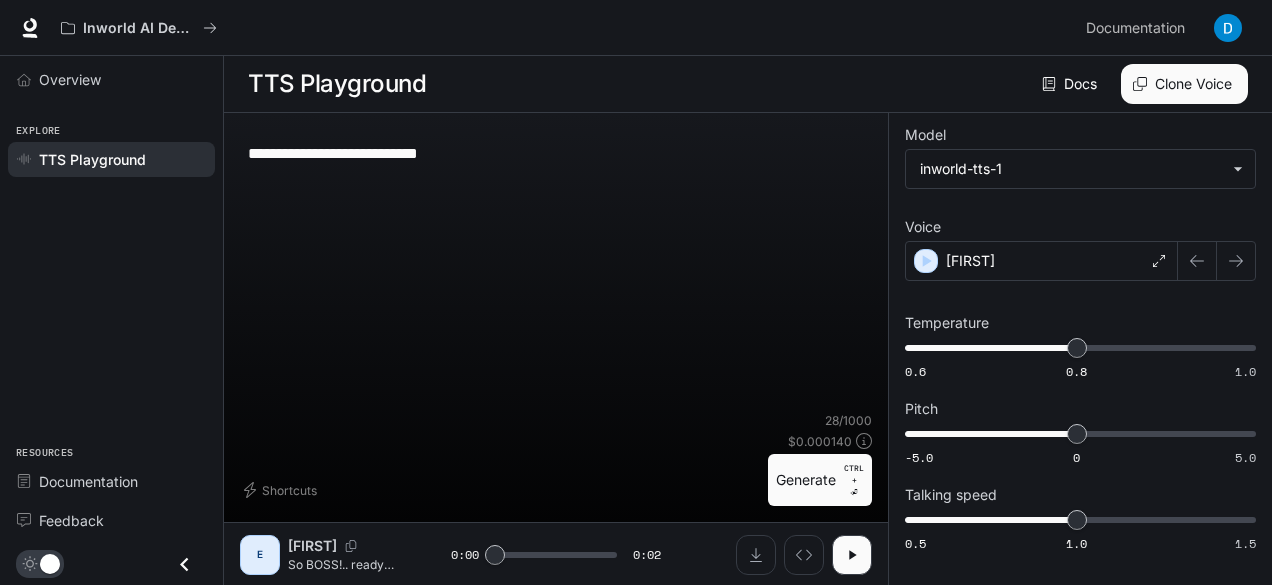 click on "**********" at bounding box center [556, 153] 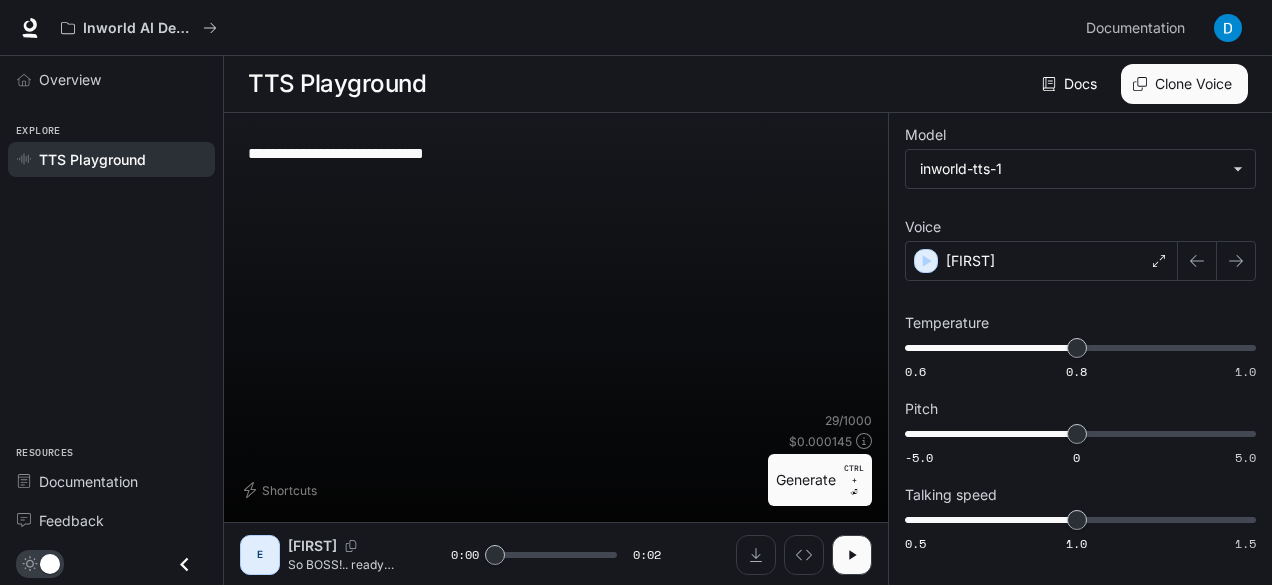 type on "**********" 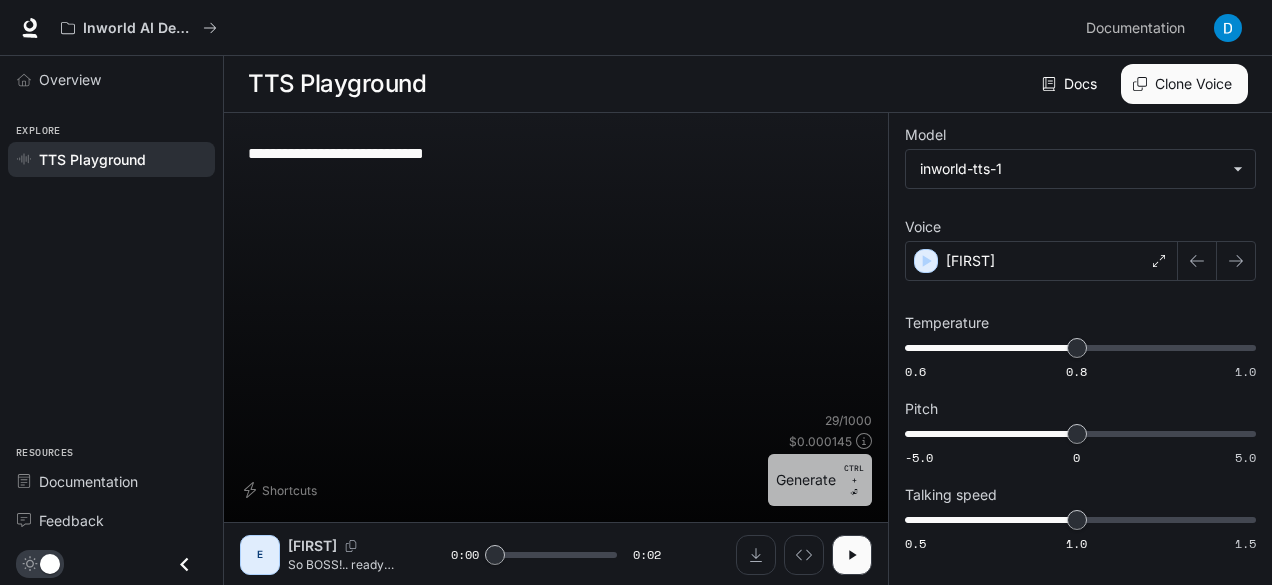 click on "Generate CTRL +  ⏎" at bounding box center (820, 480) 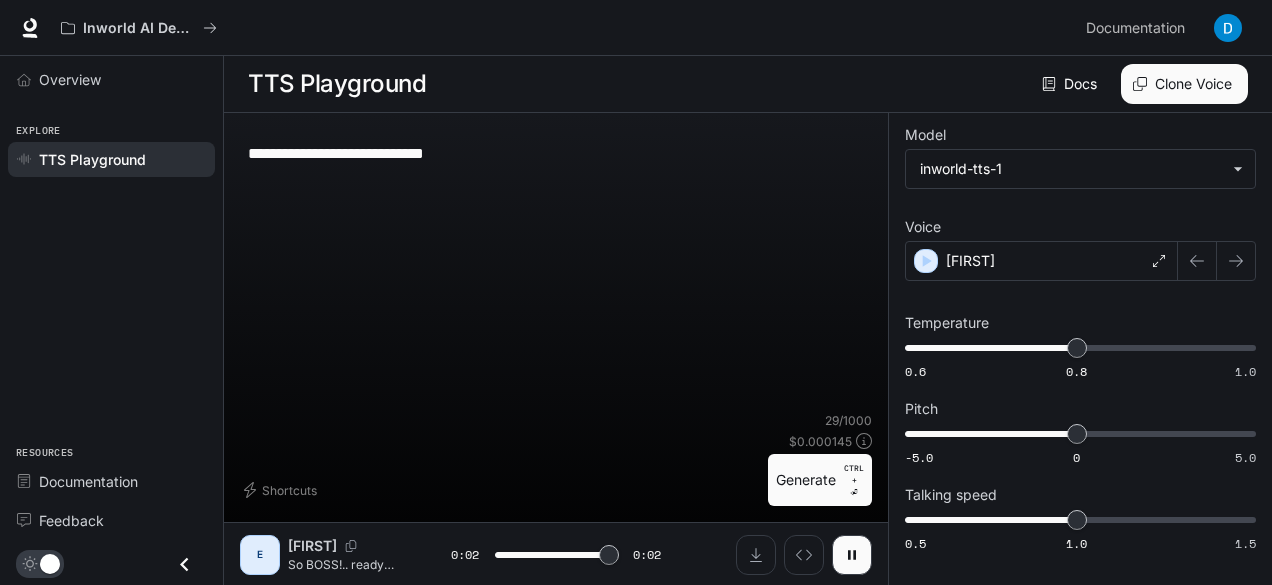 type on "*" 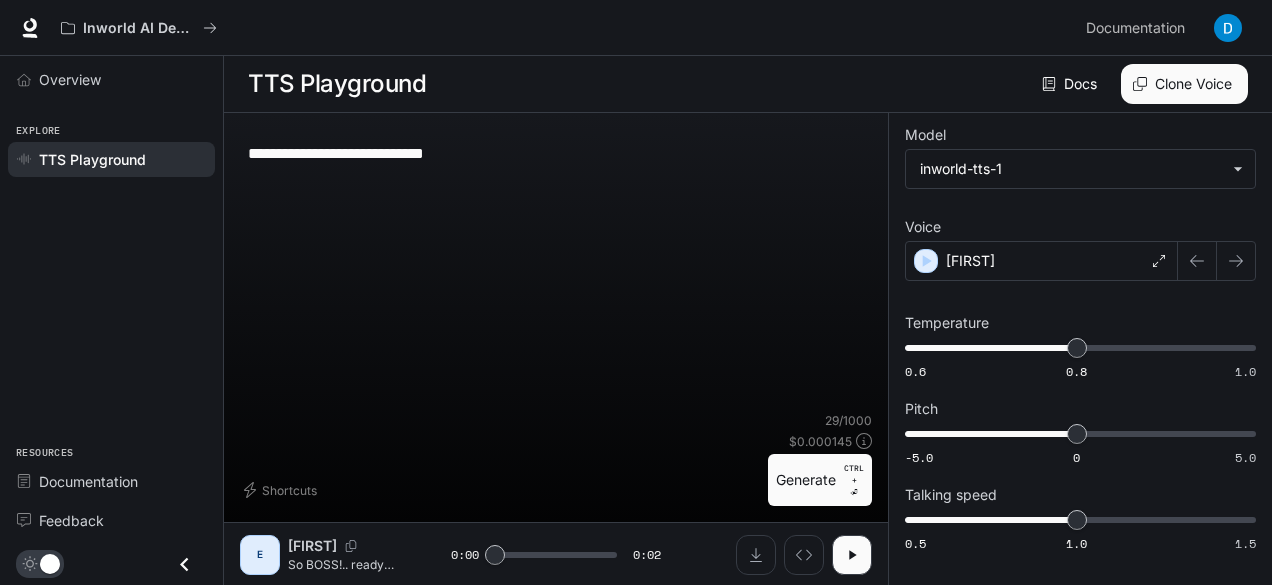 click on "**********" at bounding box center [556, 153] 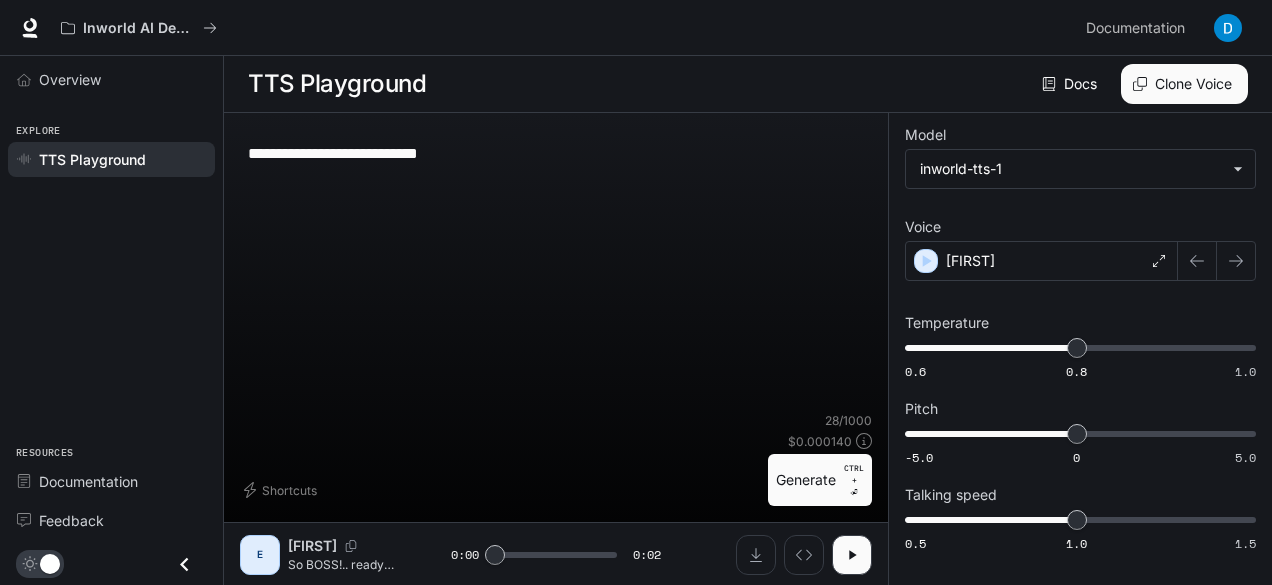 type on "**********" 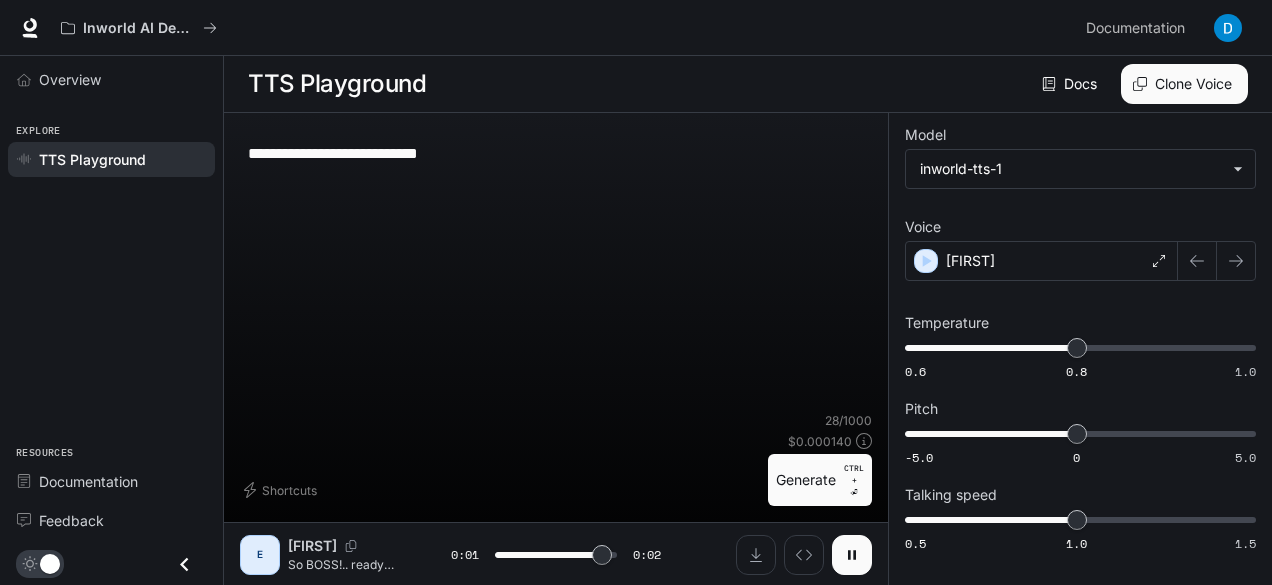 type on "*" 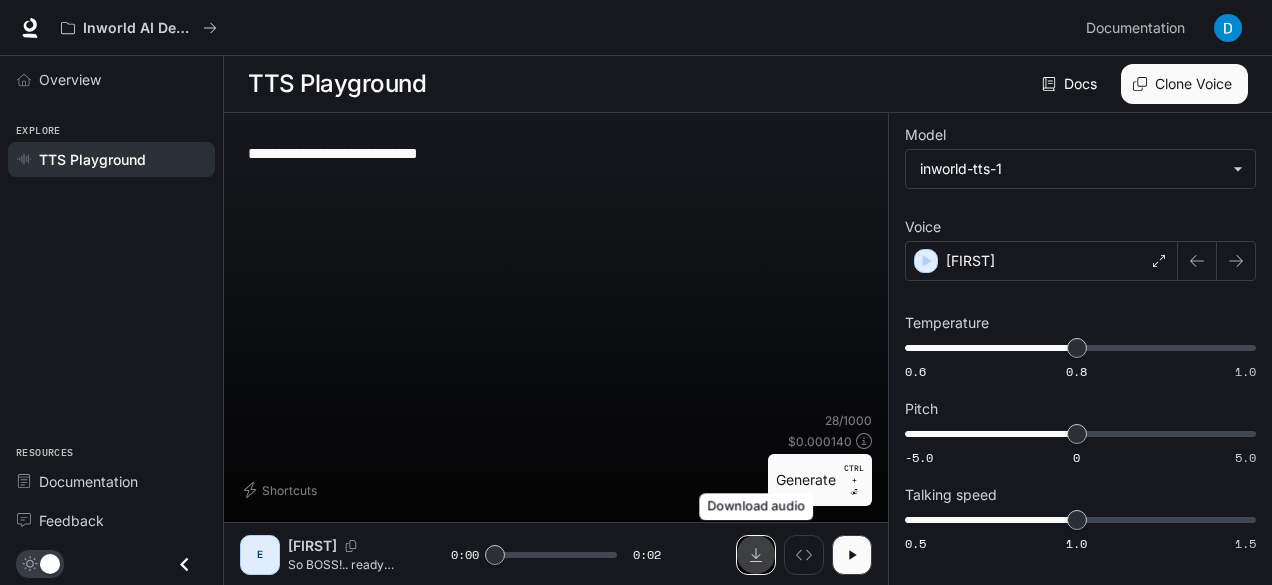click at bounding box center (756, 555) 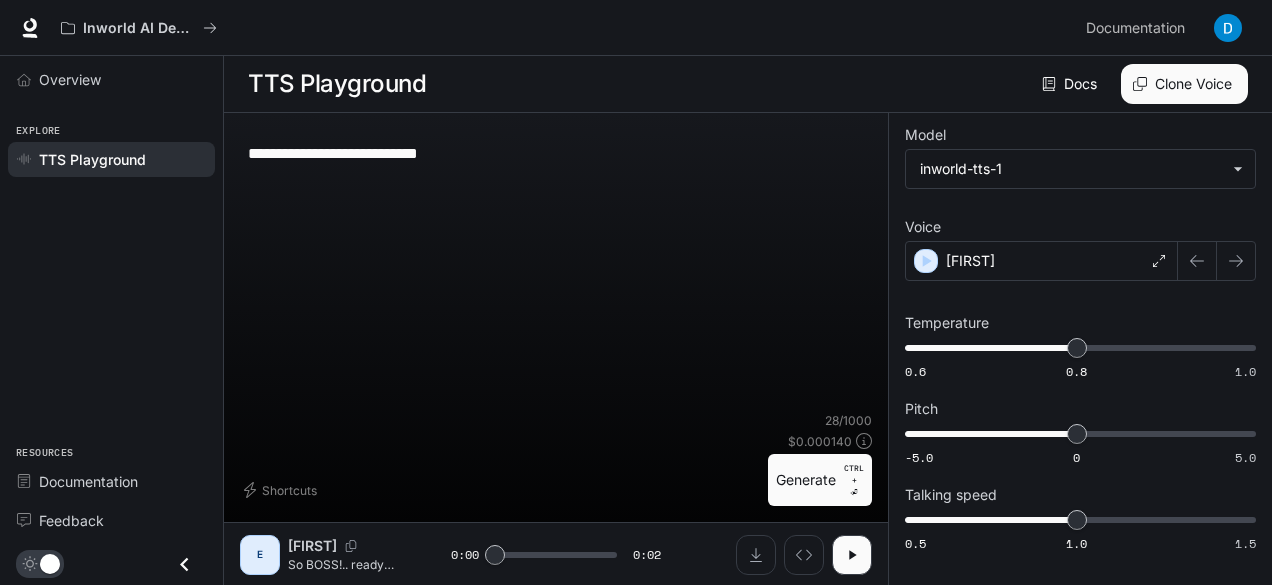 drag, startPoint x: 512, startPoint y: 162, endPoint x: 467, endPoint y: 145, distance: 48.104053 